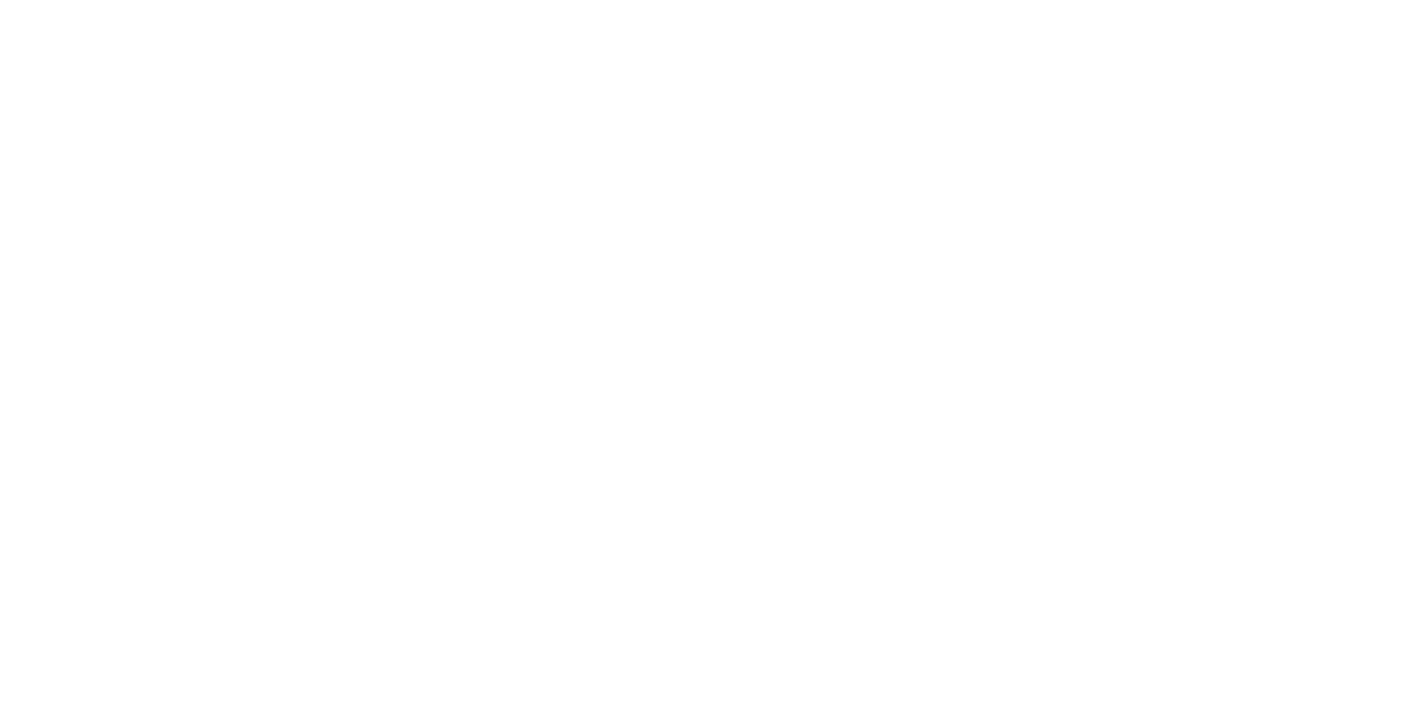 scroll, scrollTop: 0, scrollLeft: 0, axis: both 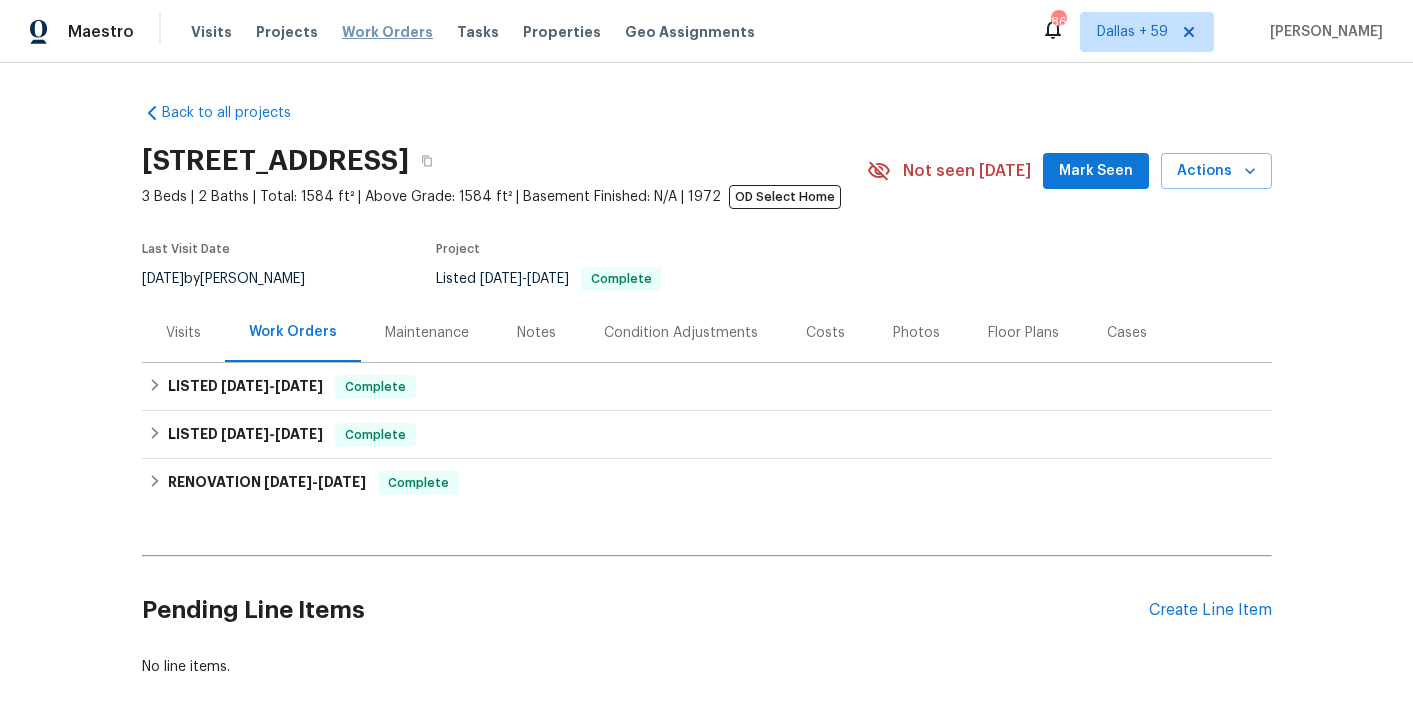 click on "Work Orders" at bounding box center [387, 32] 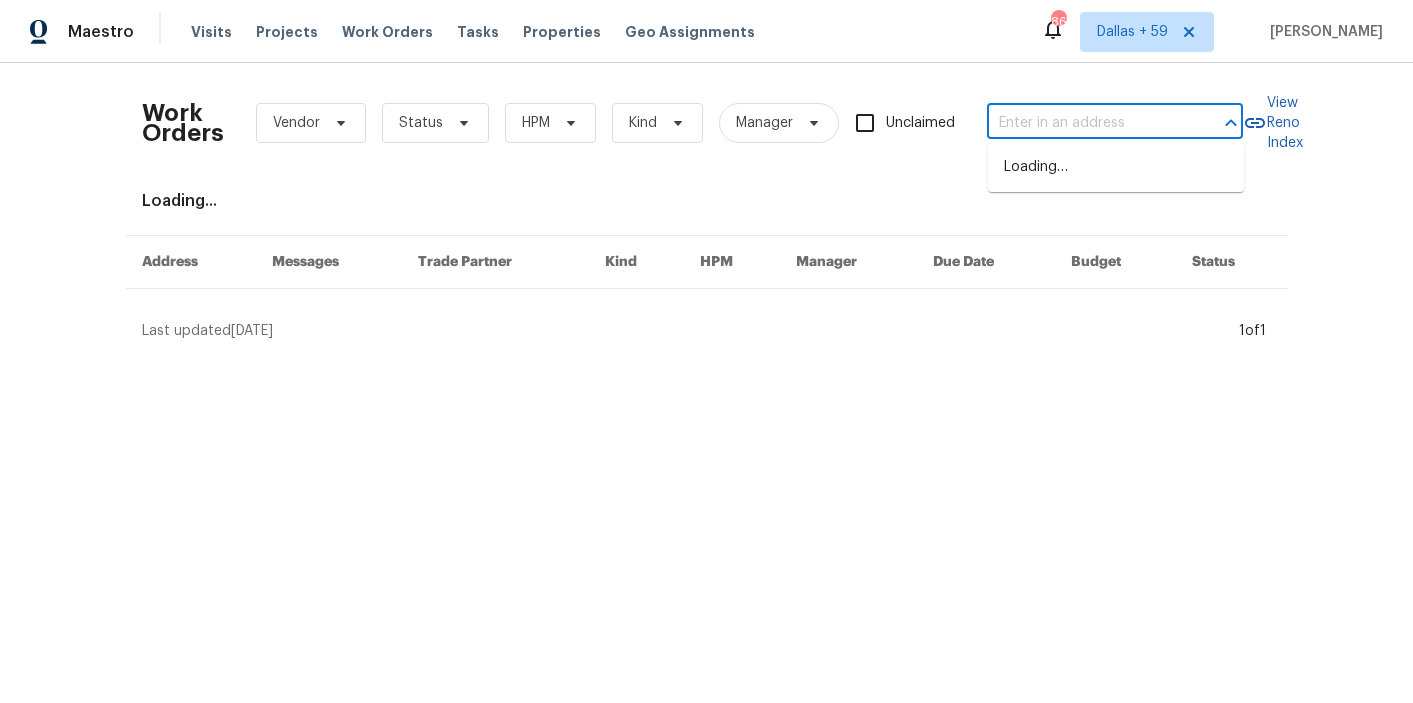 click at bounding box center [1087, 123] 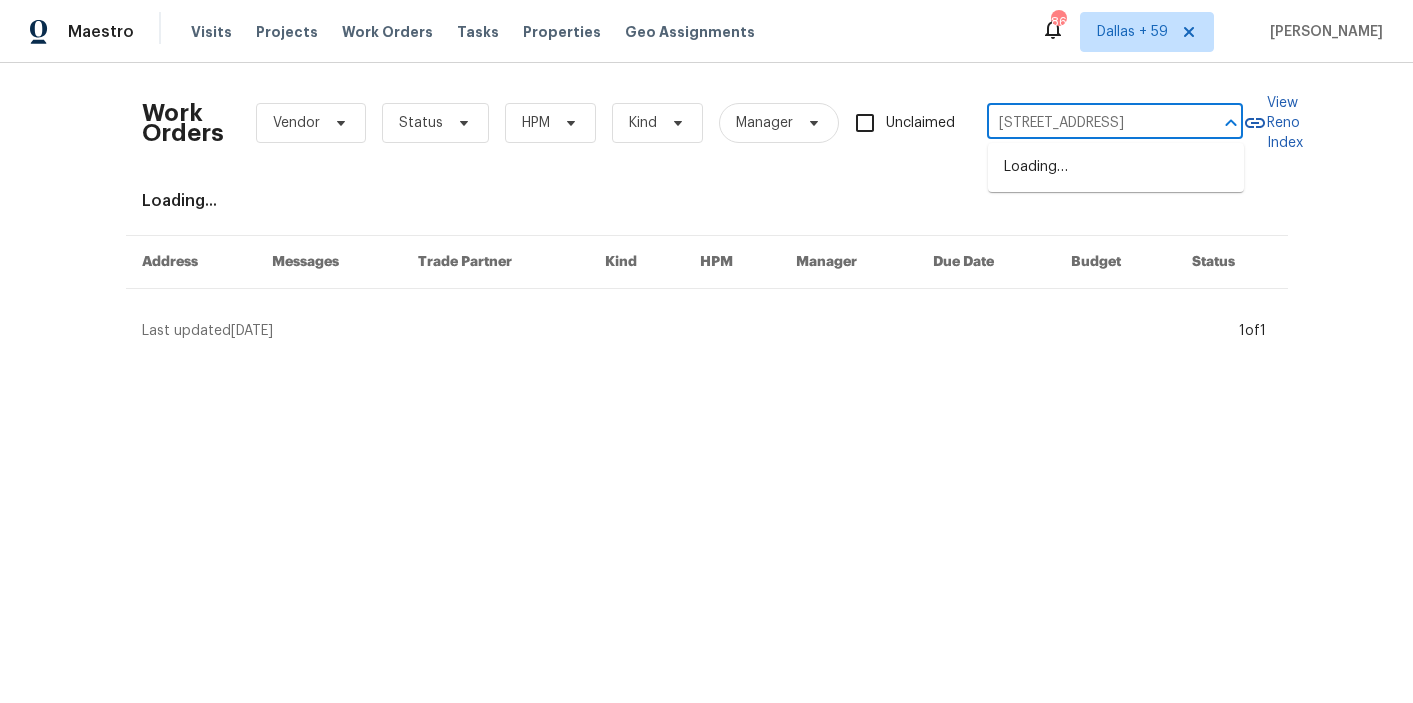 scroll, scrollTop: 0, scrollLeft: 101, axis: horizontal 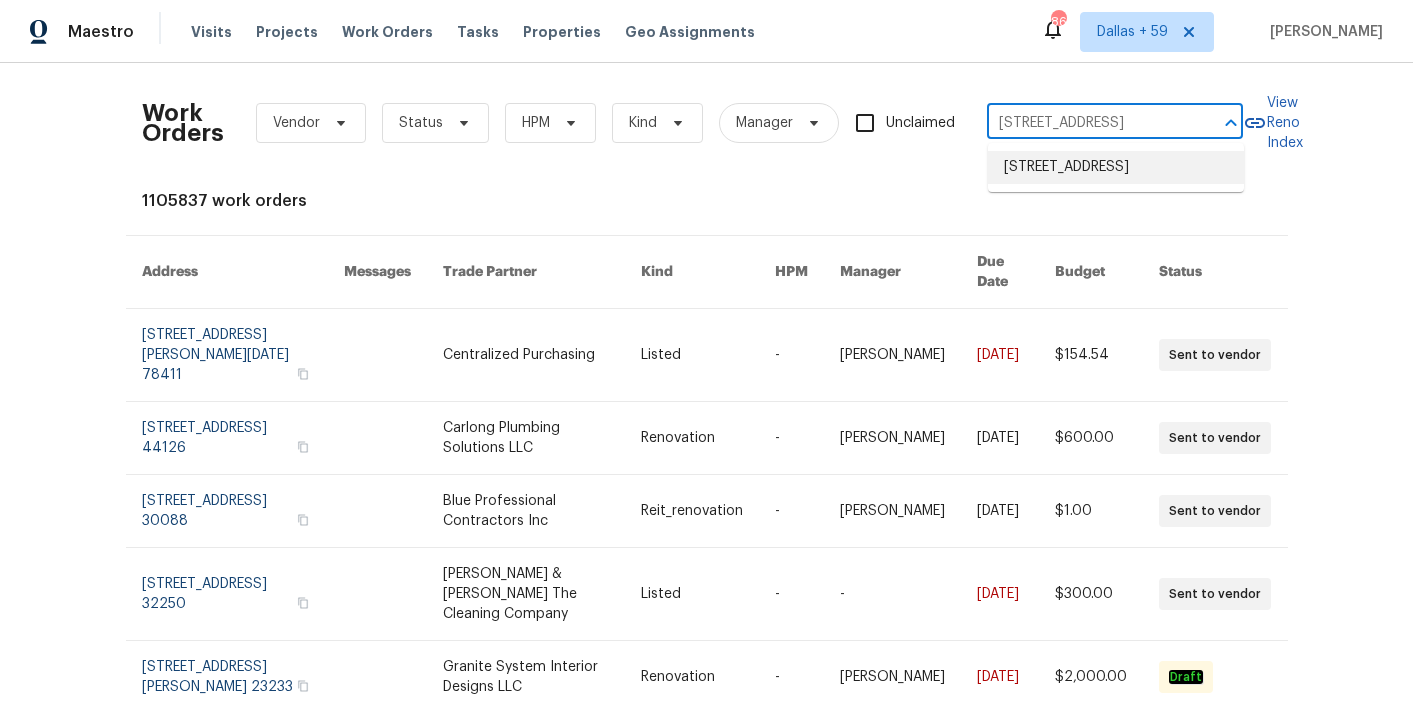 click on "[STREET_ADDRESS]" at bounding box center [1116, 167] 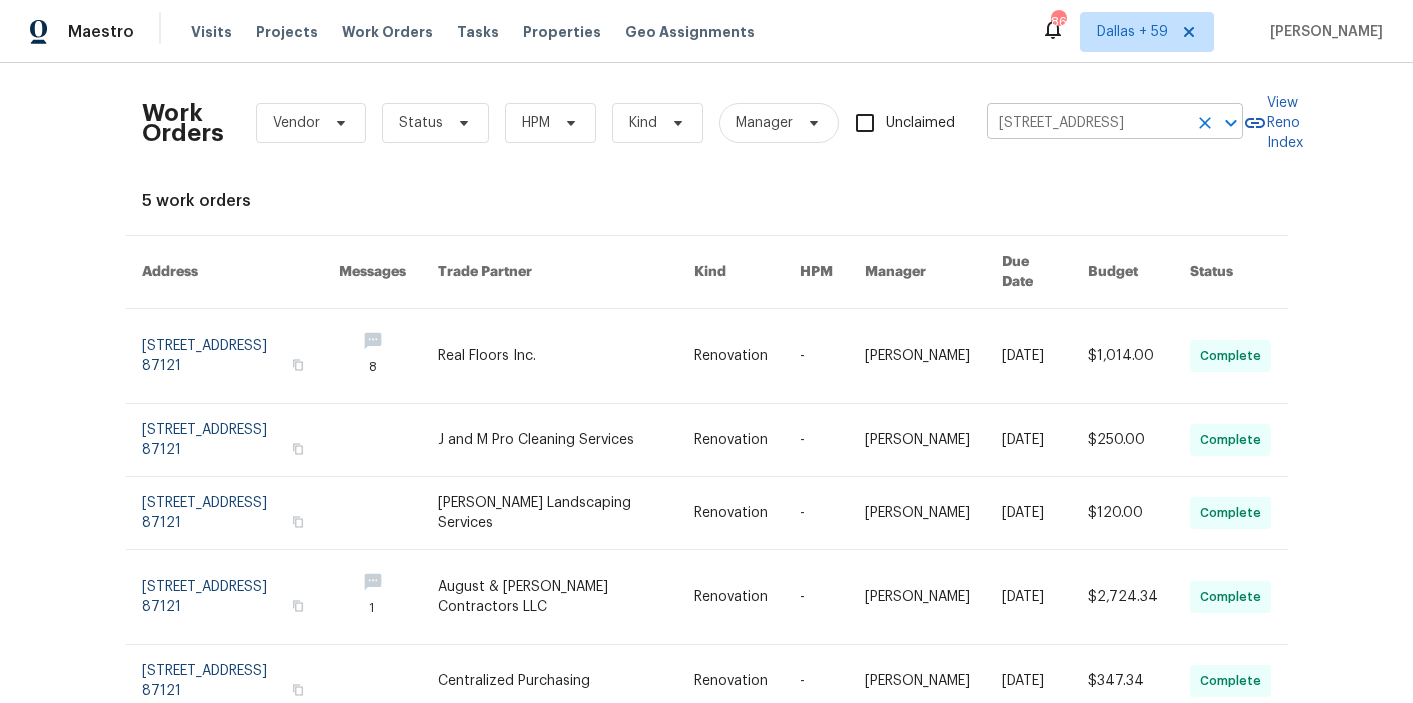 click 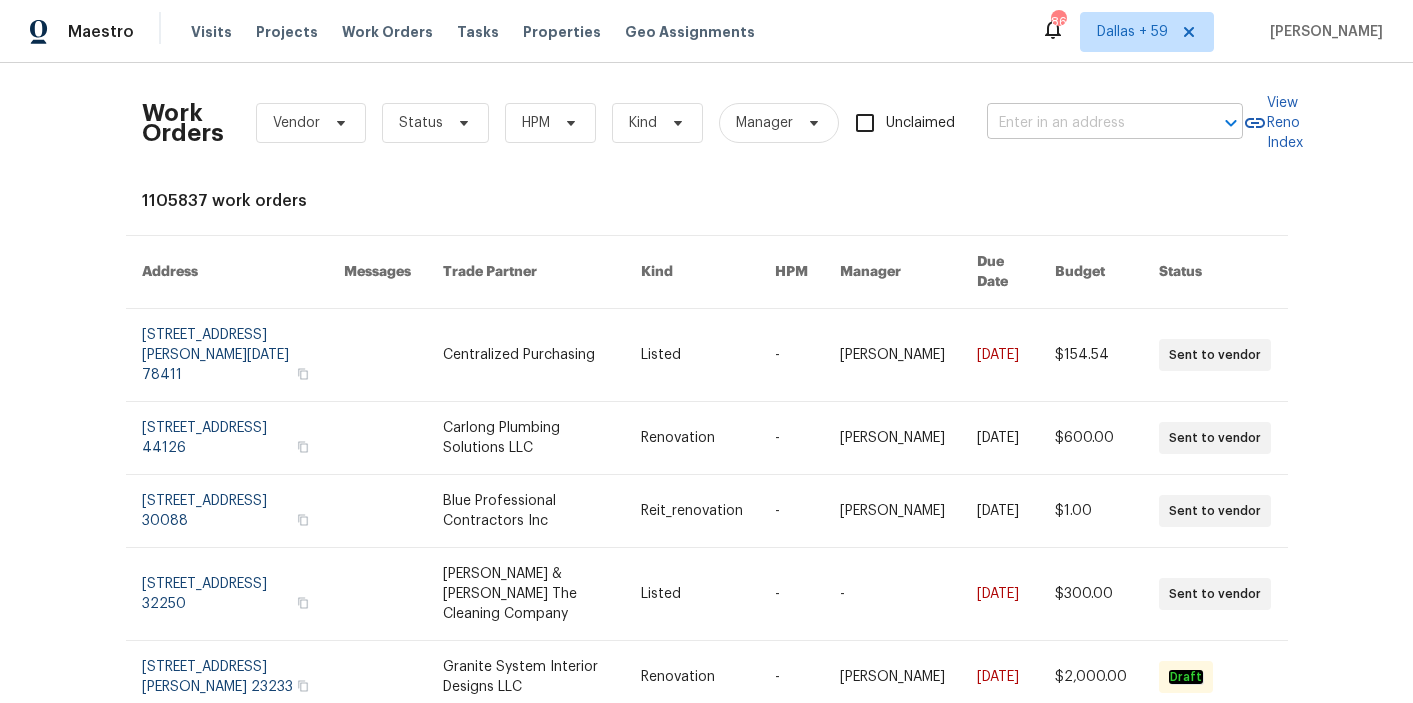 click at bounding box center (1087, 123) 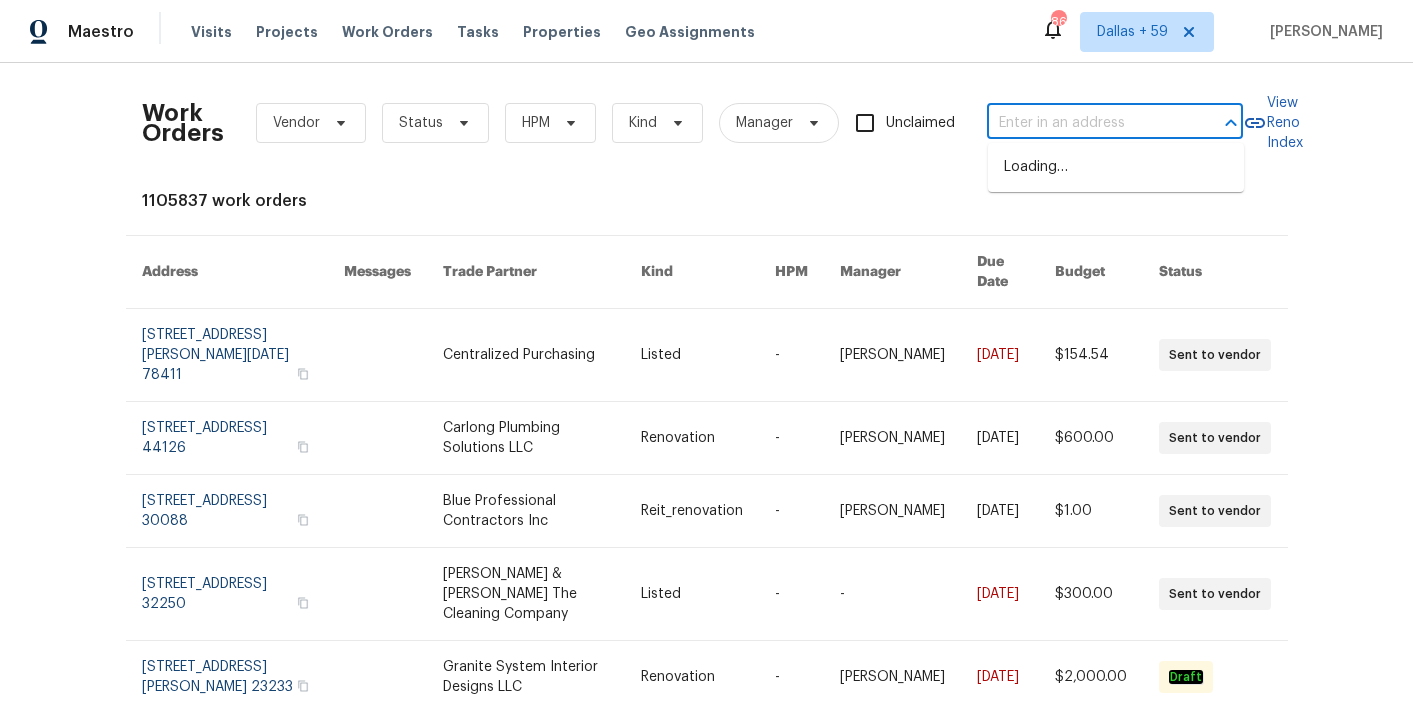 paste on "10728 Beaker Rd SW Albuquerque, NM 87121" 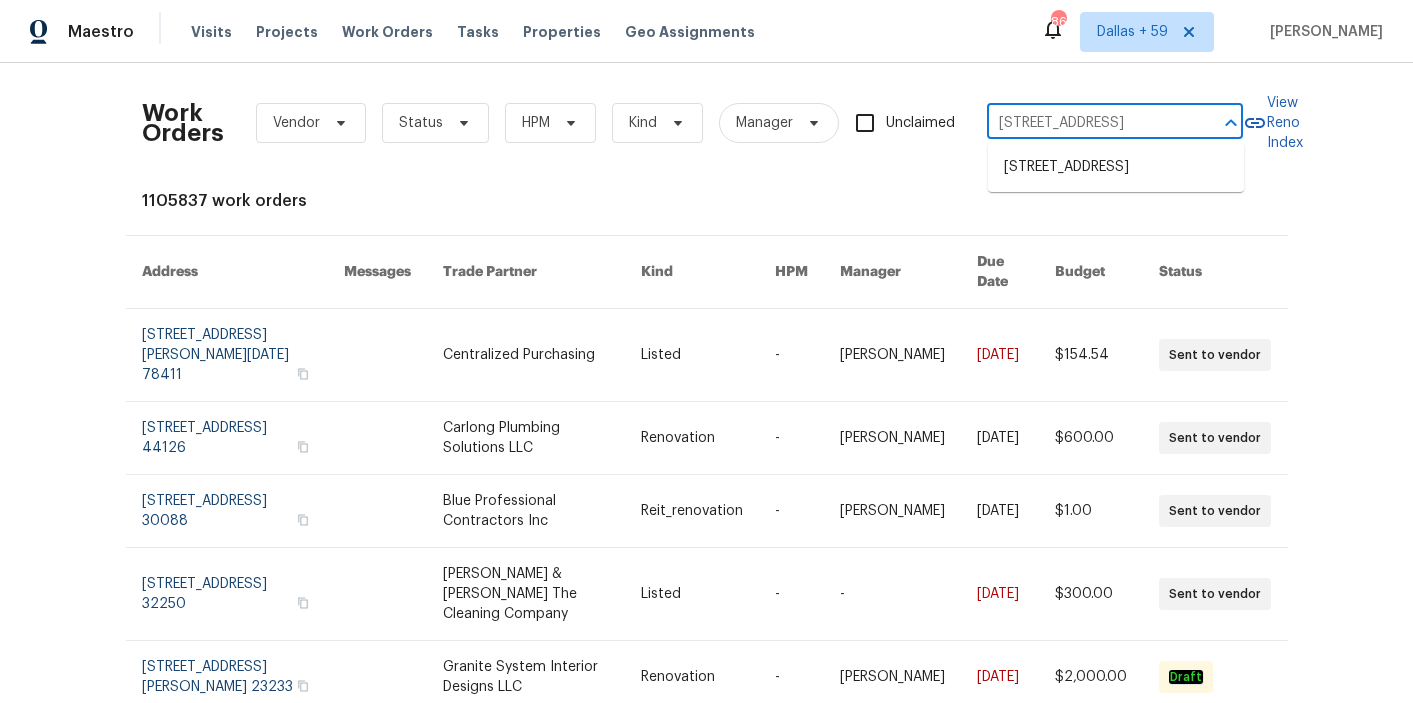 scroll, scrollTop: 0, scrollLeft: 101, axis: horizontal 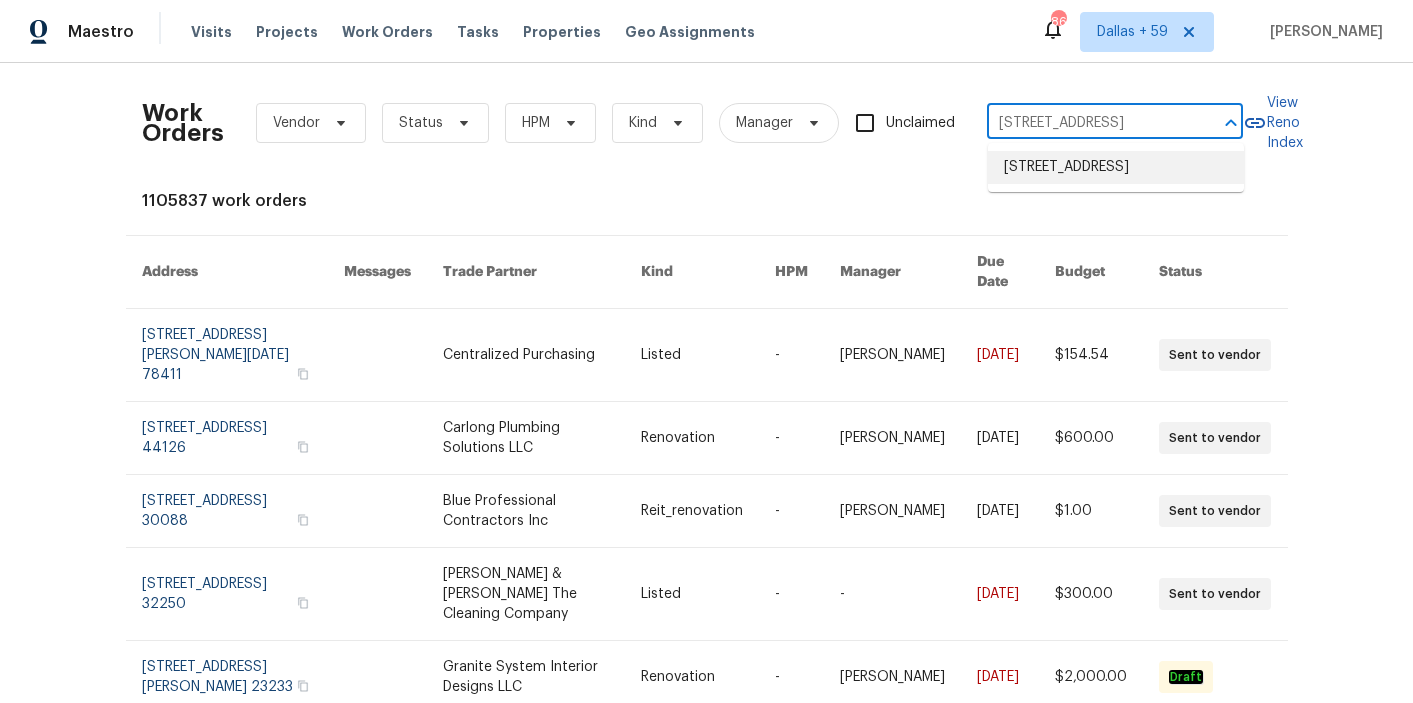 click on "10728 Beaker Rd SW, Albuquerque, NM 87121" at bounding box center (1116, 167) 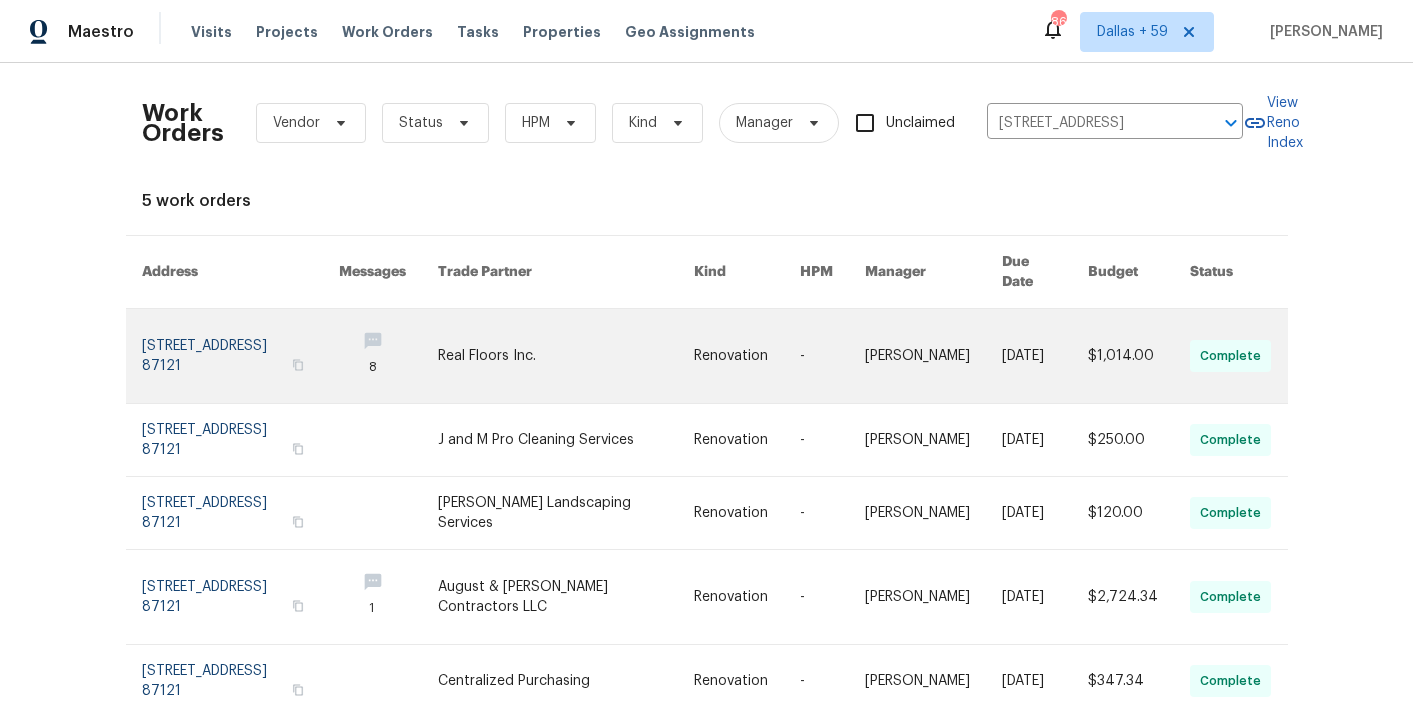 click at bounding box center [388, 356] 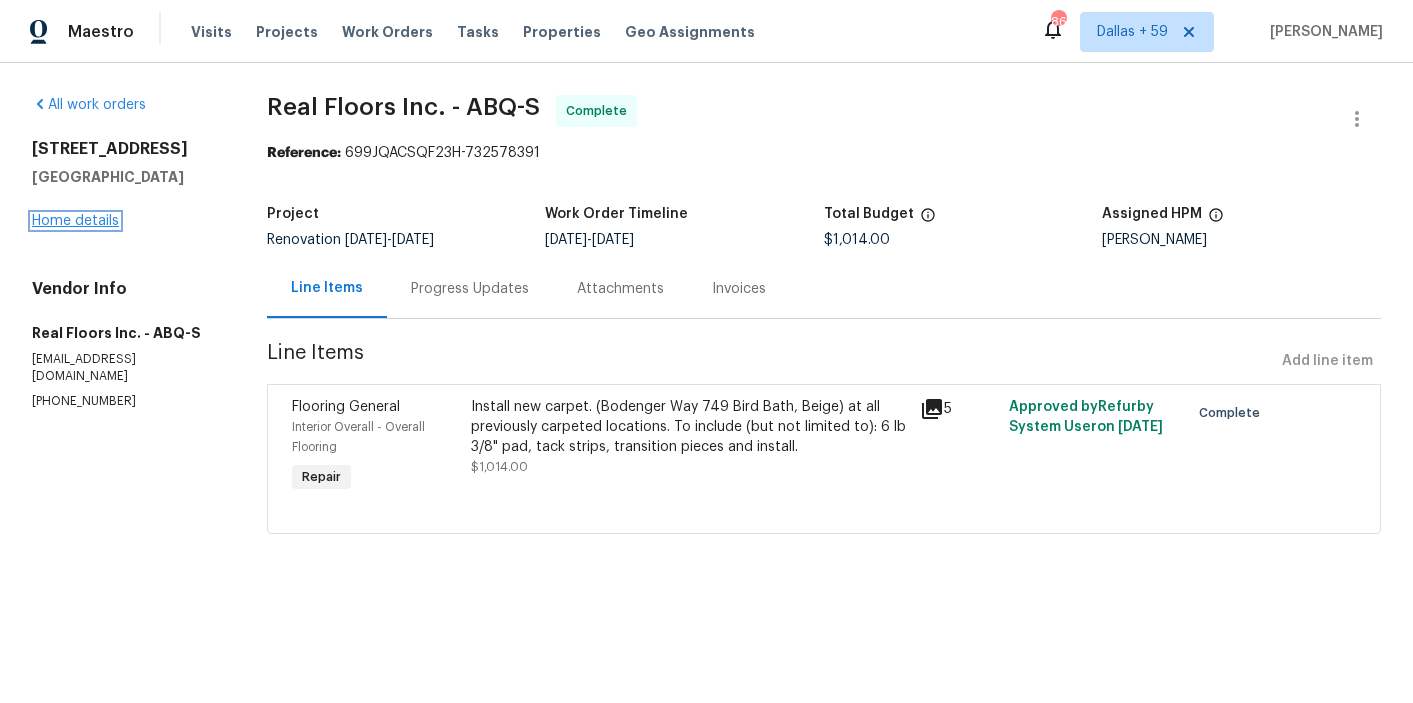 click on "Home details" at bounding box center [75, 221] 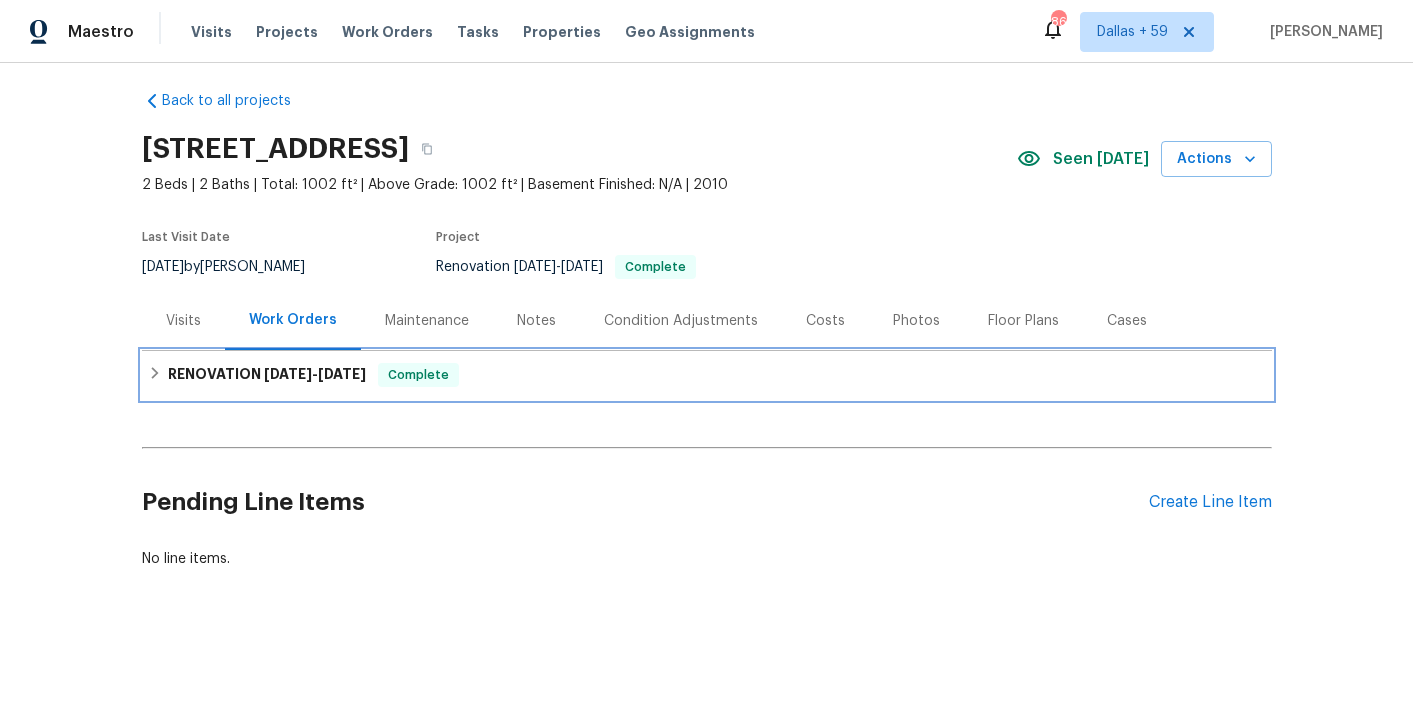 click on "RENOVATION   7/2/25  -  7/14/25 Complete" at bounding box center [707, 375] 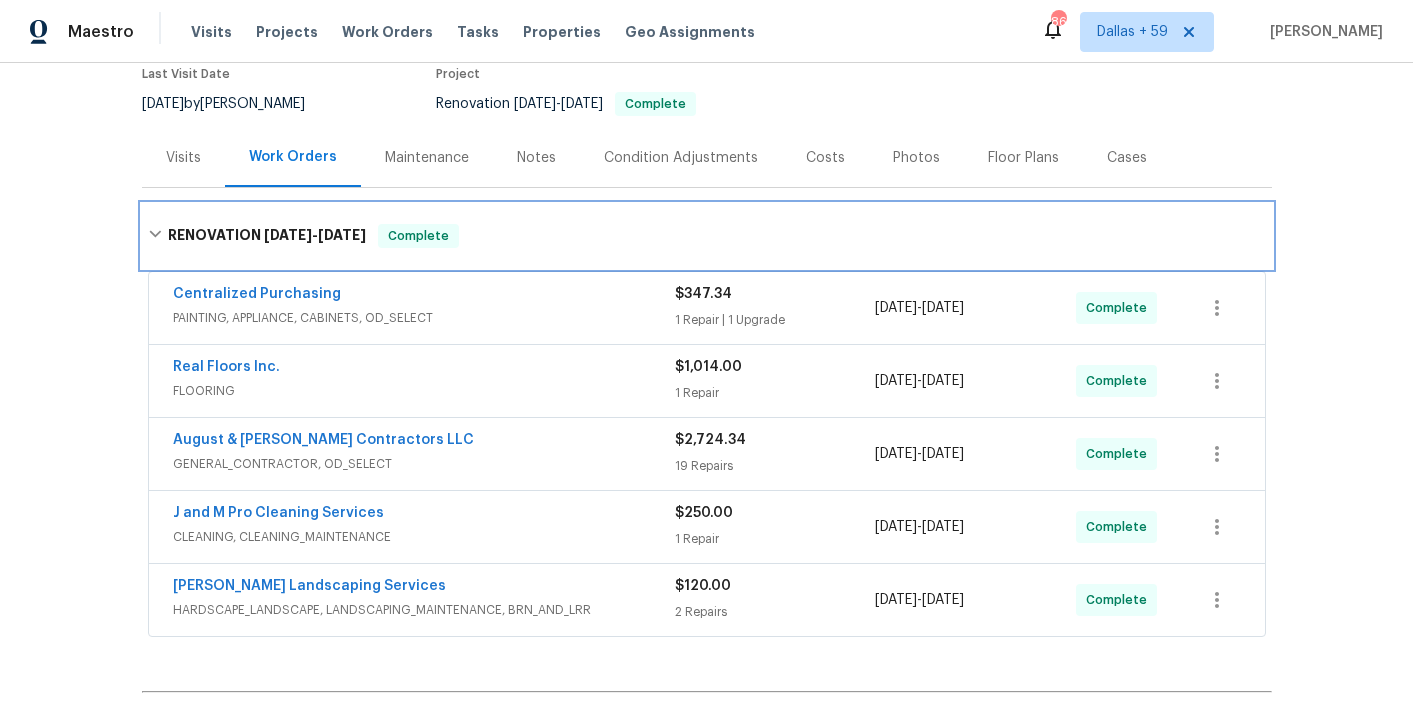 scroll, scrollTop: 298, scrollLeft: 0, axis: vertical 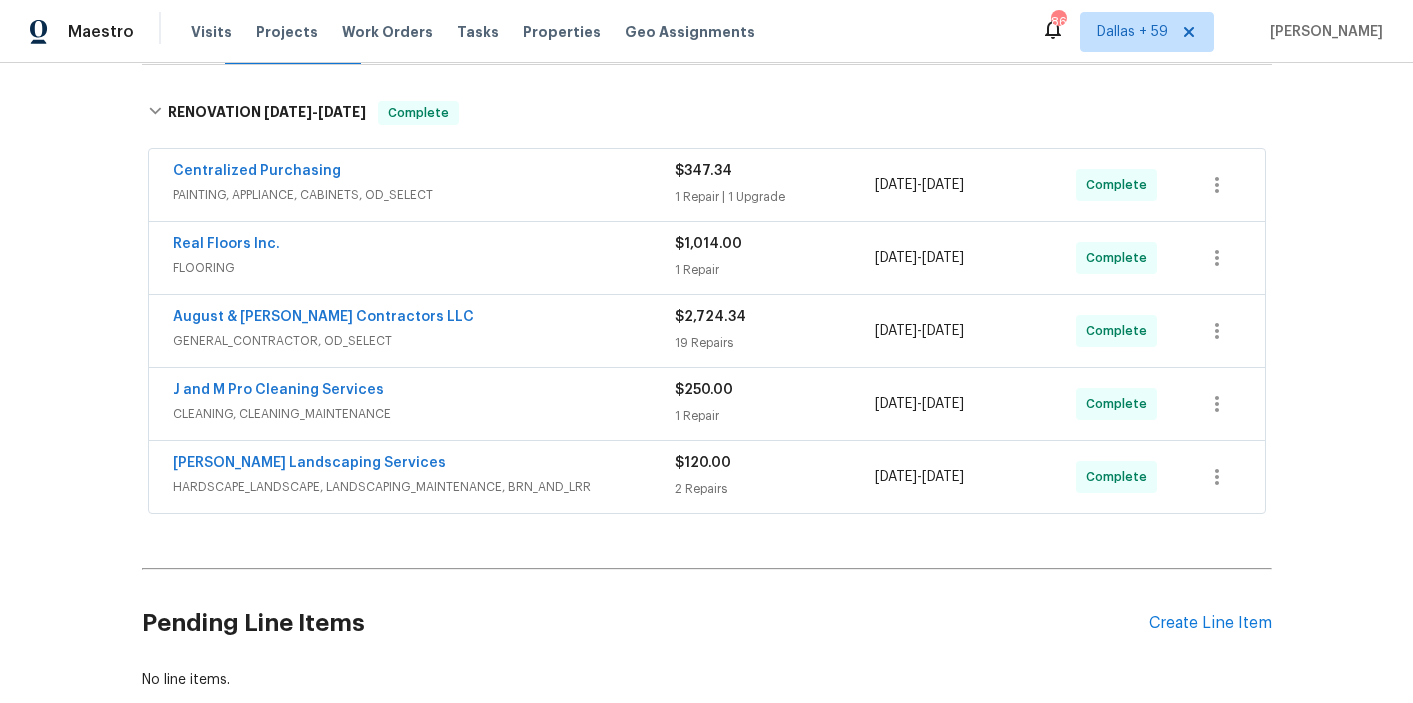 click on "Rodriguez Landscaping Services" at bounding box center [424, 465] 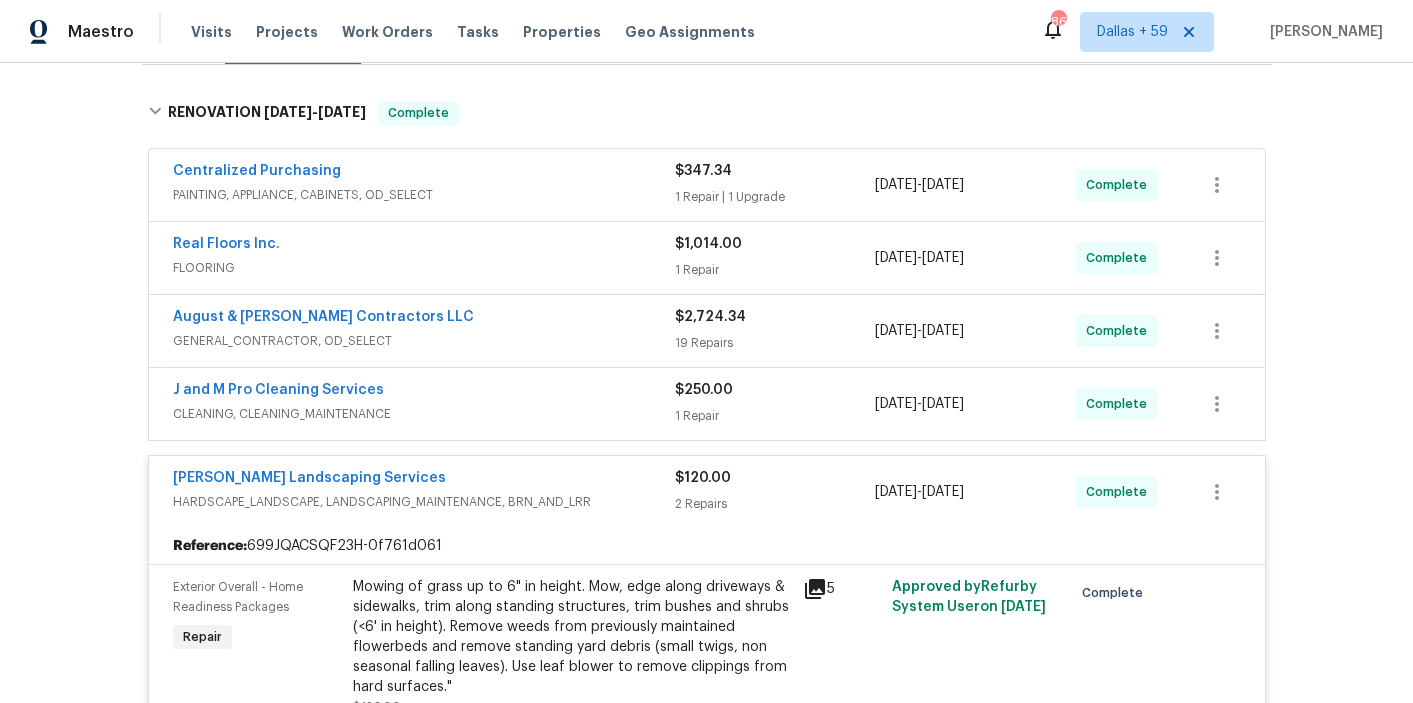 click on "CLEANING, CLEANING_MAINTENANCE" at bounding box center [424, 414] 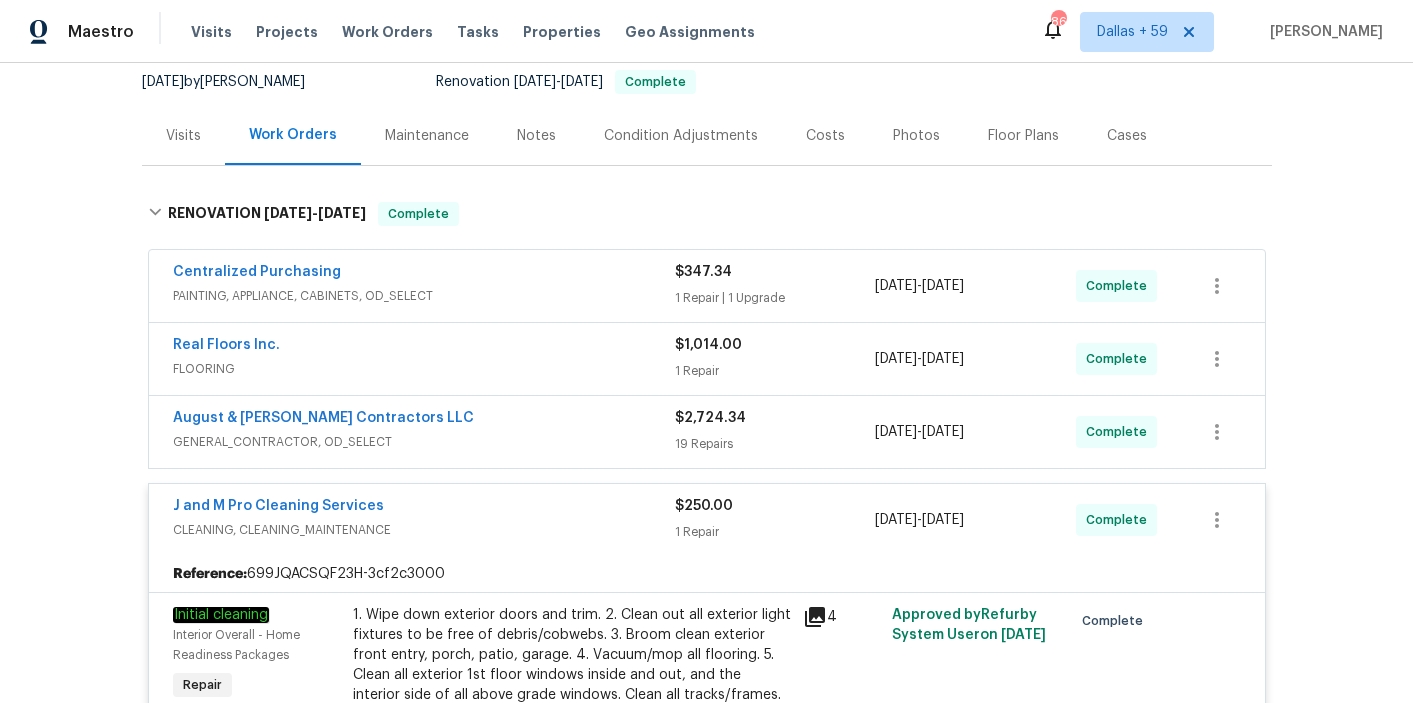 scroll, scrollTop: 198, scrollLeft: 0, axis: vertical 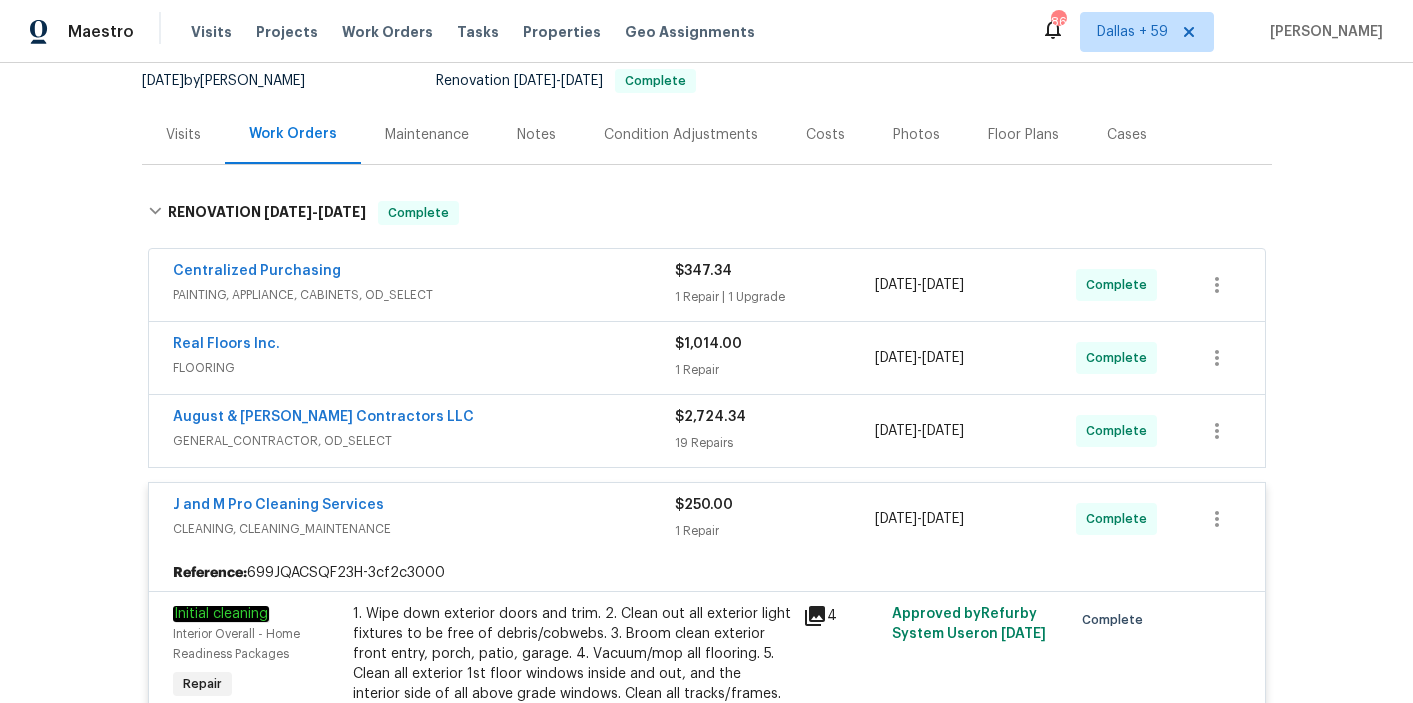 click on "GENERAL_CONTRACTOR, OD_SELECT" at bounding box center [424, 441] 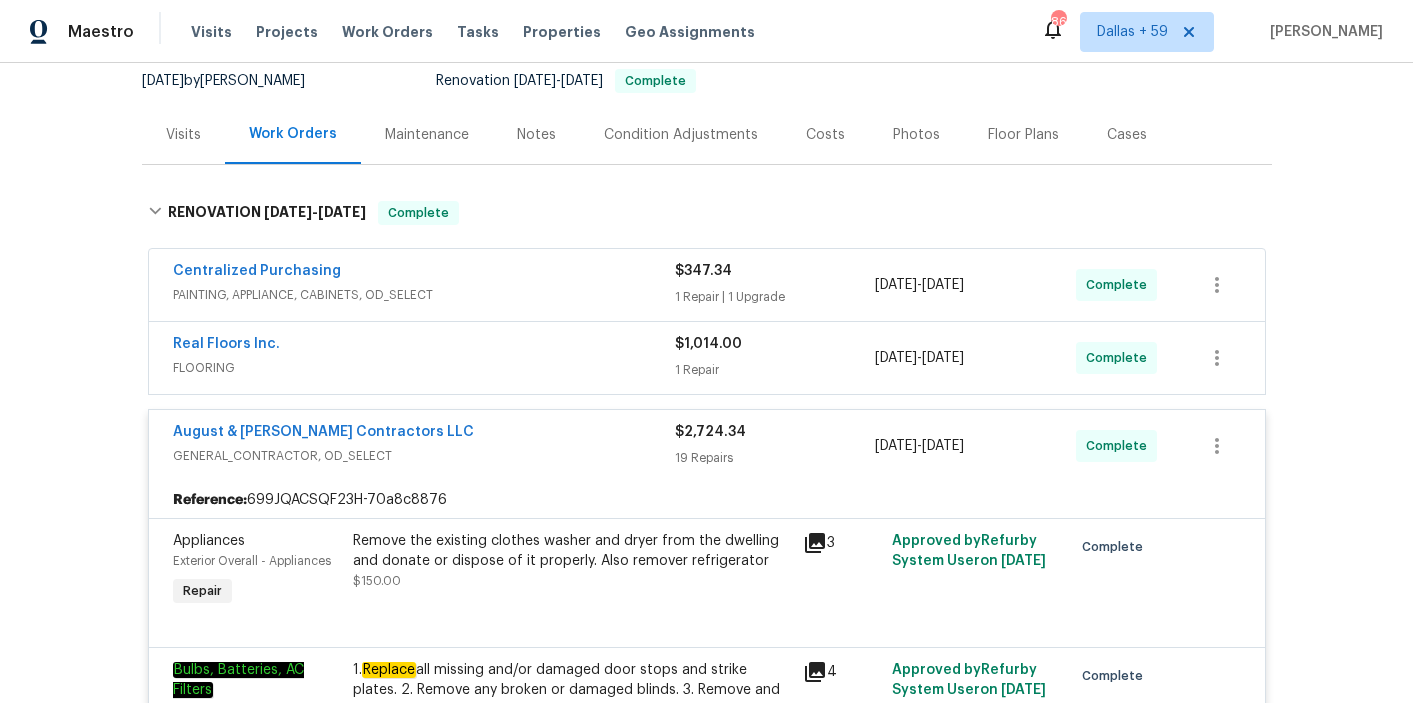 click on "Real Floors Inc." at bounding box center [424, 346] 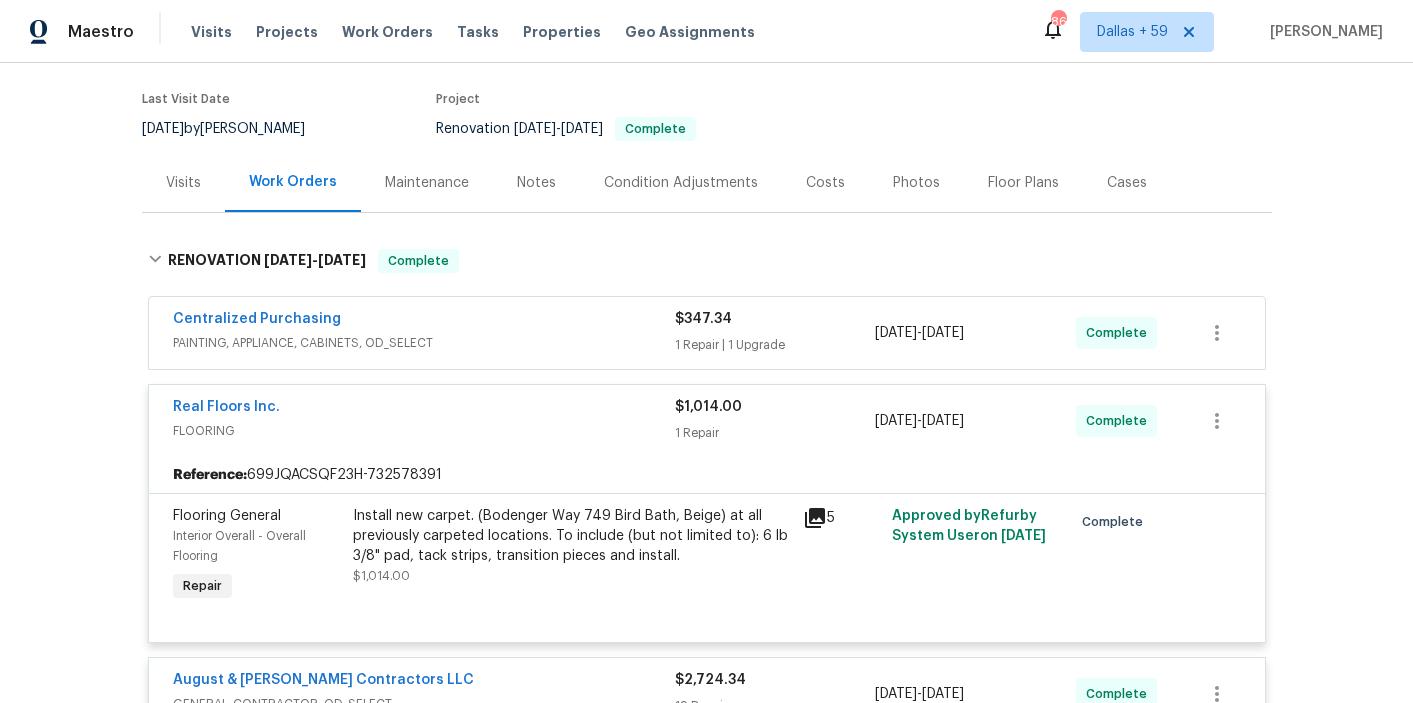 scroll, scrollTop: 145, scrollLeft: 0, axis: vertical 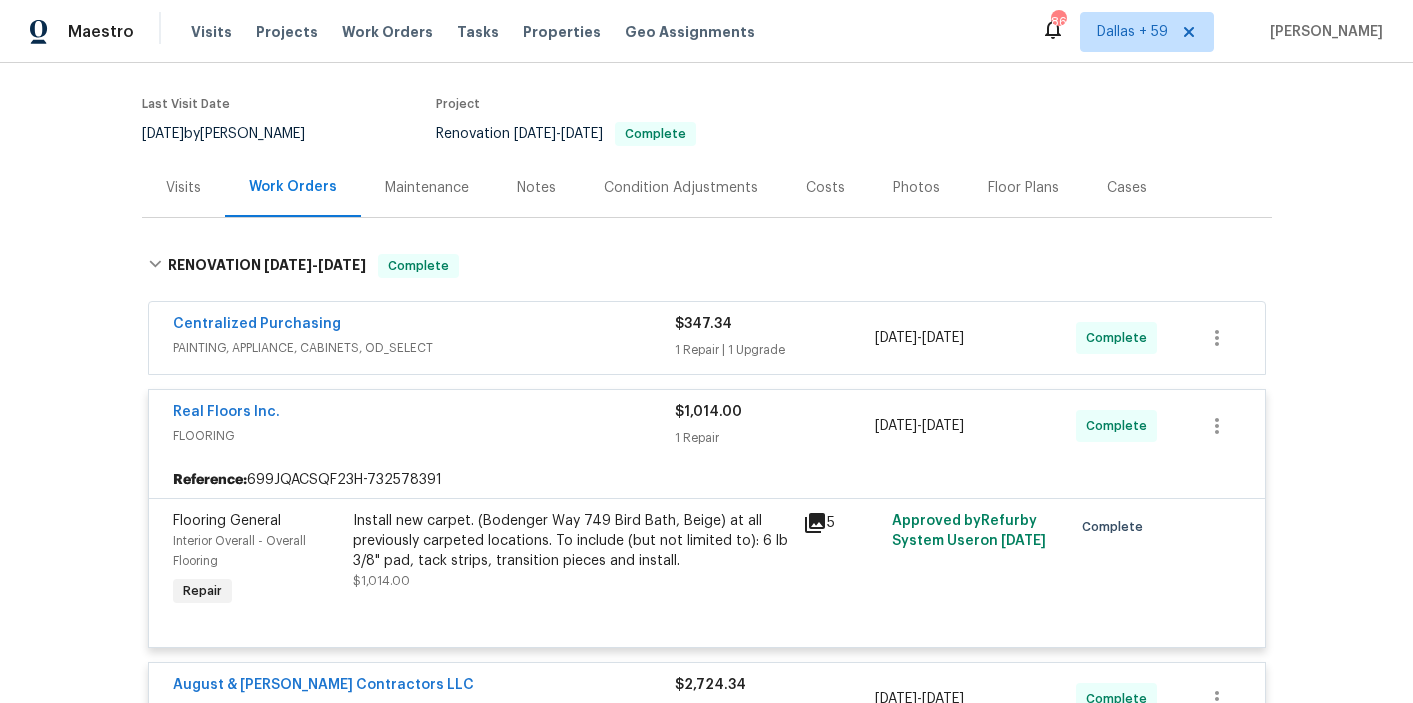 click on "PAINTING, APPLIANCE, CABINETS, OD_SELECT" at bounding box center (424, 348) 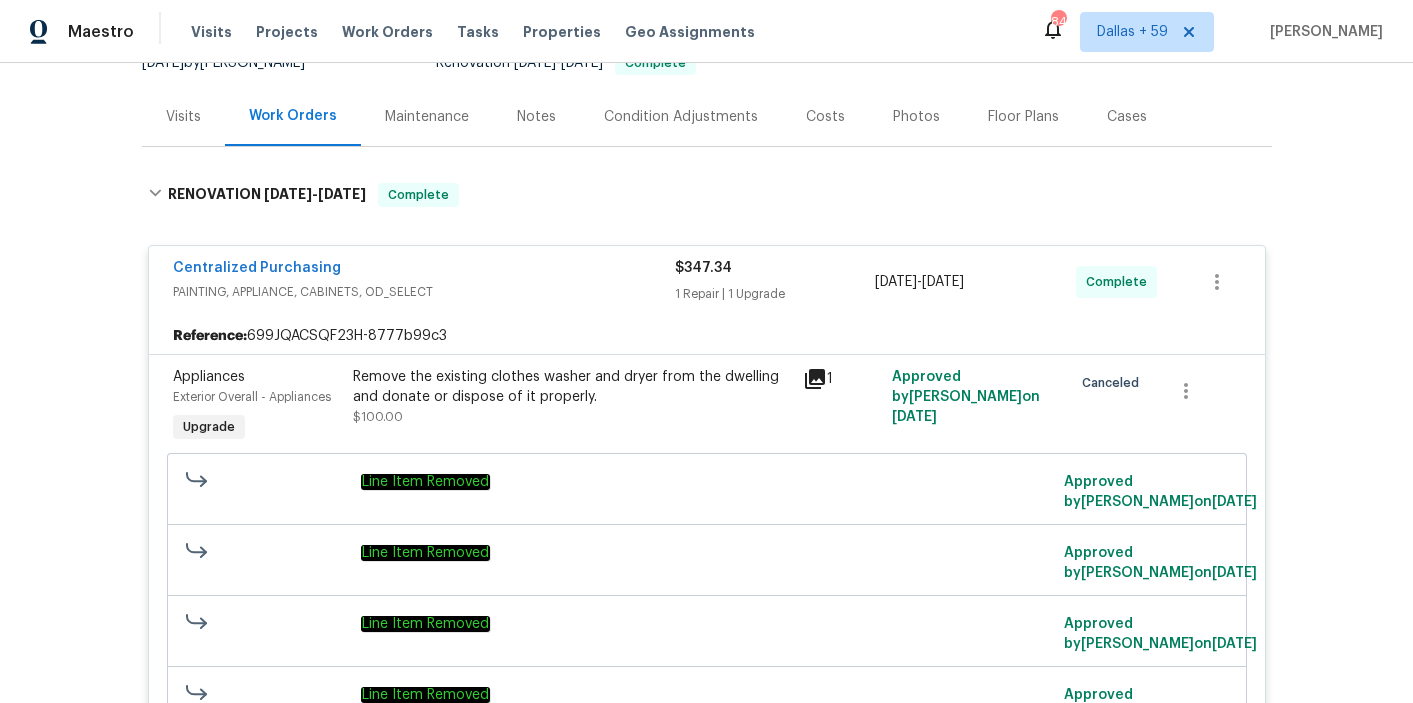 scroll, scrollTop: 0, scrollLeft: 0, axis: both 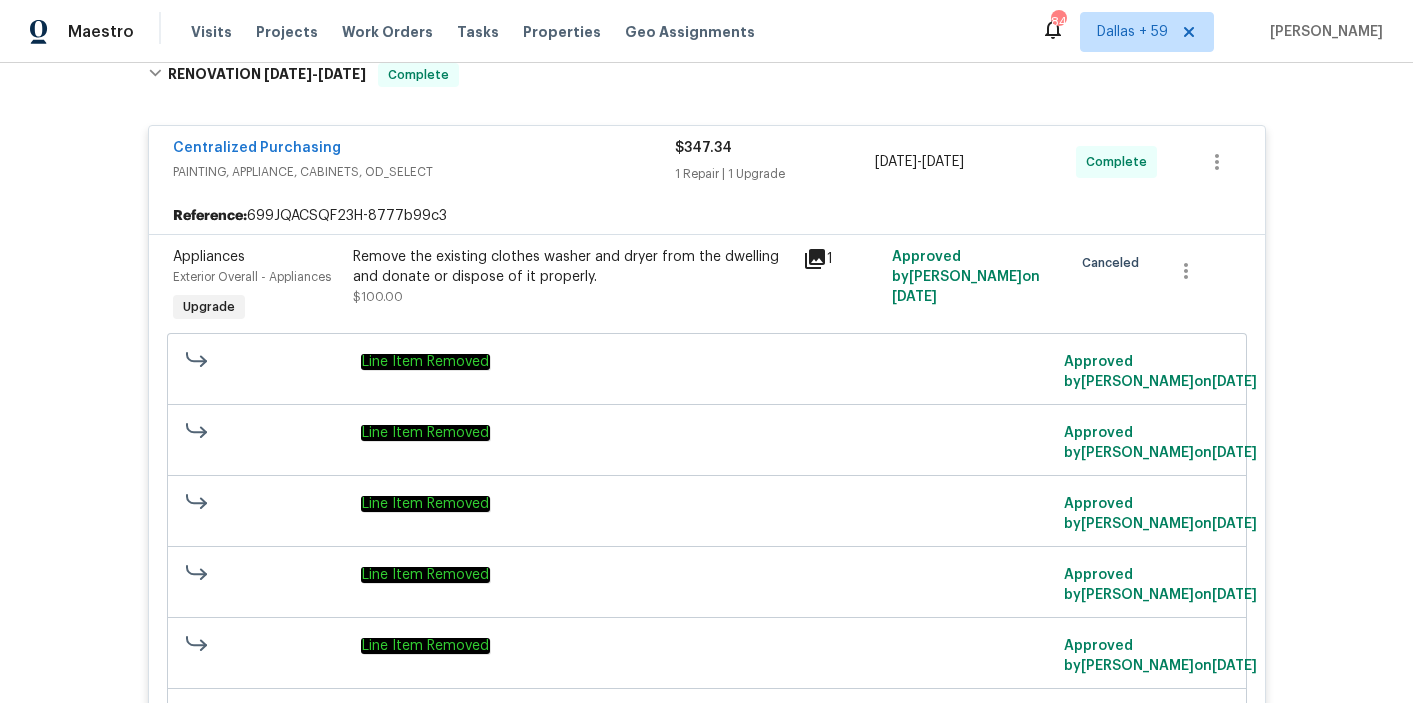 click on "Line Item Removed" at bounding box center [706, 362] 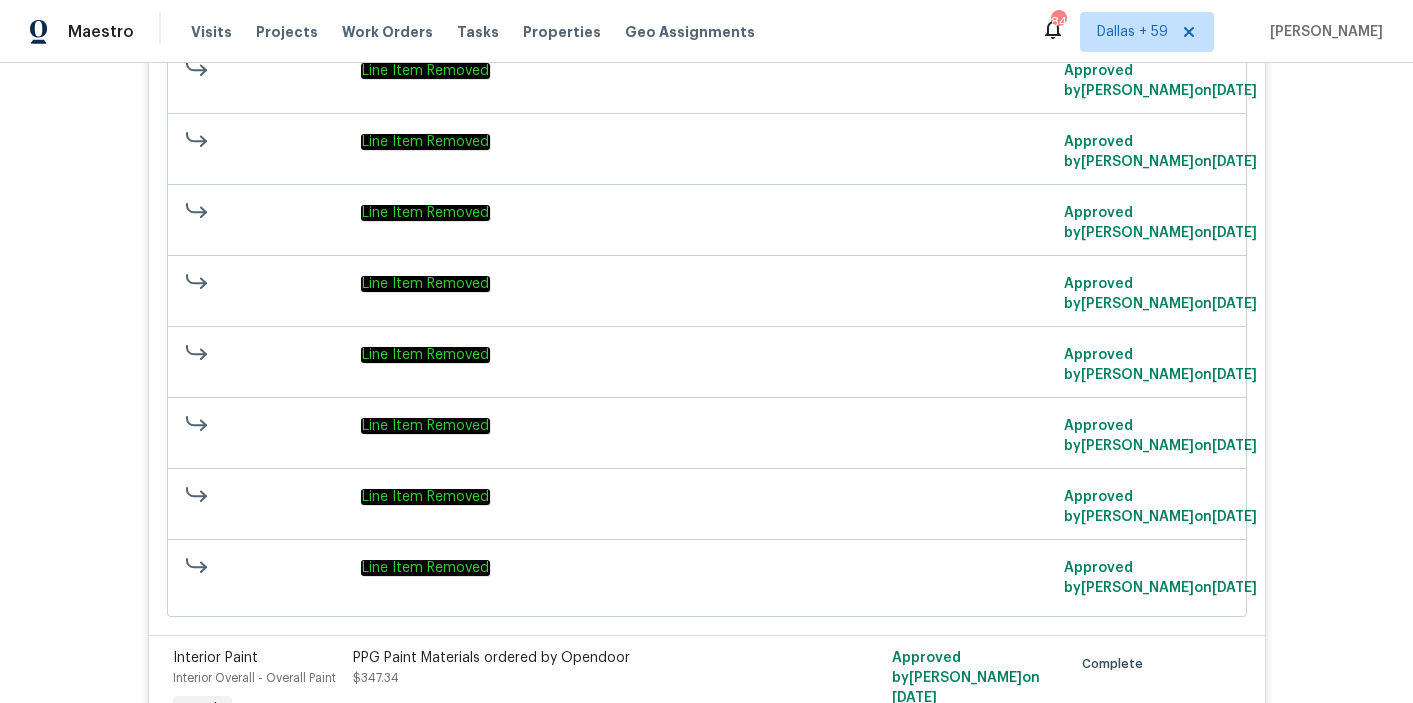 scroll, scrollTop: 0, scrollLeft: 0, axis: both 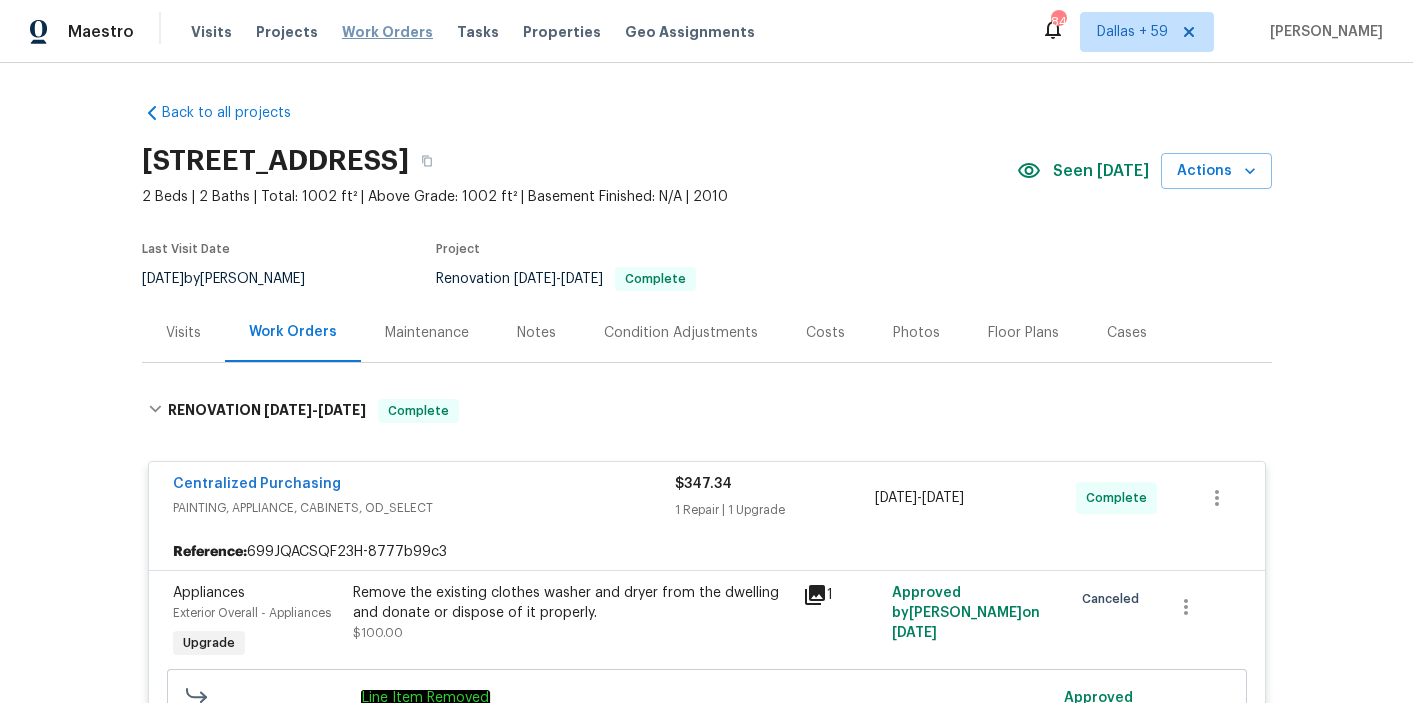 click on "Work Orders" at bounding box center [387, 32] 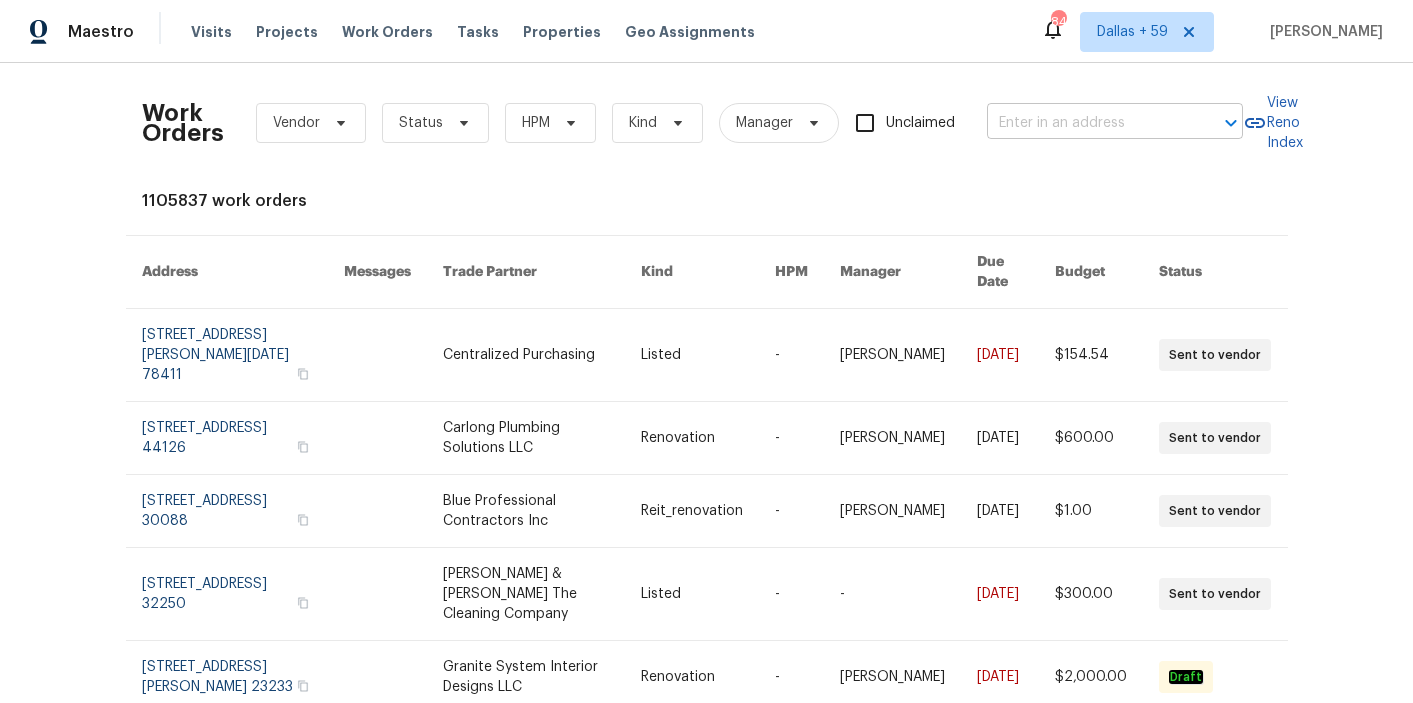 click at bounding box center (1087, 123) 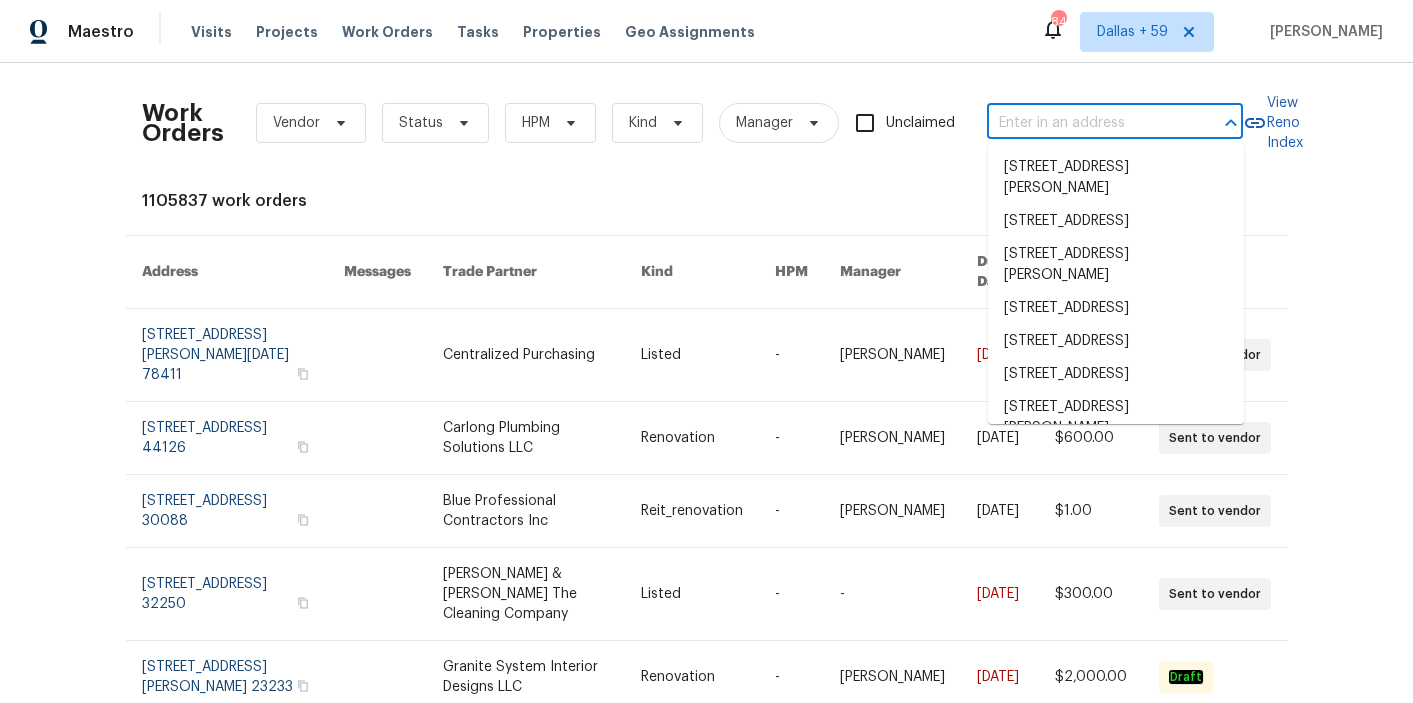 paste on "2805 Monthaven Dr, Arlington, TX 76001" 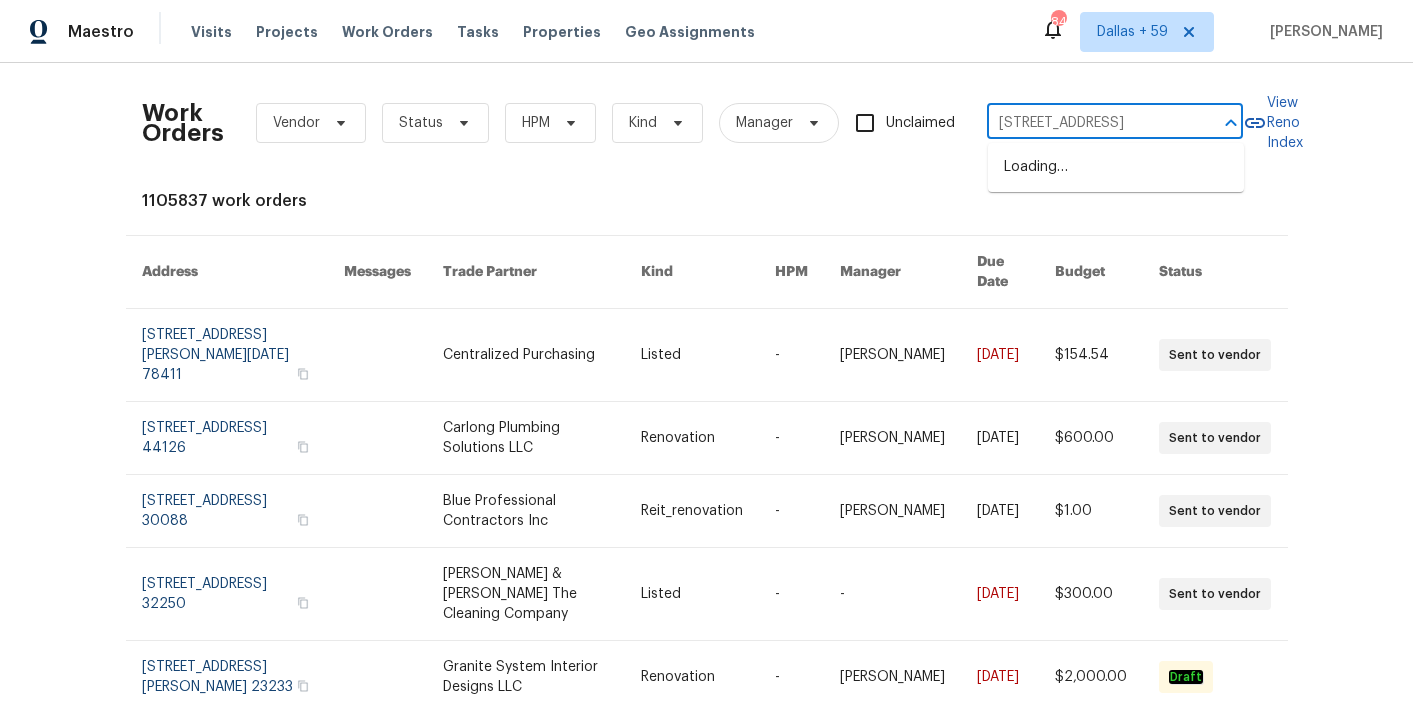 scroll, scrollTop: 0, scrollLeft: 77, axis: horizontal 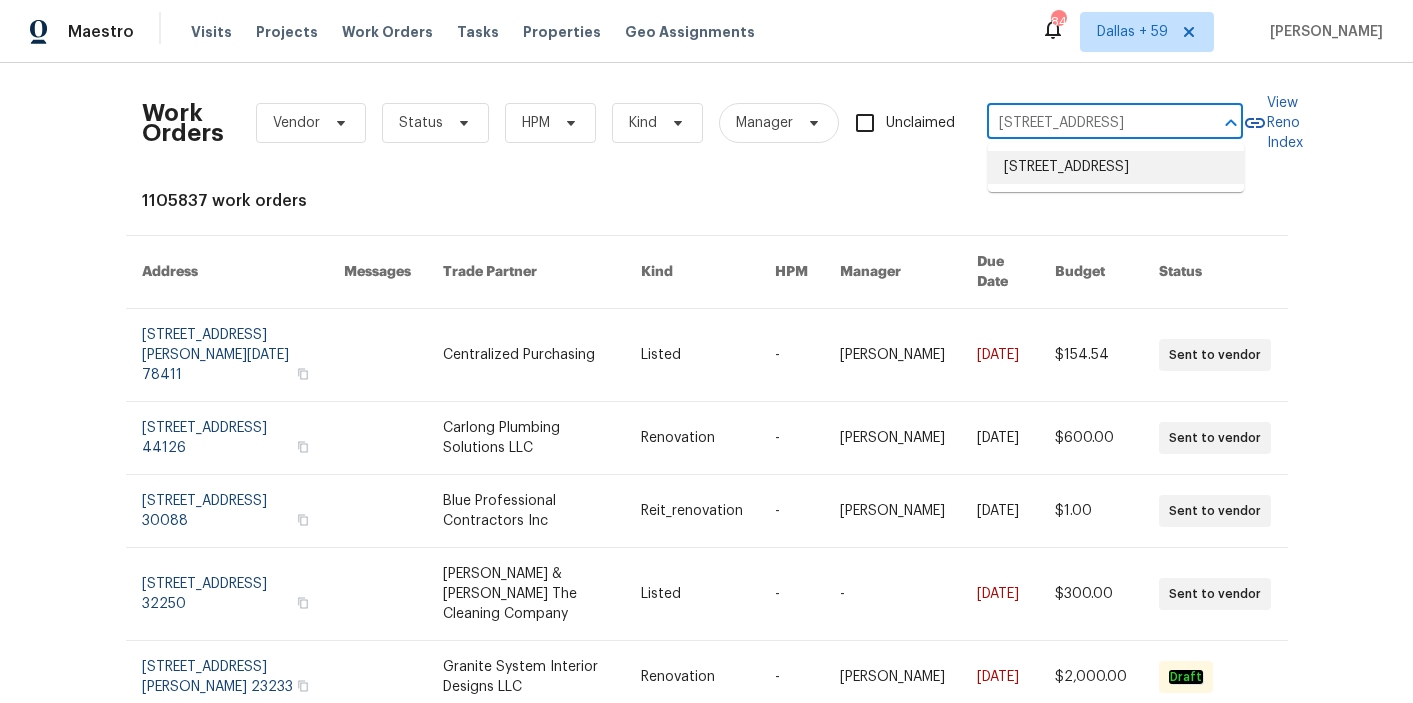 click on "2805 Monthaven Dr, Arlington, TX 76001" at bounding box center (1116, 167) 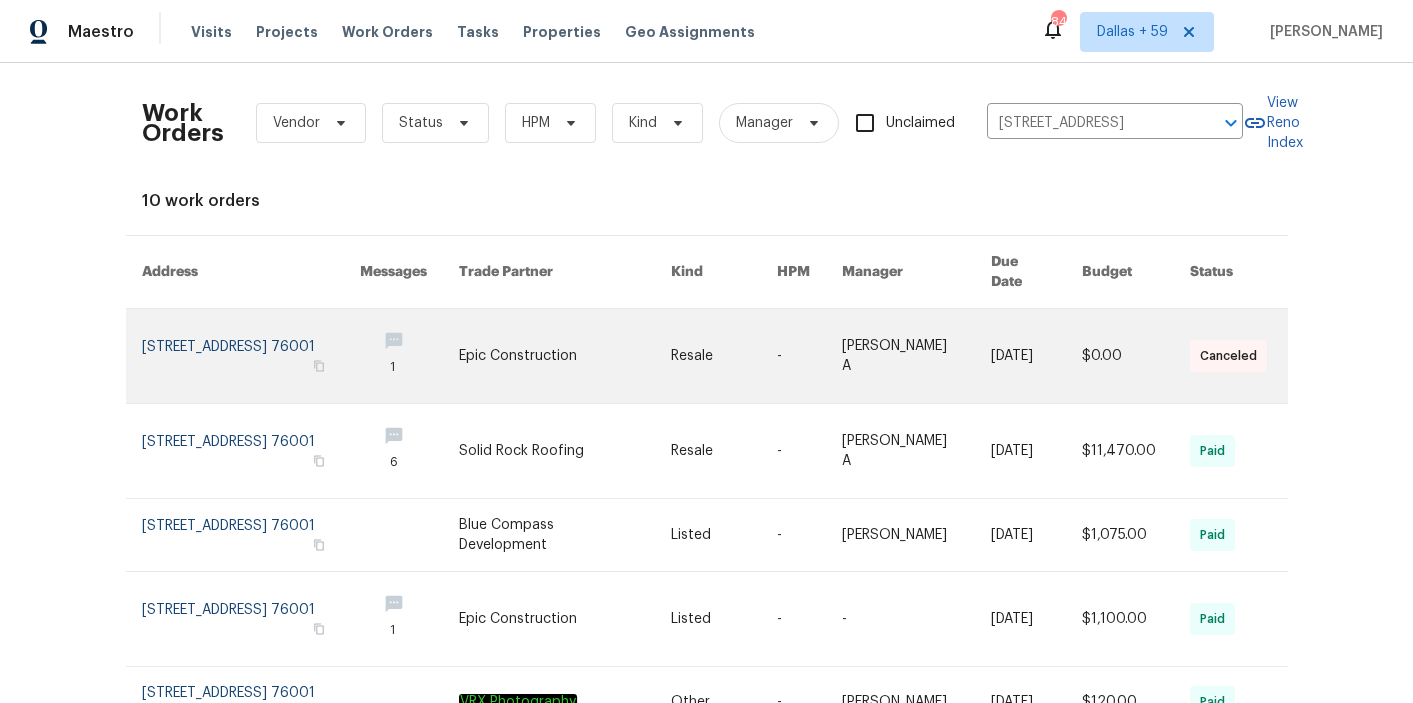 click at bounding box center [565, 356] 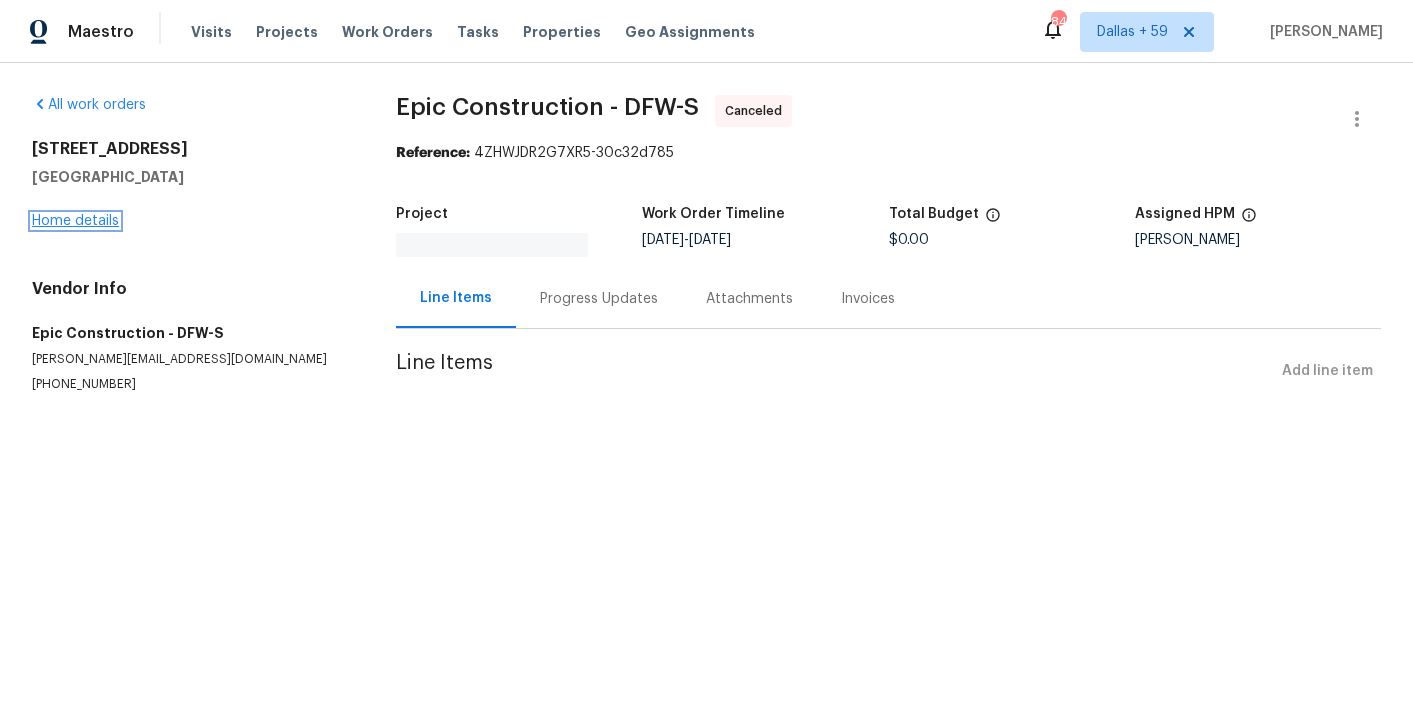 click on "Home details" at bounding box center (75, 221) 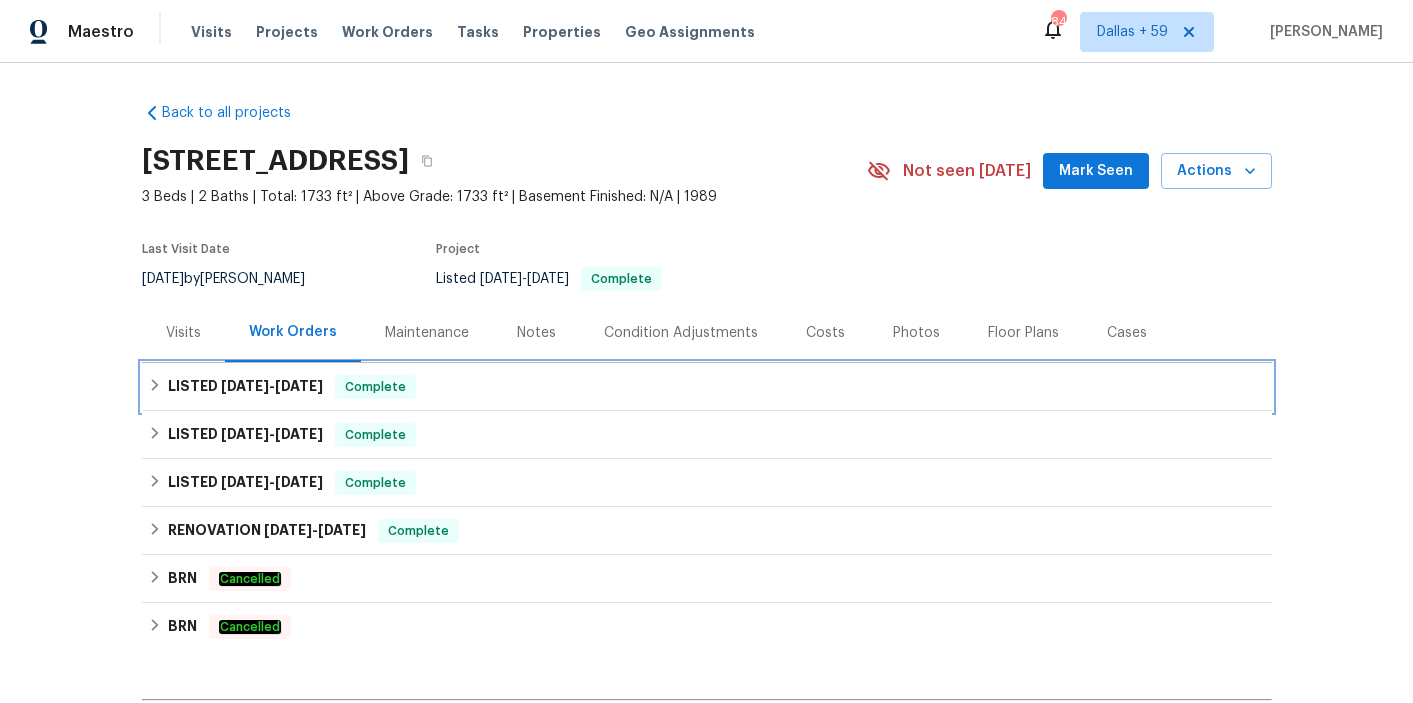 click on "LISTED   5/17/25  -  5/21/25 Complete" at bounding box center (707, 387) 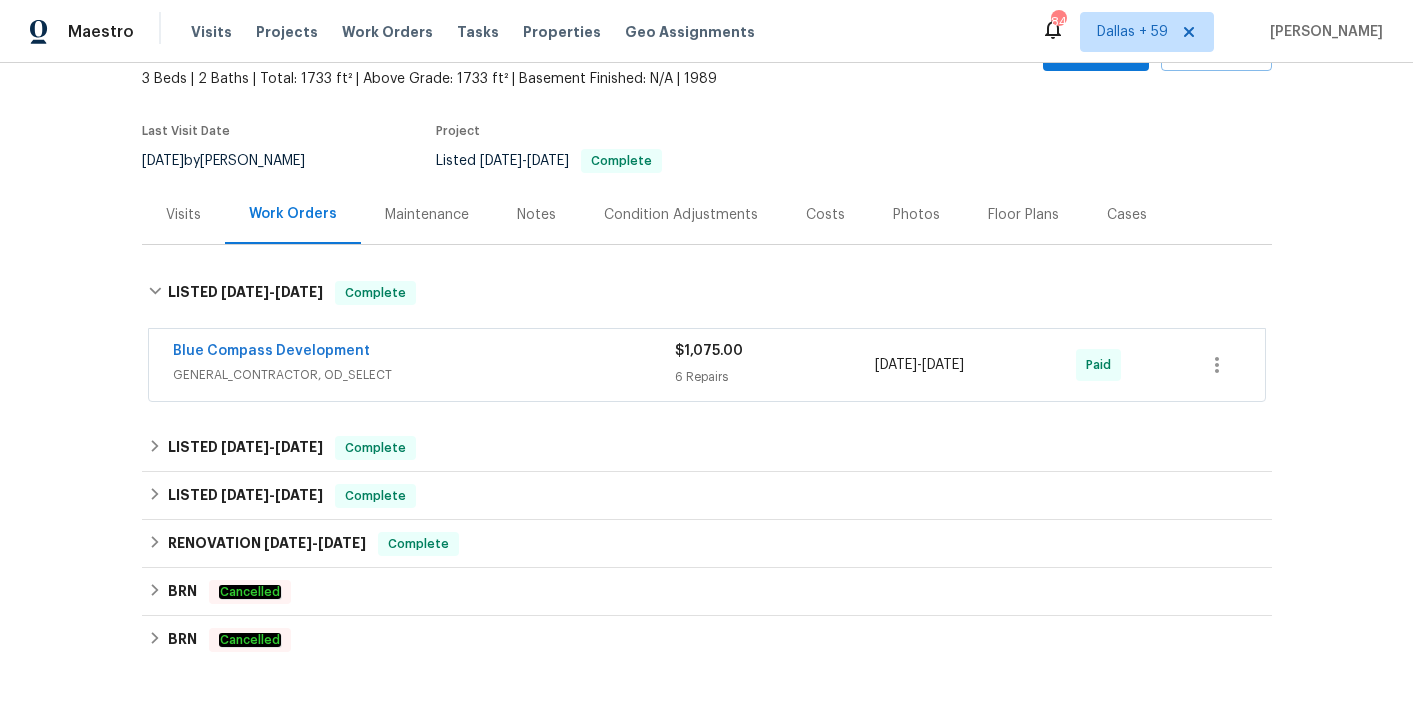 click on "GENERAL_CONTRACTOR, OD_SELECT" at bounding box center (424, 375) 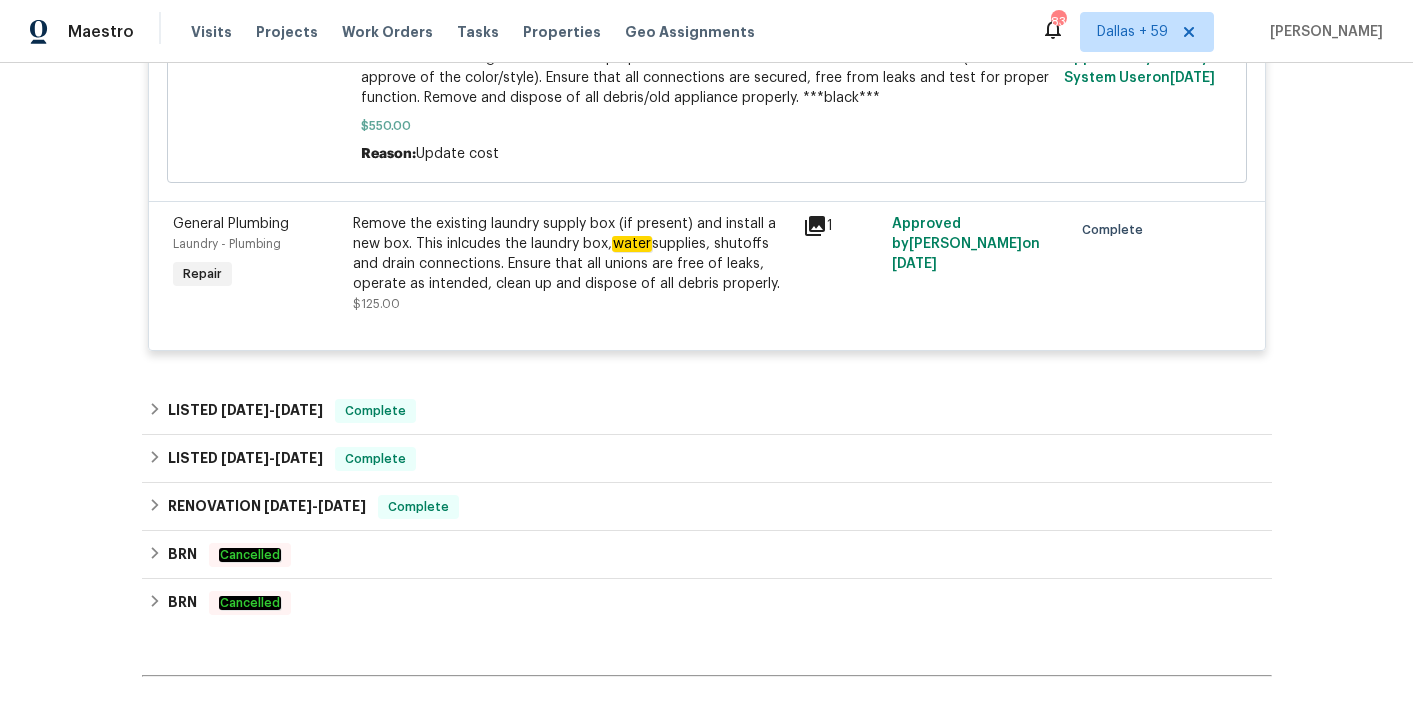 scroll, scrollTop: 1237, scrollLeft: 0, axis: vertical 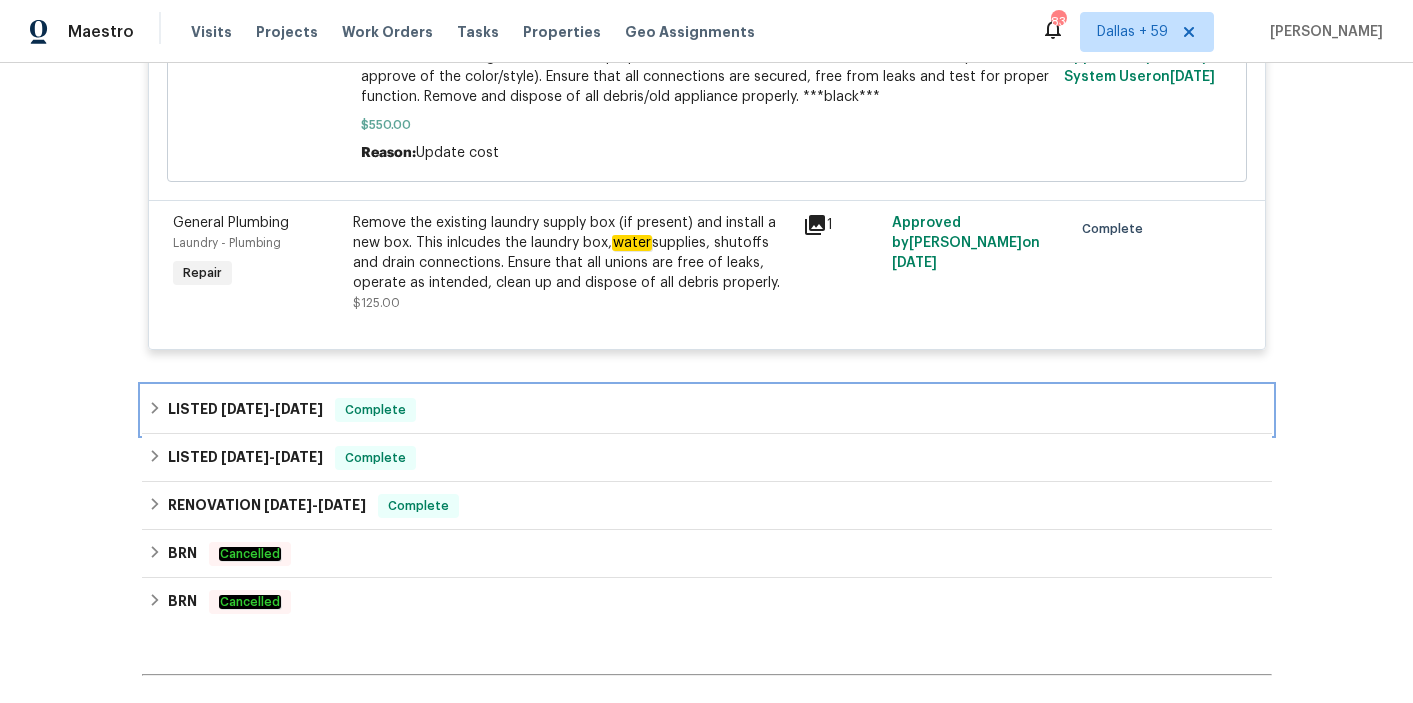 click on "LISTED   4/8/25  -  4/11/25 Complete" at bounding box center (707, 410) 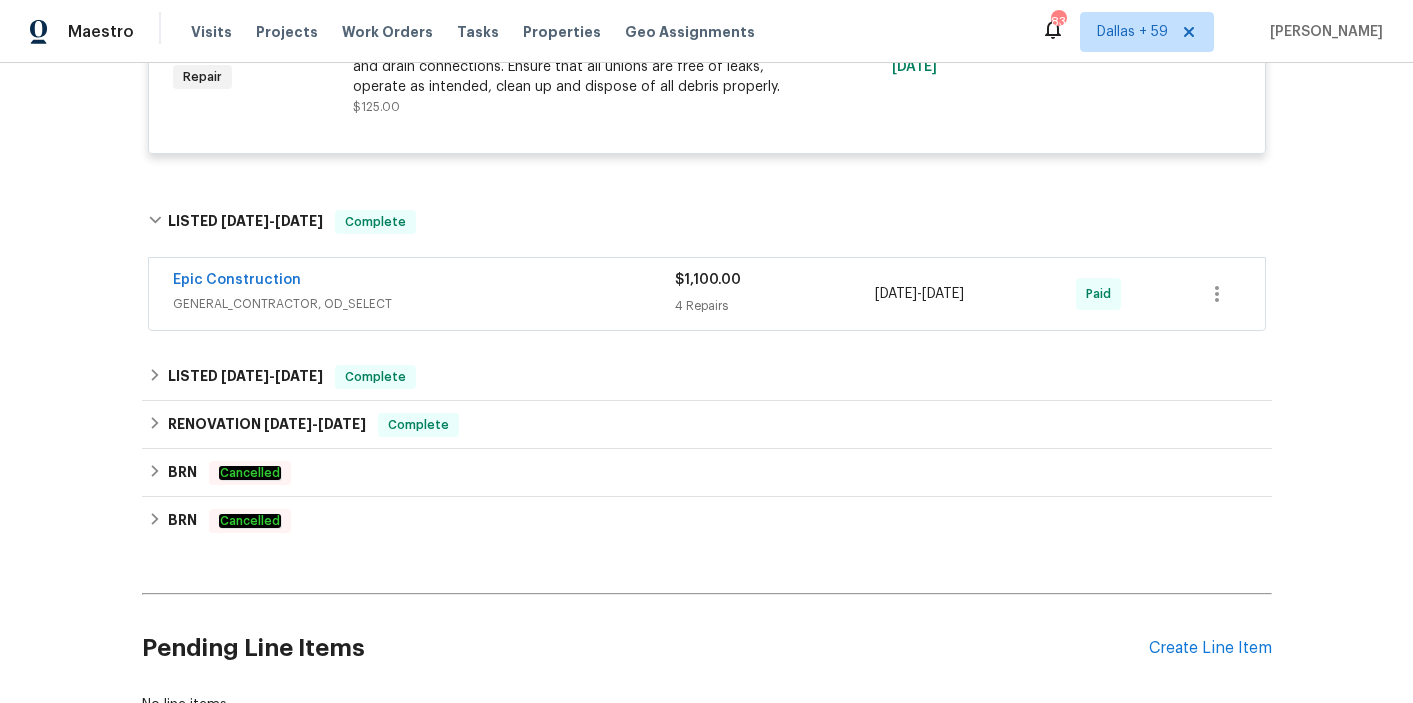 click on "Epic Construction" at bounding box center [424, 282] 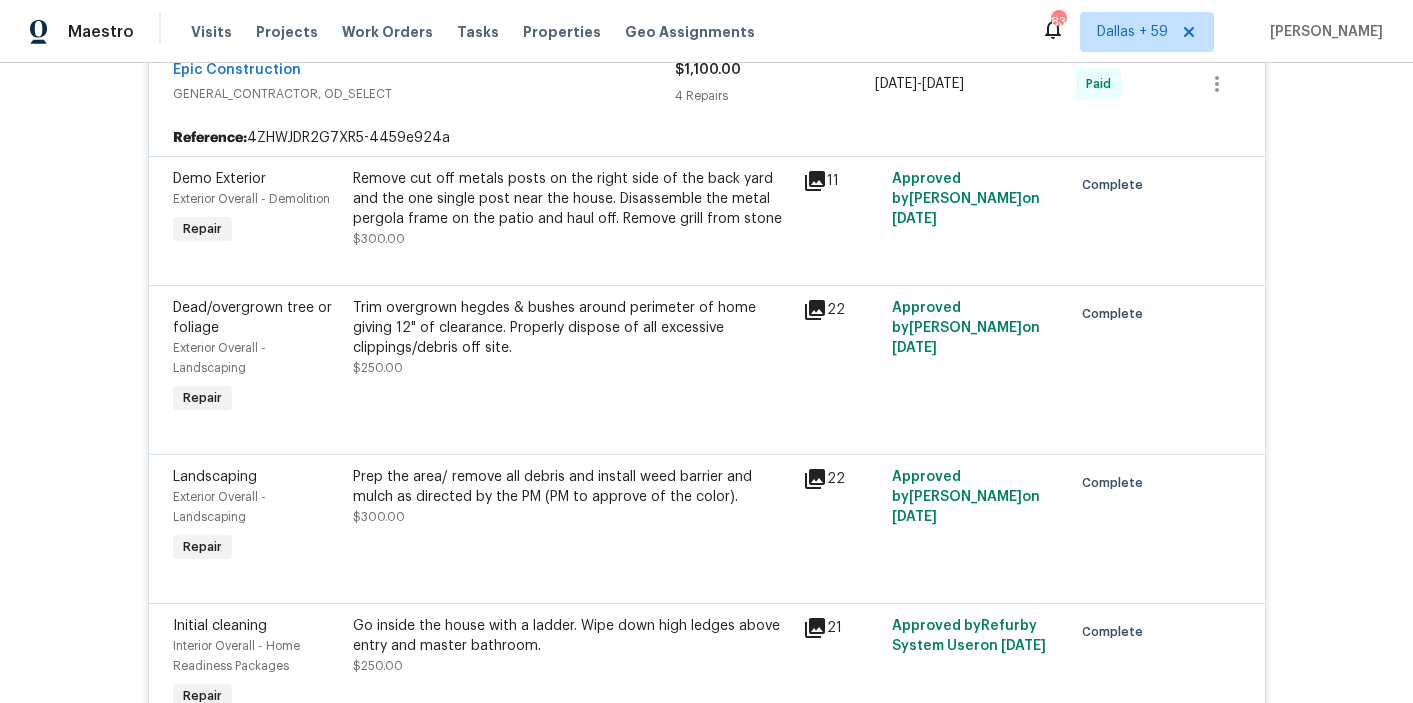 scroll, scrollTop: 1697, scrollLeft: 0, axis: vertical 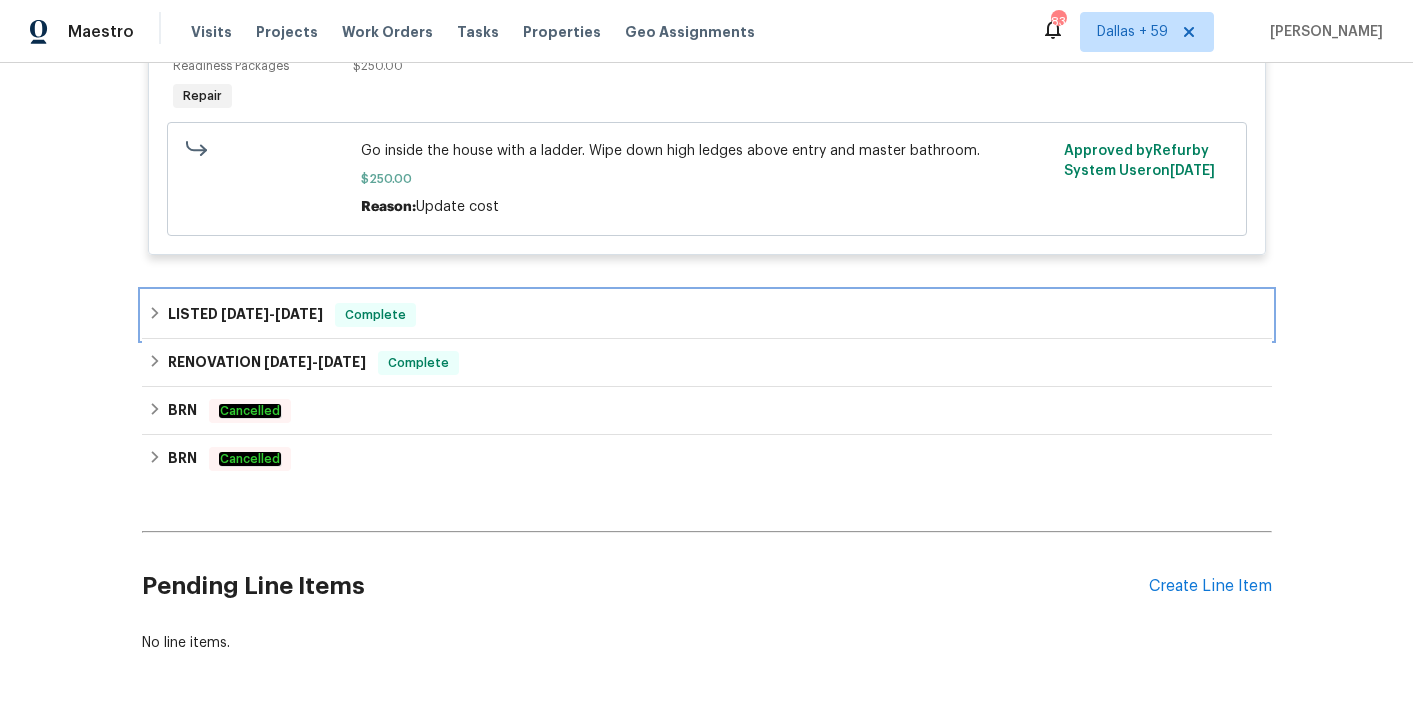 click on "LISTED   2/19/25  -  2/20/25 Complete" at bounding box center (707, 315) 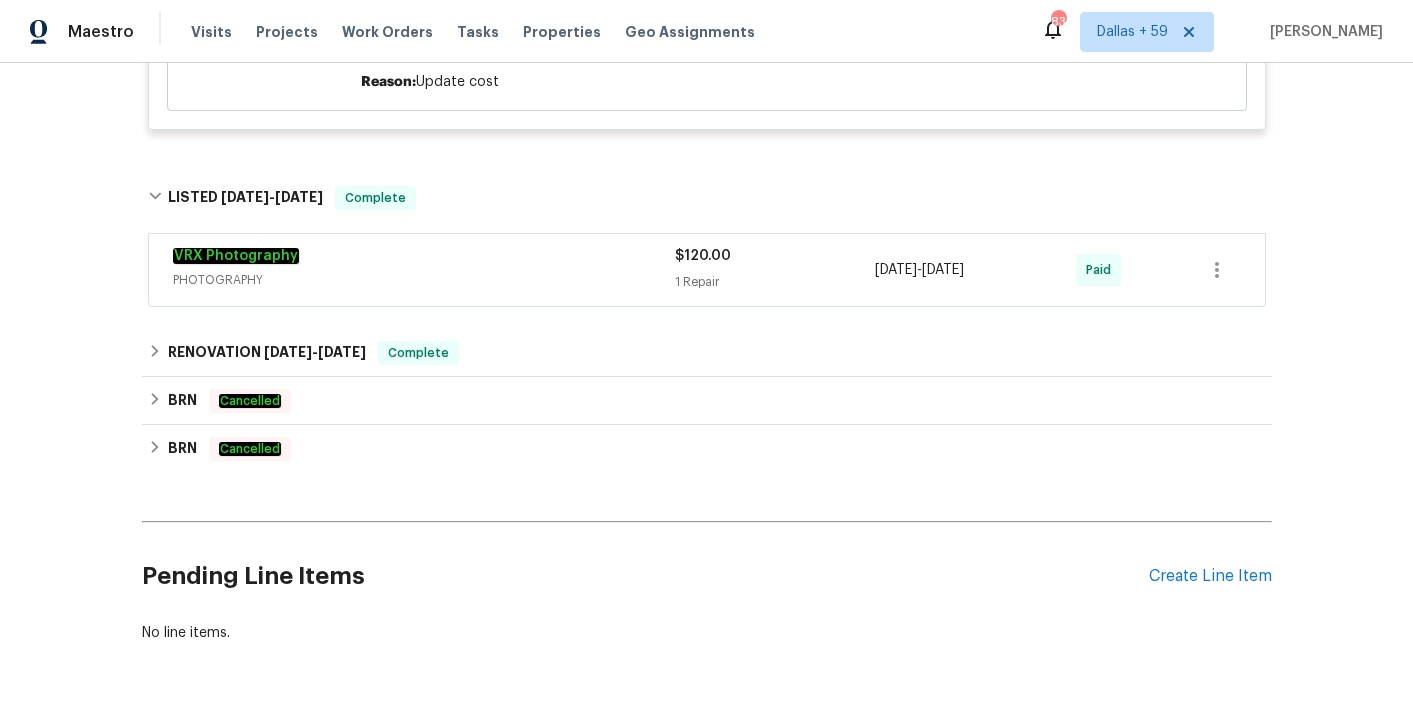 click on "VRX Photography" at bounding box center (424, 258) 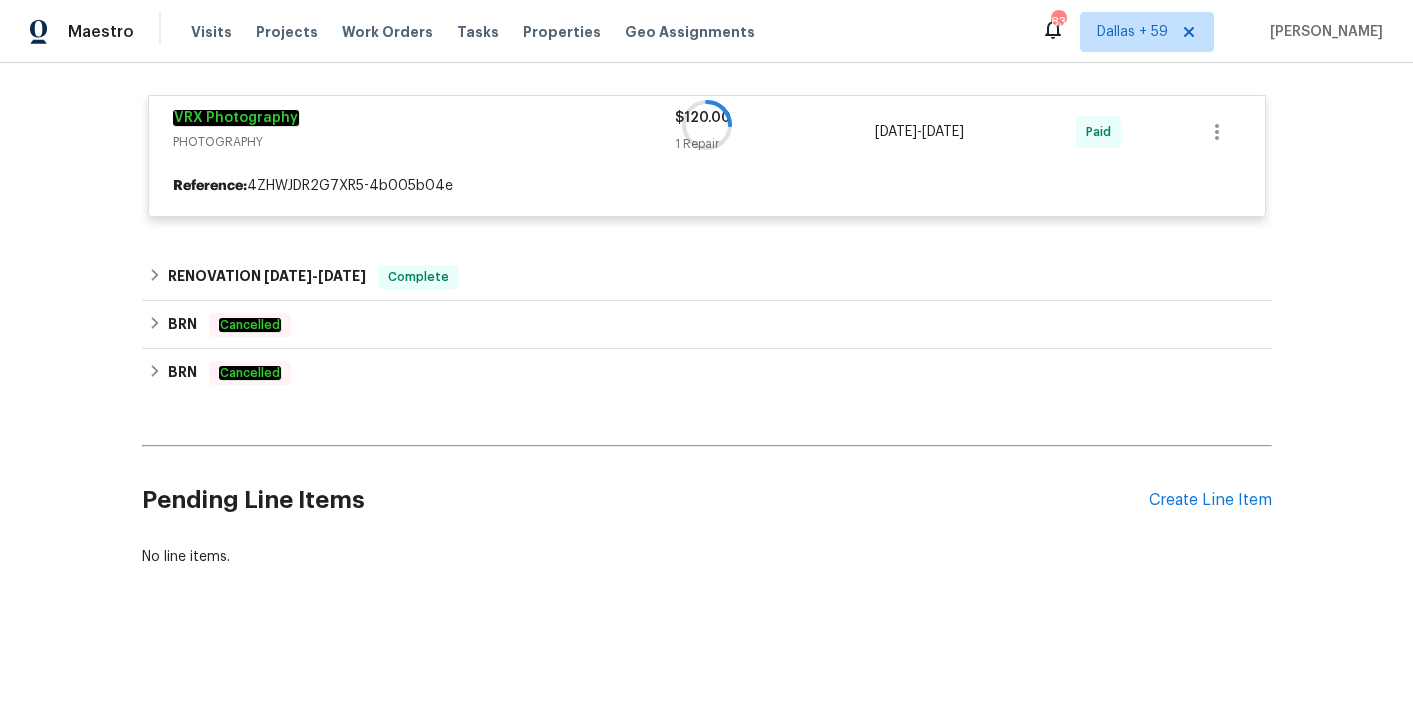 scroll, scrollTop: 2542, scrollLeft: 0, axis: vertical 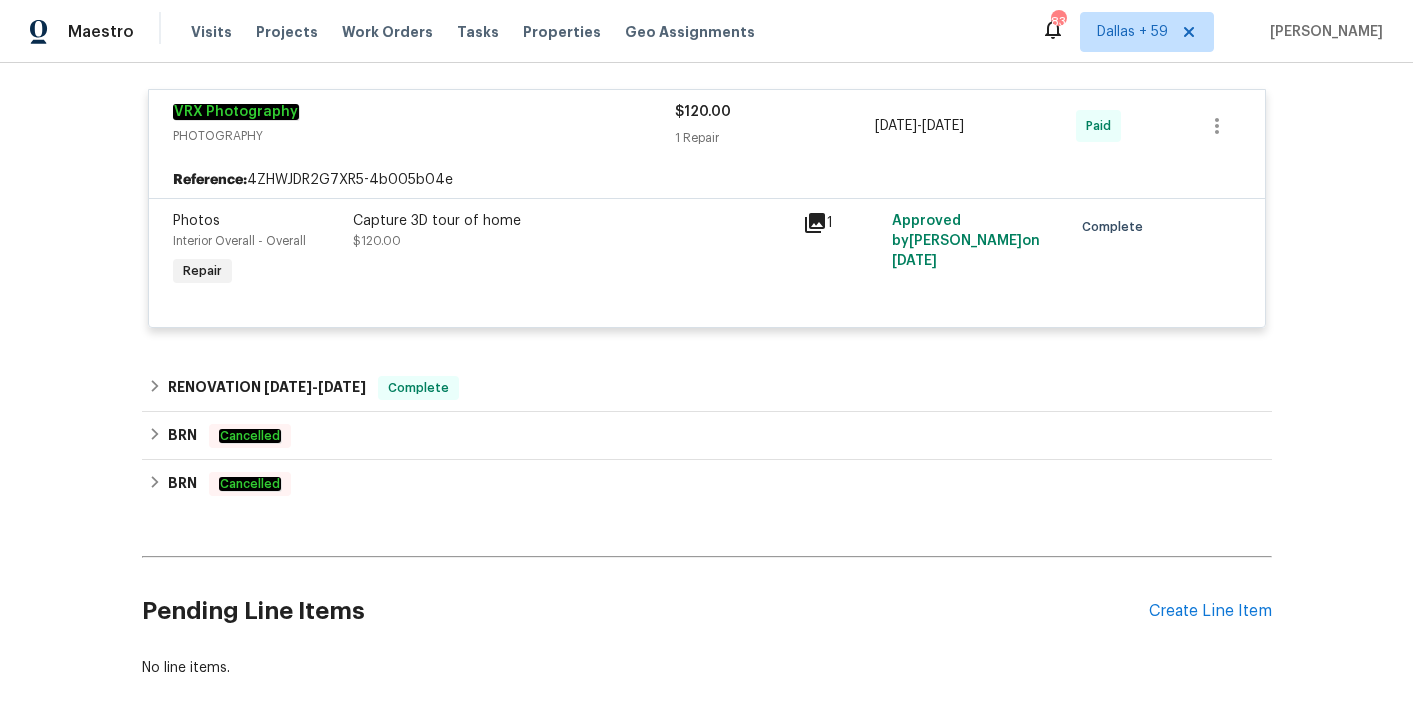 click on "Capture 3D tour of home $120.00" at bounding box center [572, 251] 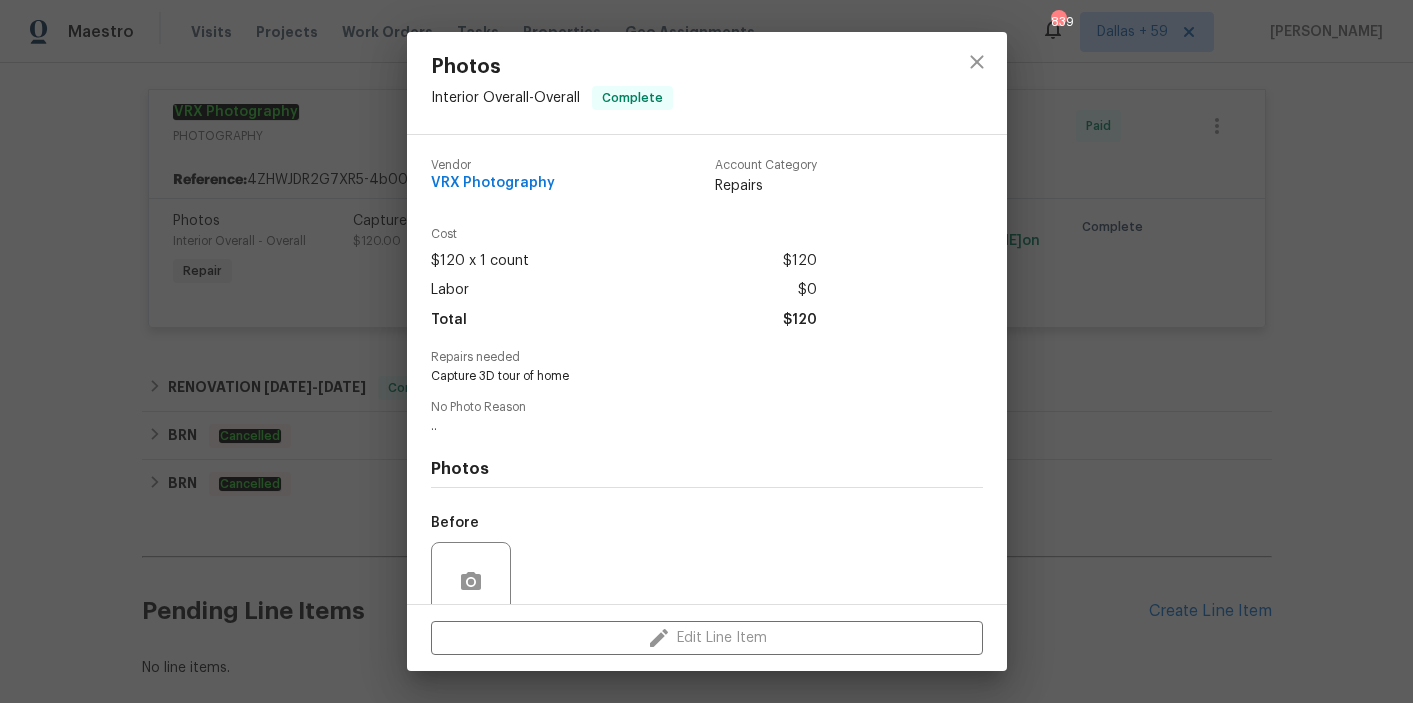 click on "Photos Interior Overall  -  Overall Complete Vendor VRX Photography Account Category Repairs Cost $120 x 1 count $120 Labor $0 Total $120 Repairs needed Capture 3D tour of home No Photo Reason .. Photos Before After  Edit Line Item" at bounding box center (706, 351) 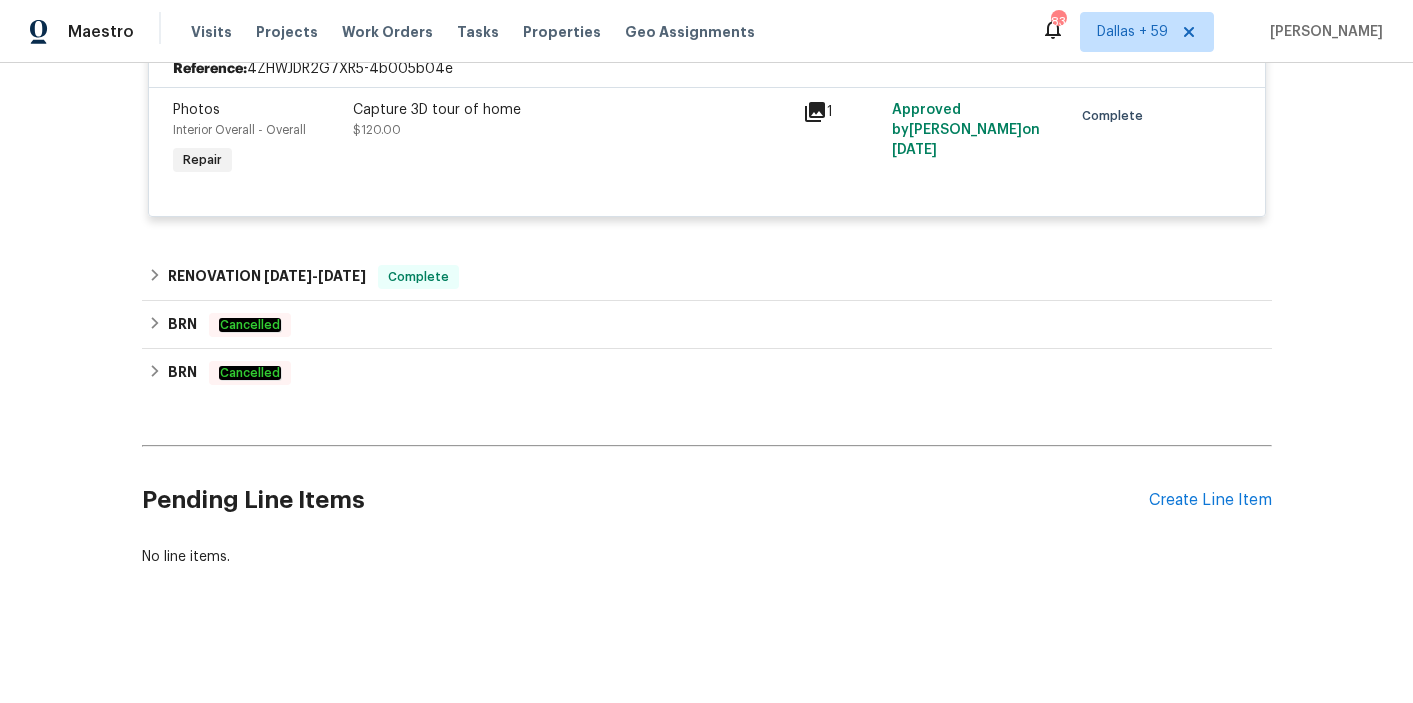 scroll, scrollTop: 2660, scrollLeft: 0, axis: vertical 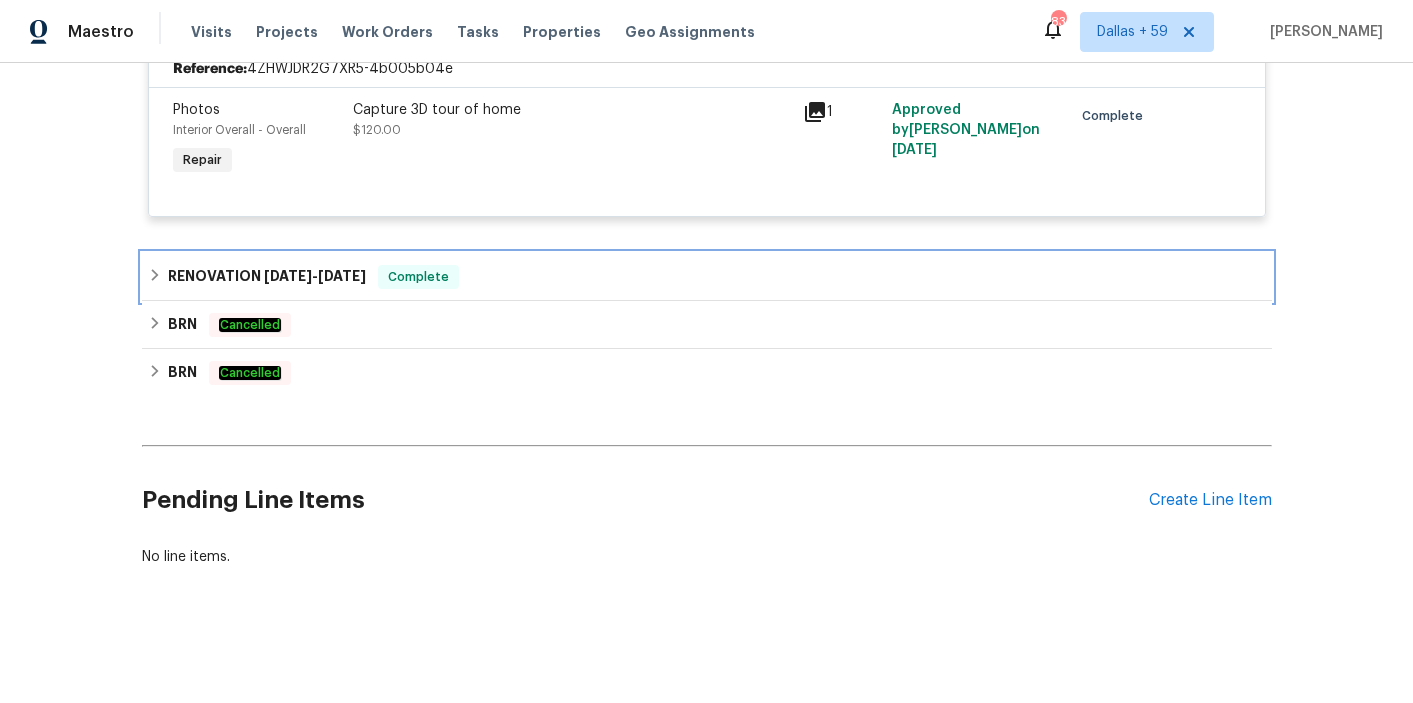 click on "RENOVATION   1/28/25  -  2/12/25 Complete" at bounding box center [707, 277] 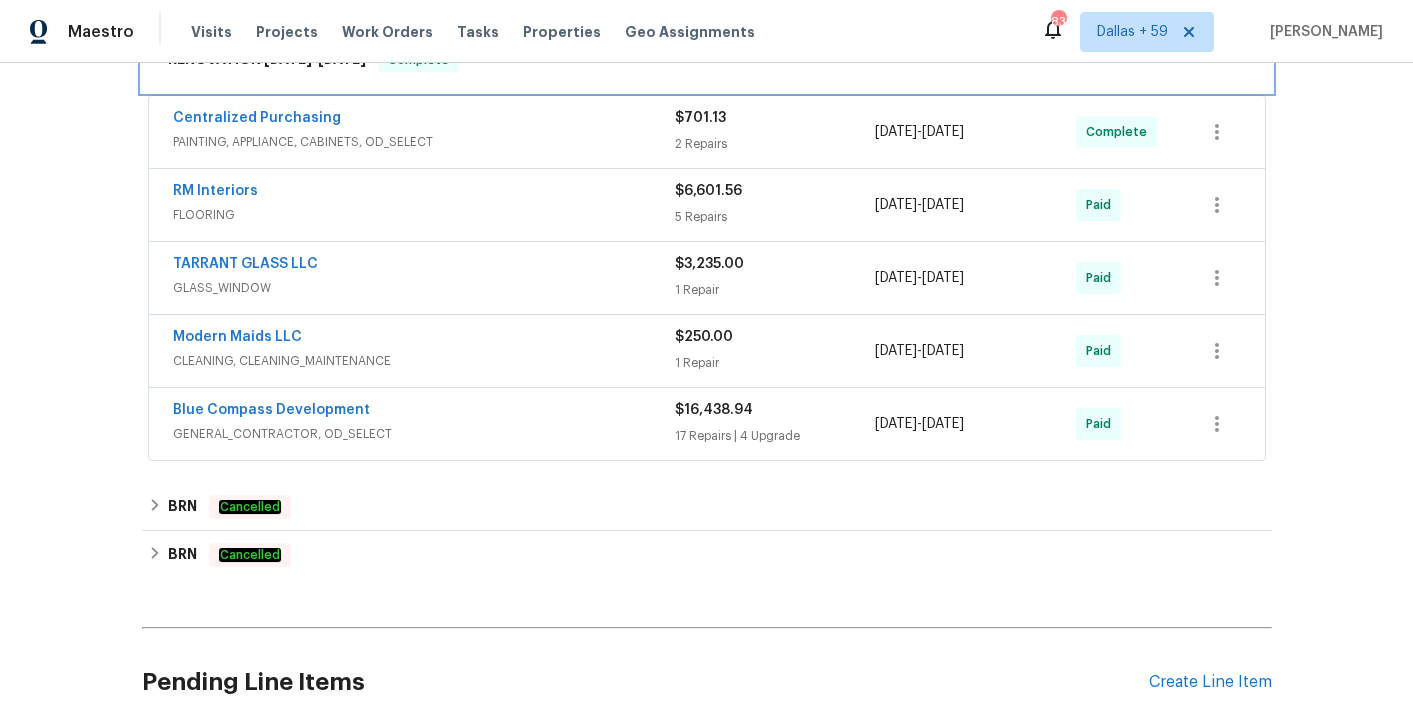 scroll, scrollTop: 2888, scrollLeft: 0, axis: vertical 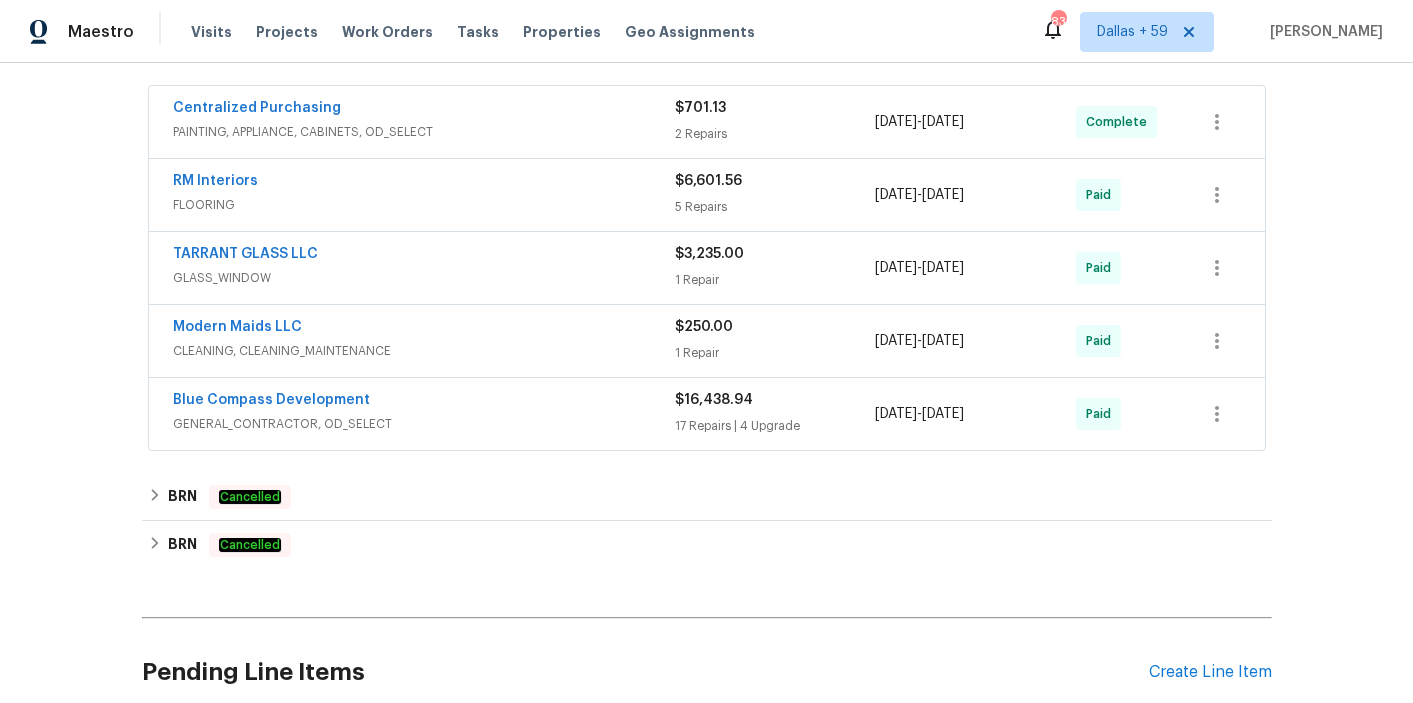 click on "Blue Compass Development" at bounding box center (424, 402) 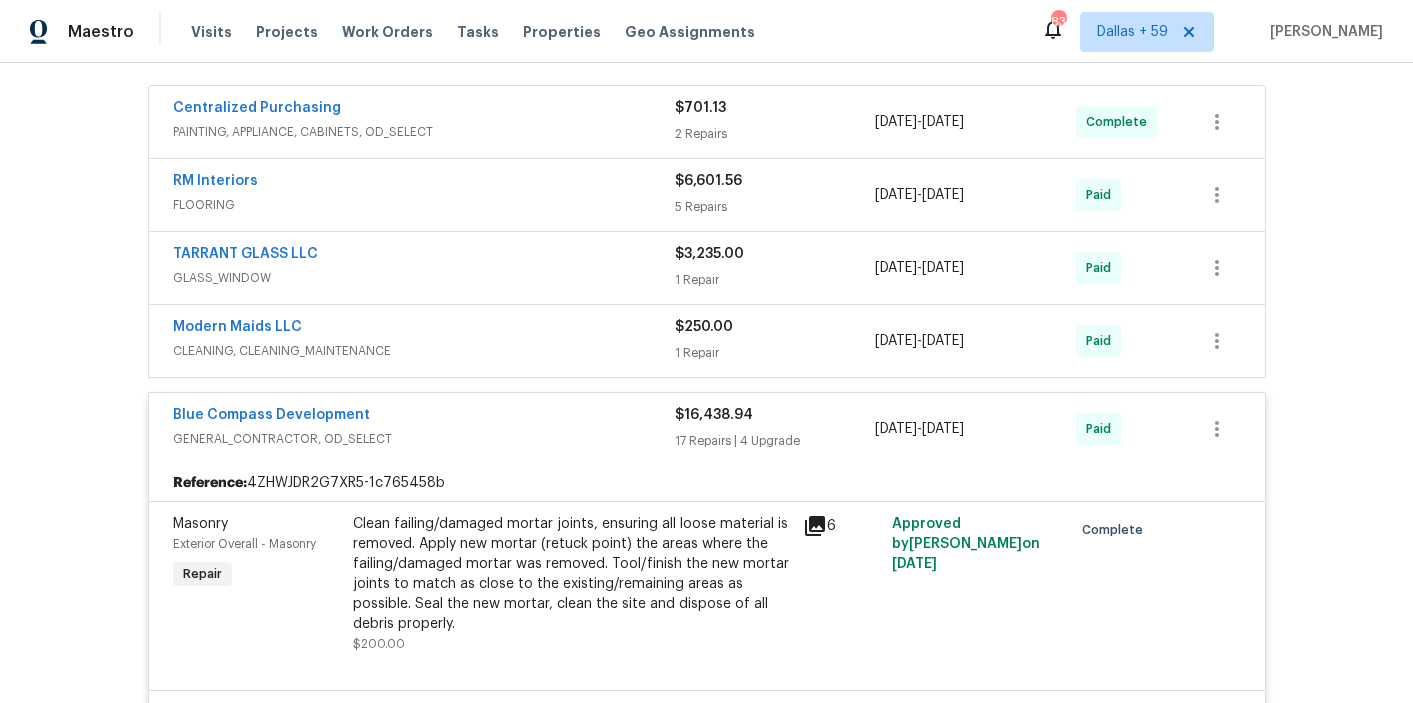 click on "CLEANING, CLEANING_MAINTENANCE" at bounding box center (424, 351) 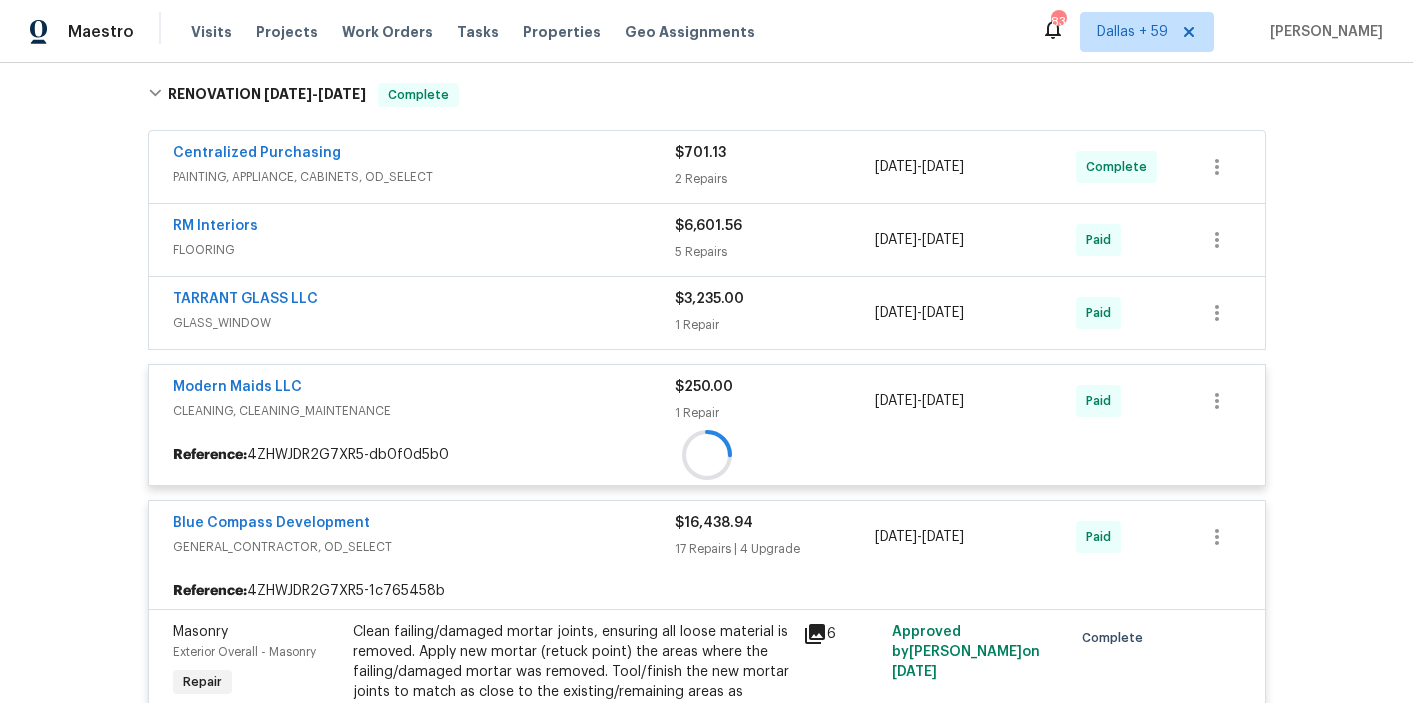 scroll, scrollTop: 2828, scrollLeft: 0, axis: vertical 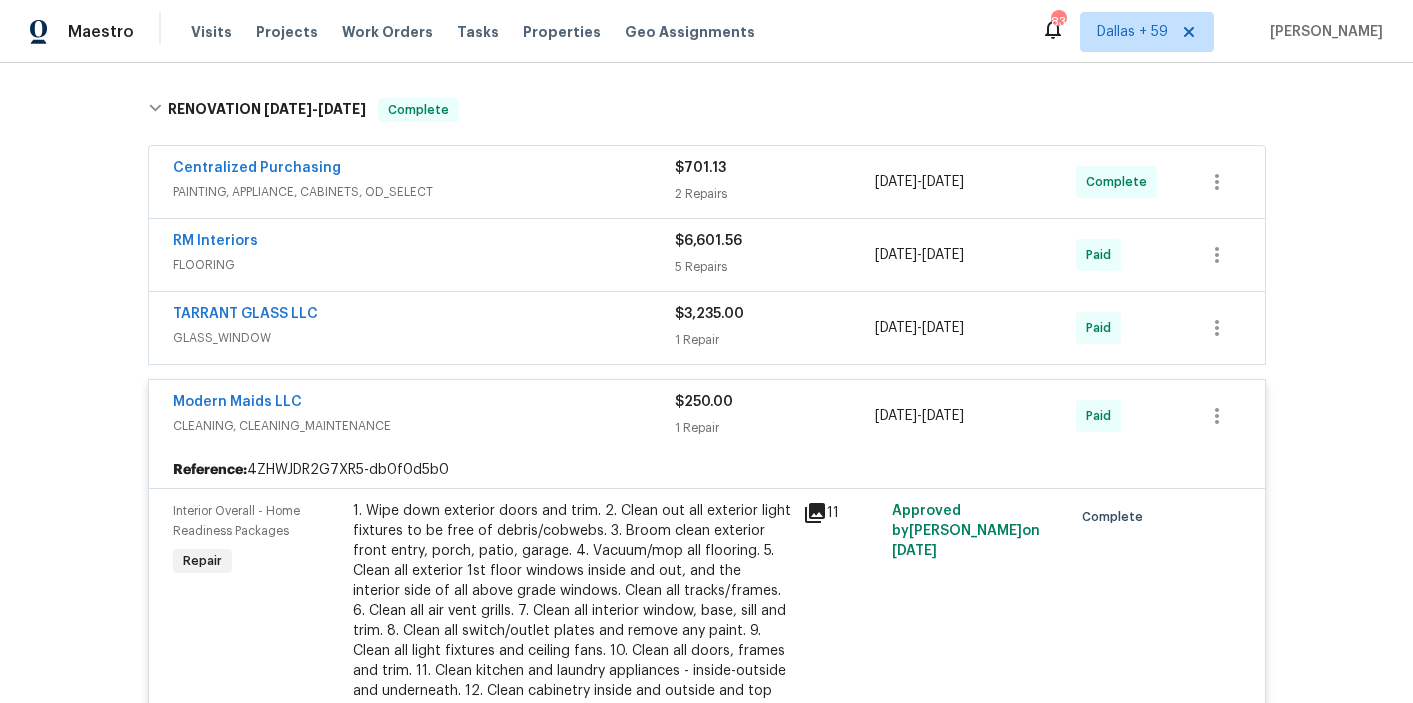 click on "GLASS_WINDOW" at bounding box center (424, 338) 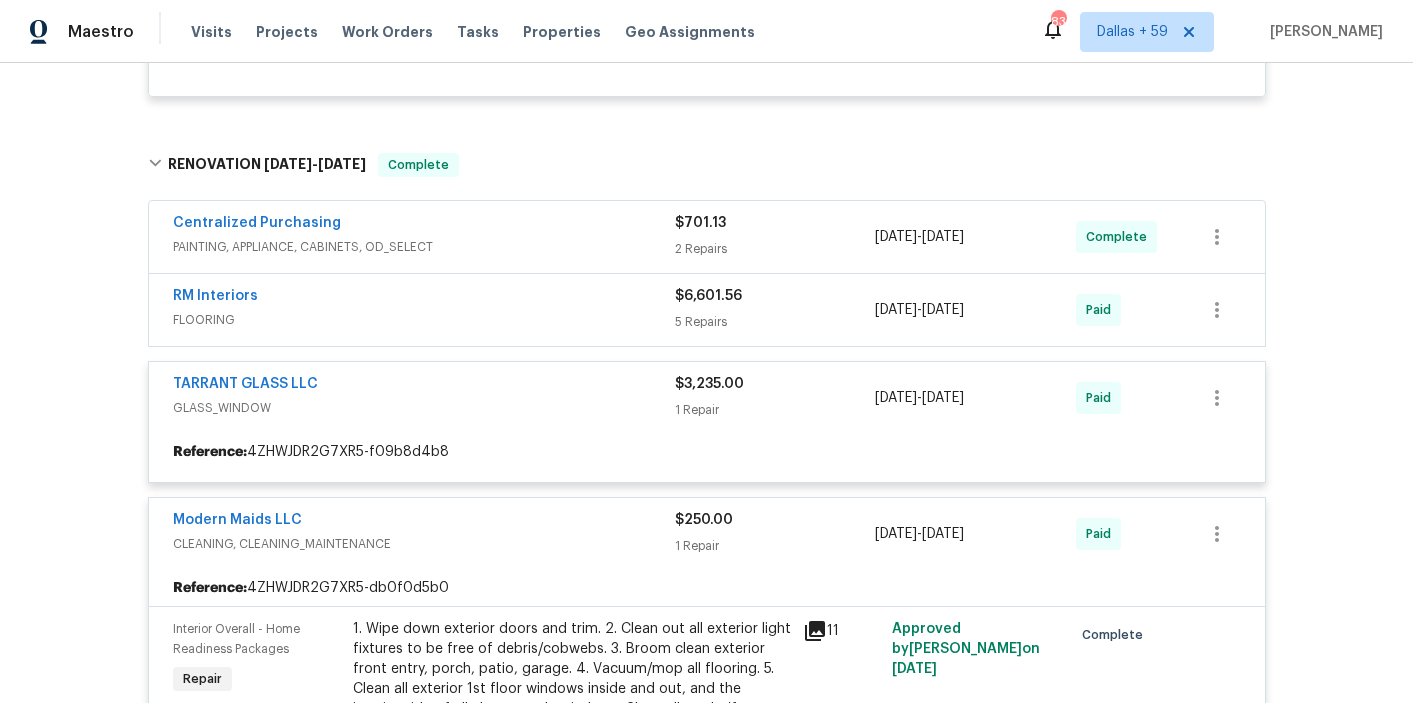 scroll, scrollTop: 2762, scrollLeft: 0, axis: vertical 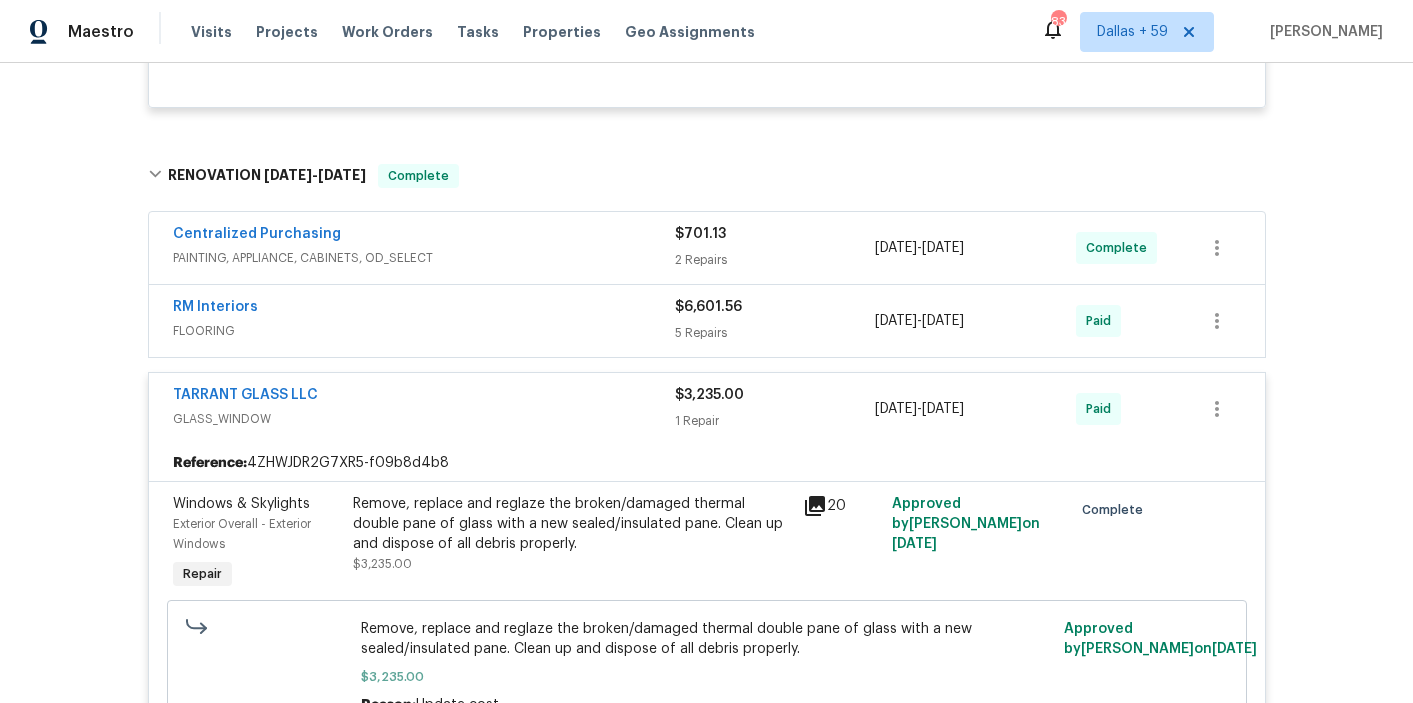 click on "FLOORING" at bounding box center (424, 331) 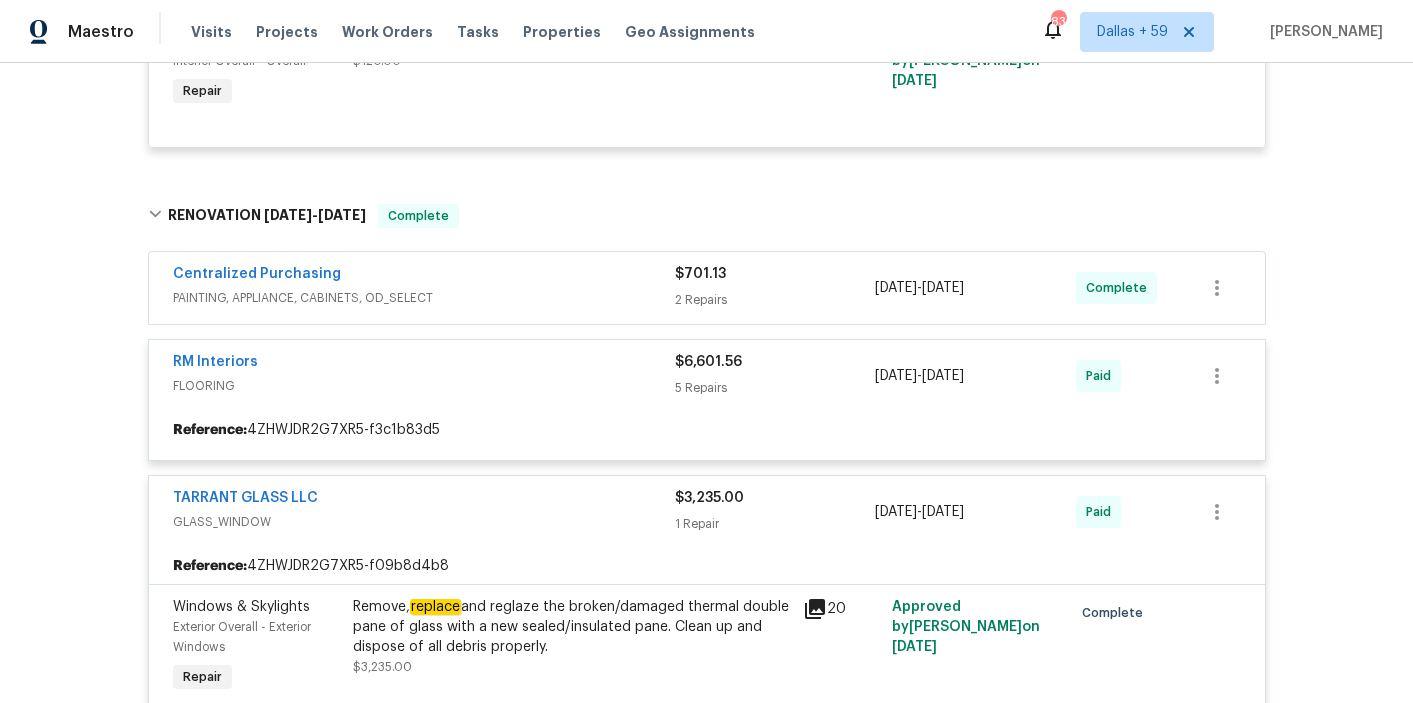 scroll, scrollTop: 2714, scrollLeft: 0, axis: vertical 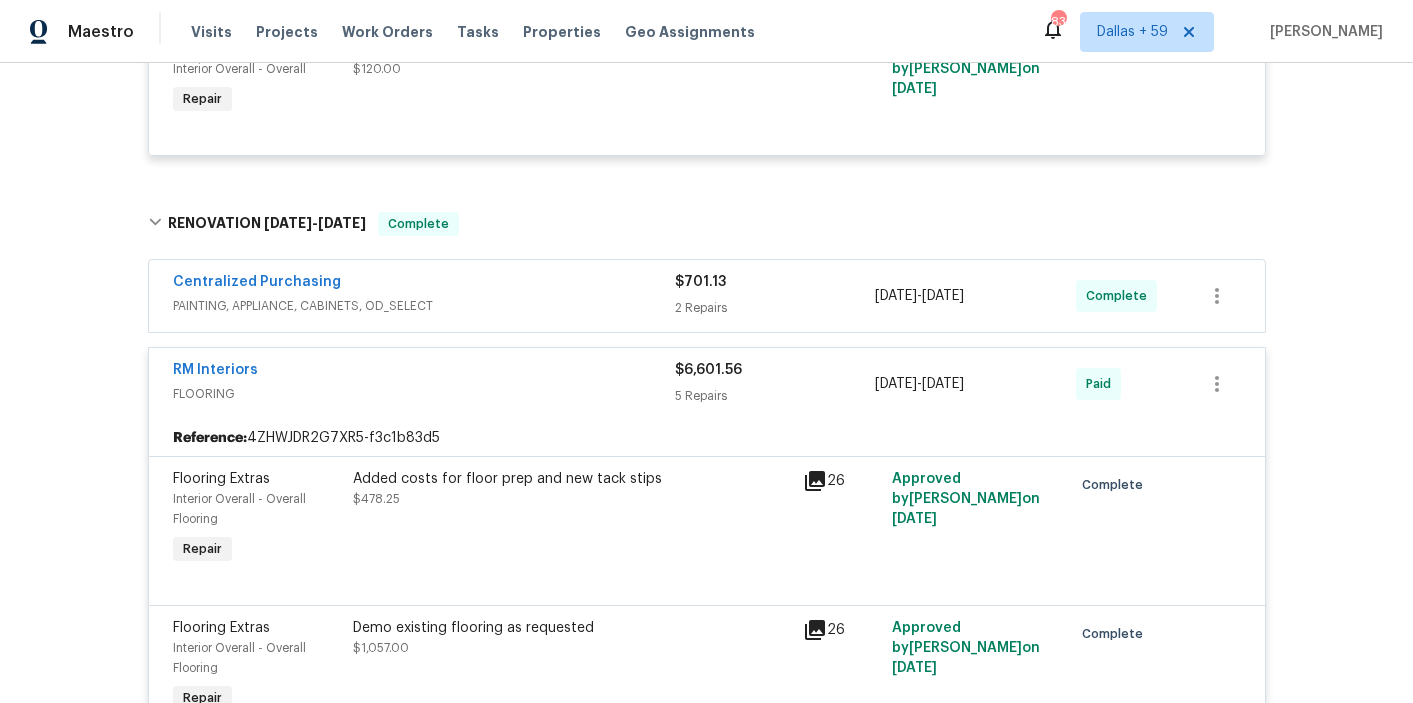 click on "Centralized Purchasing" at bounding box center (424, 284) 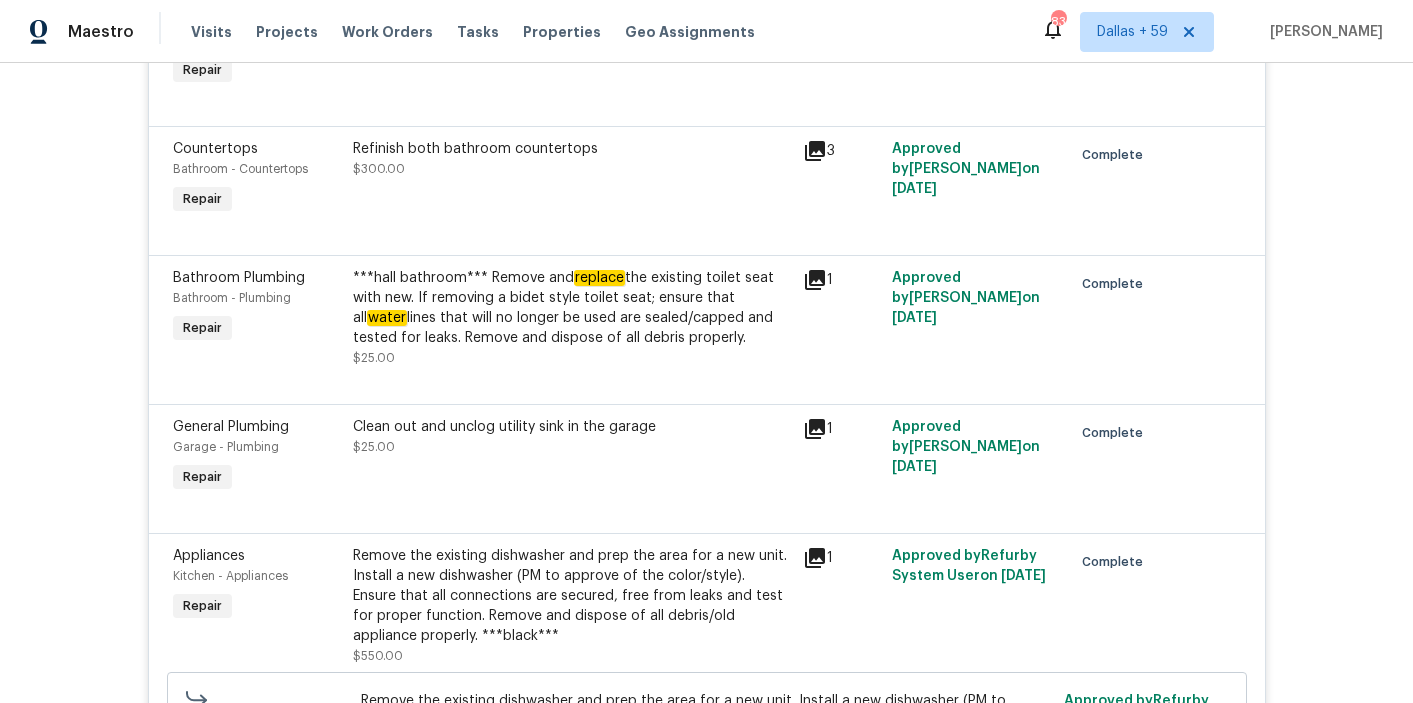 scroll, scrollTop: 0, scrollLeft: 0, axis: both 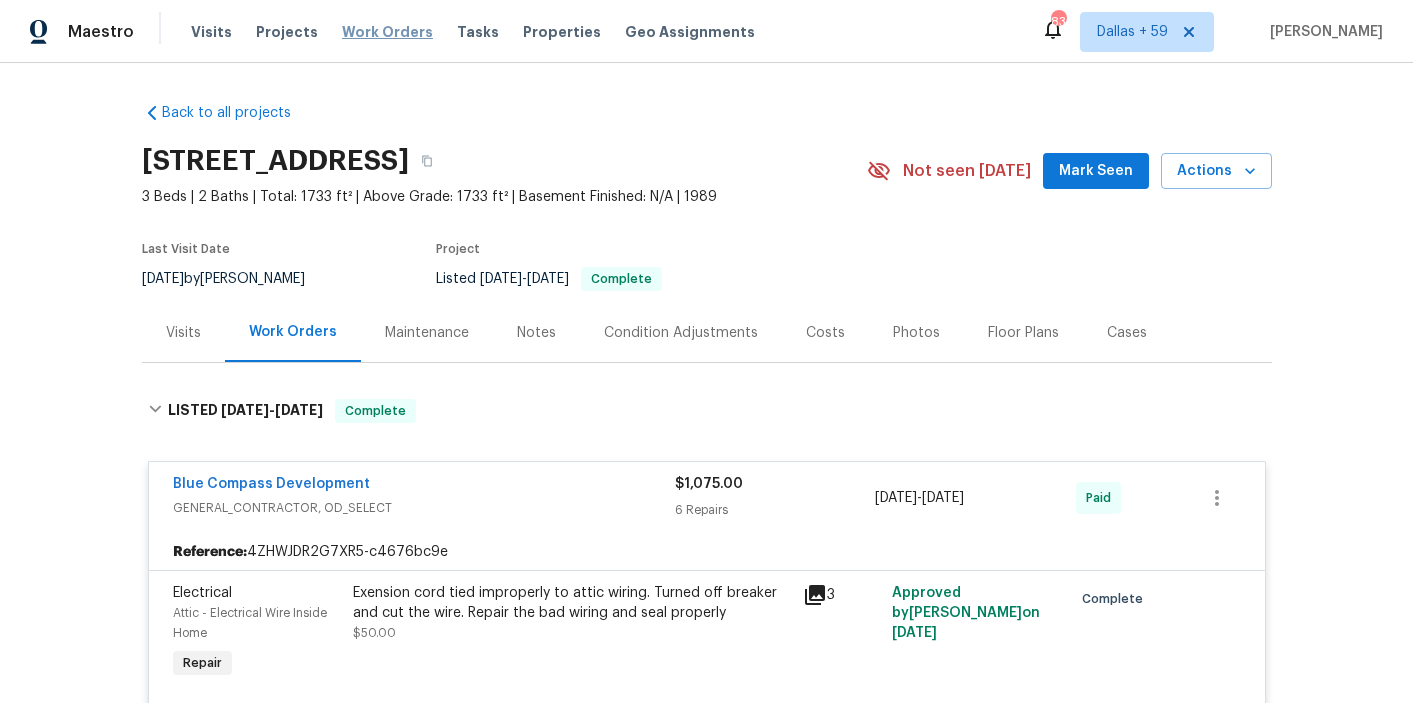 click on "Work Orders" at bounding box center (387, 32) 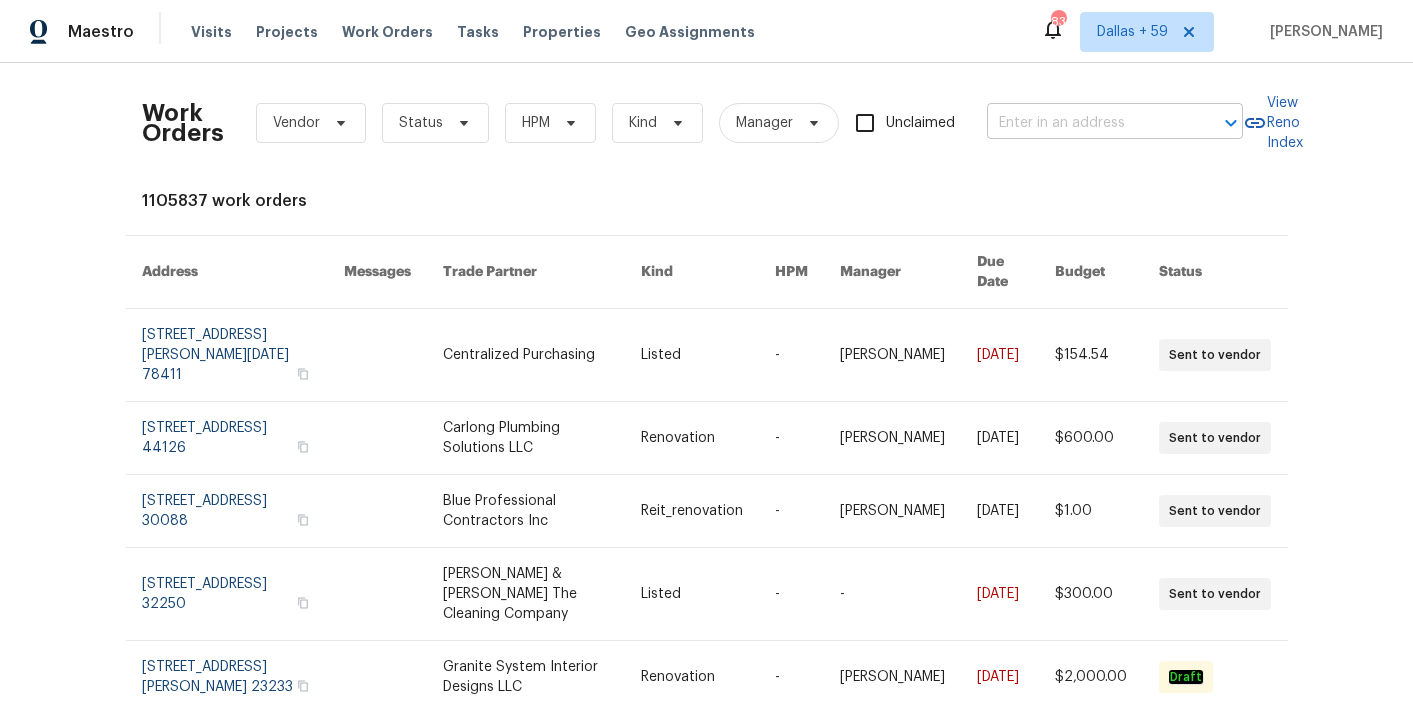 click at bounding box center (1087, 123) 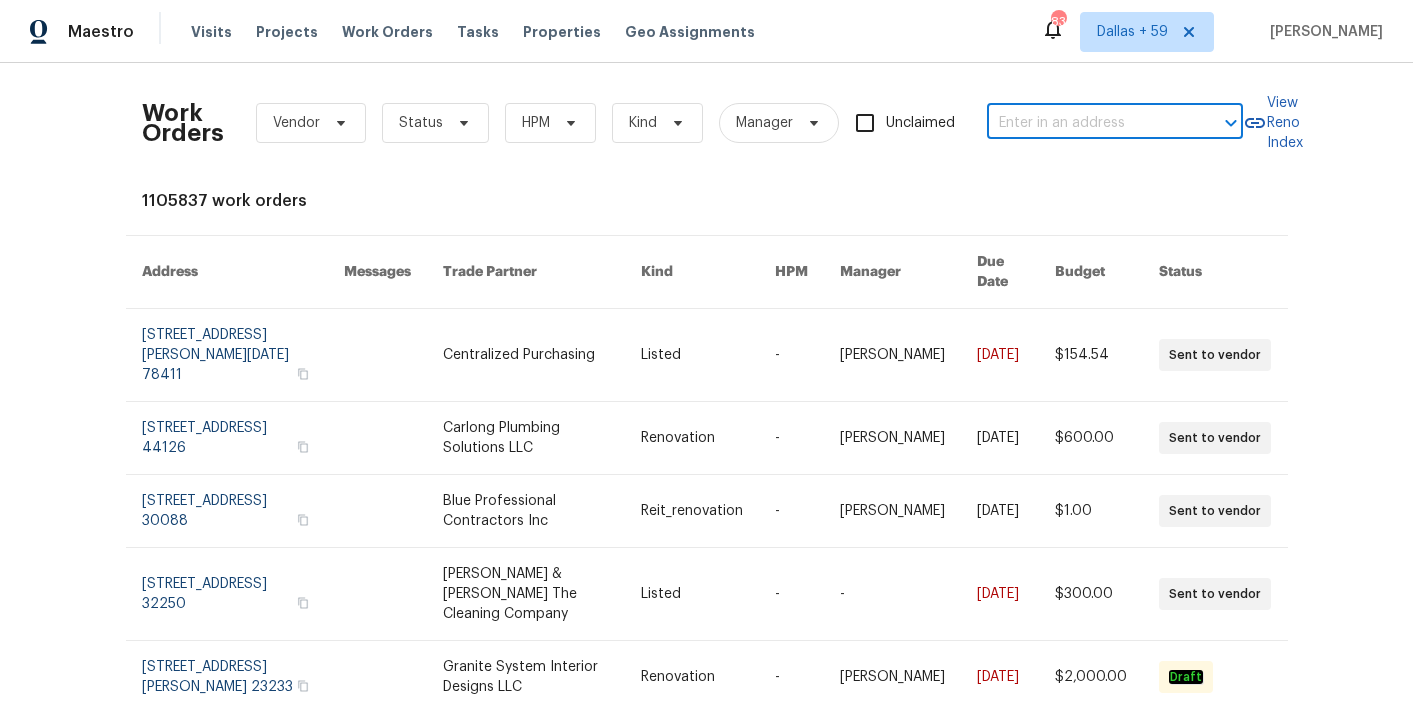 click at bounding box center [1087, 123] 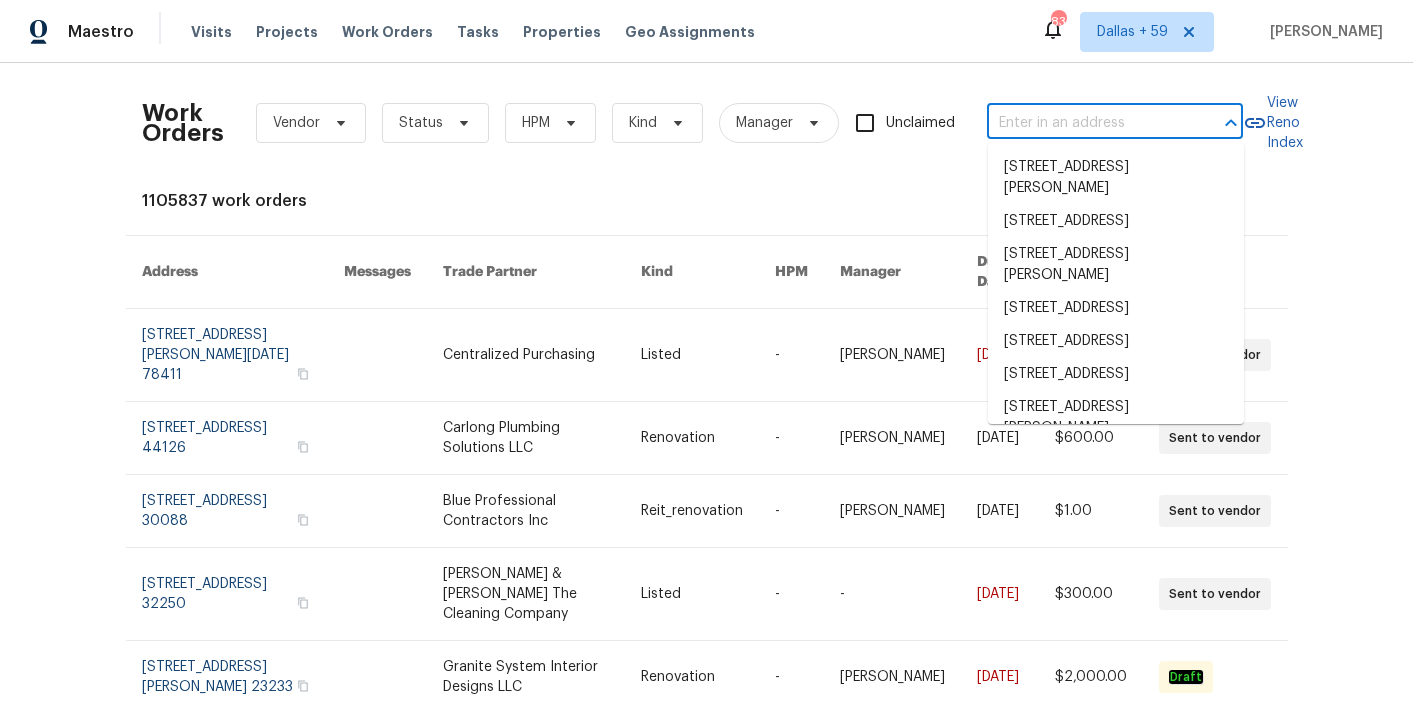 paste on "2805 Monthaven Dr, Arlington, TX 76001" 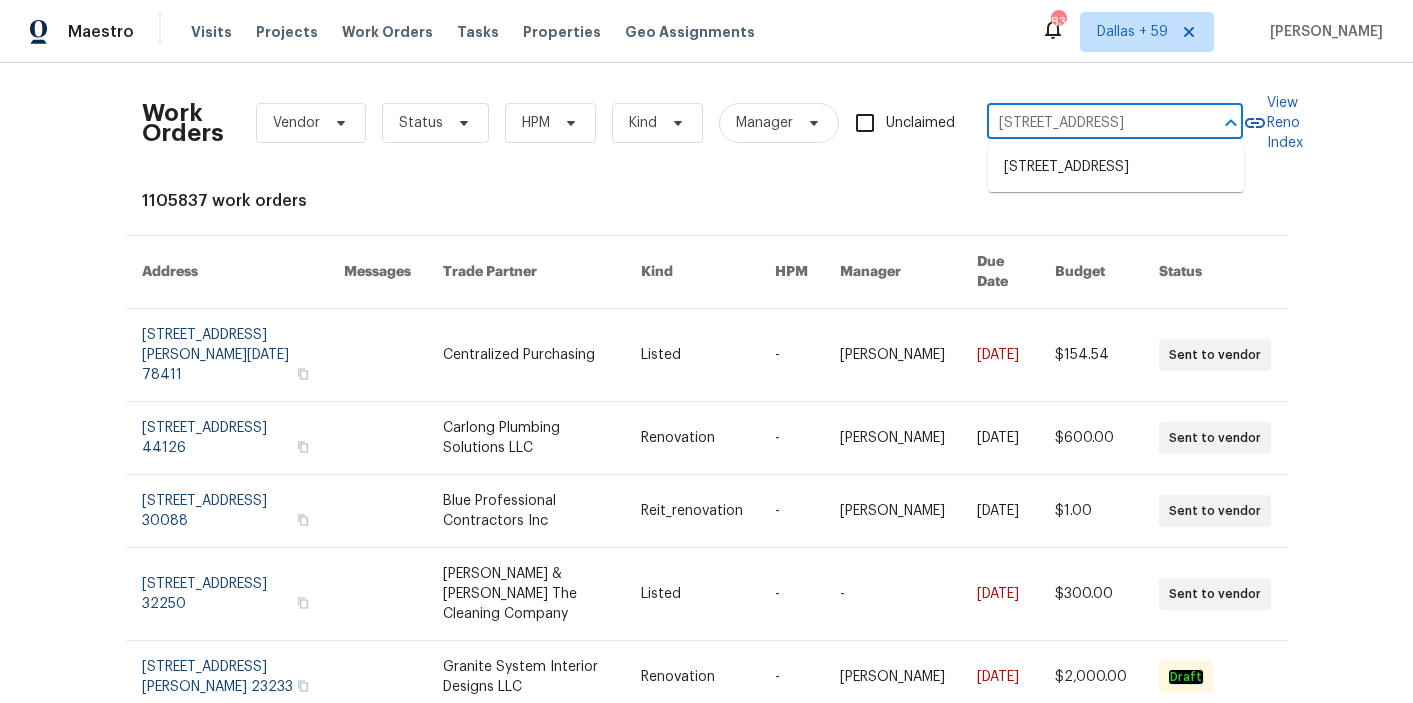 scroll, scrollTop: 0, scrollLeft: 77, axis: horizontal 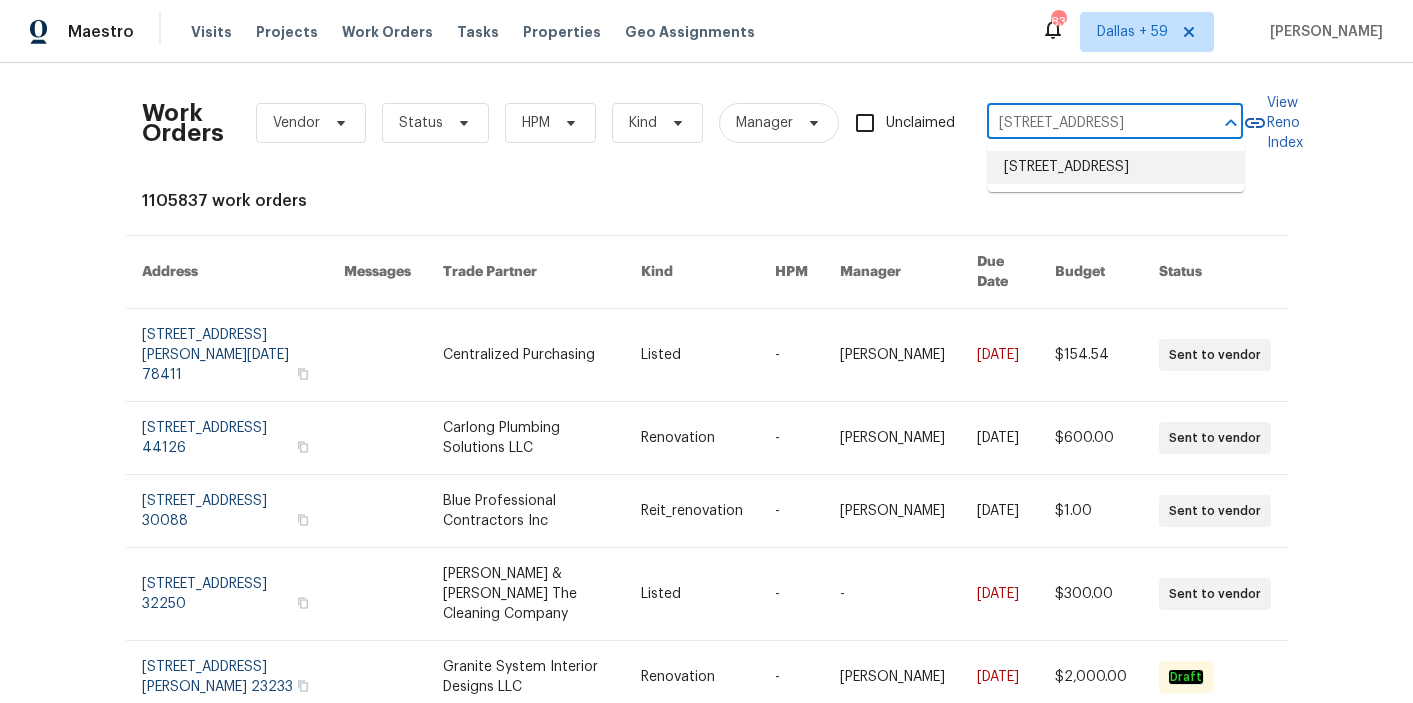 click on "2805 Monthaven Dr, Arlington, TX 76001" at bounding box center [1116, 167] 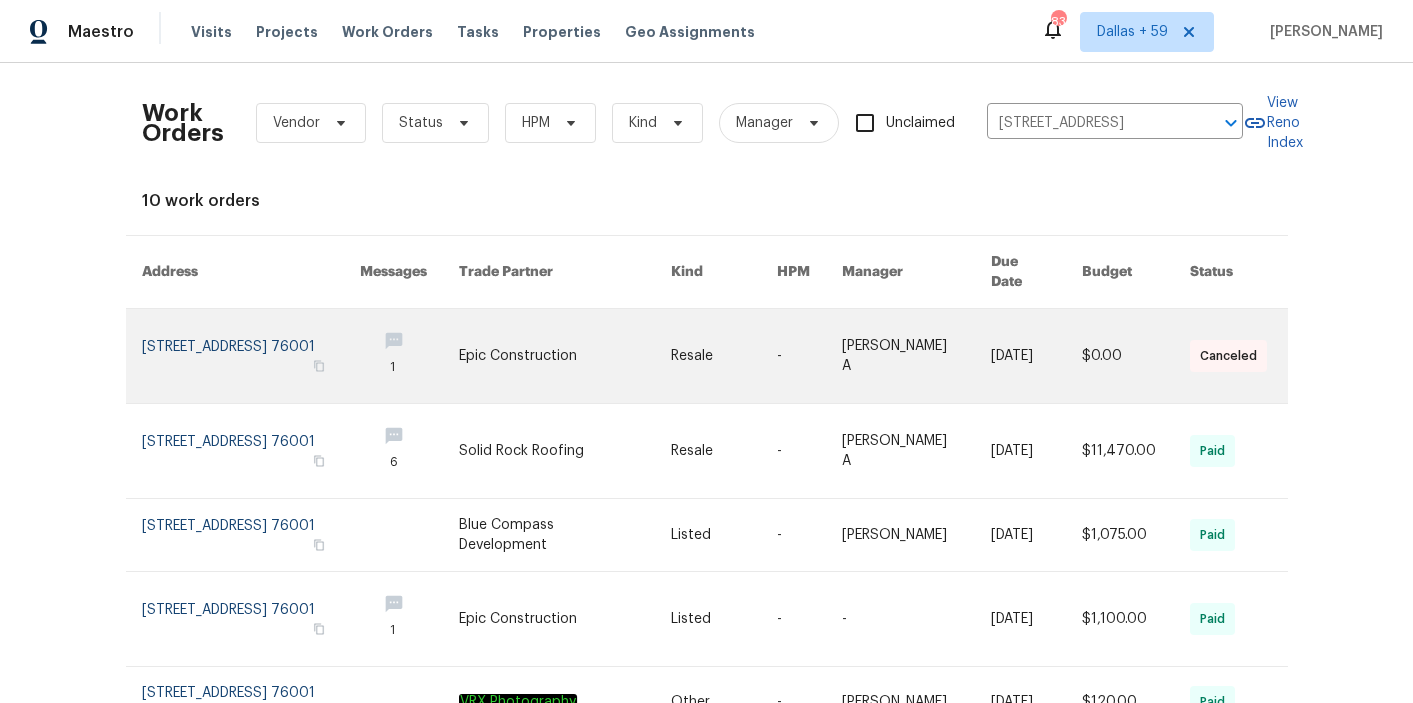click at bounding box center (565, 356) 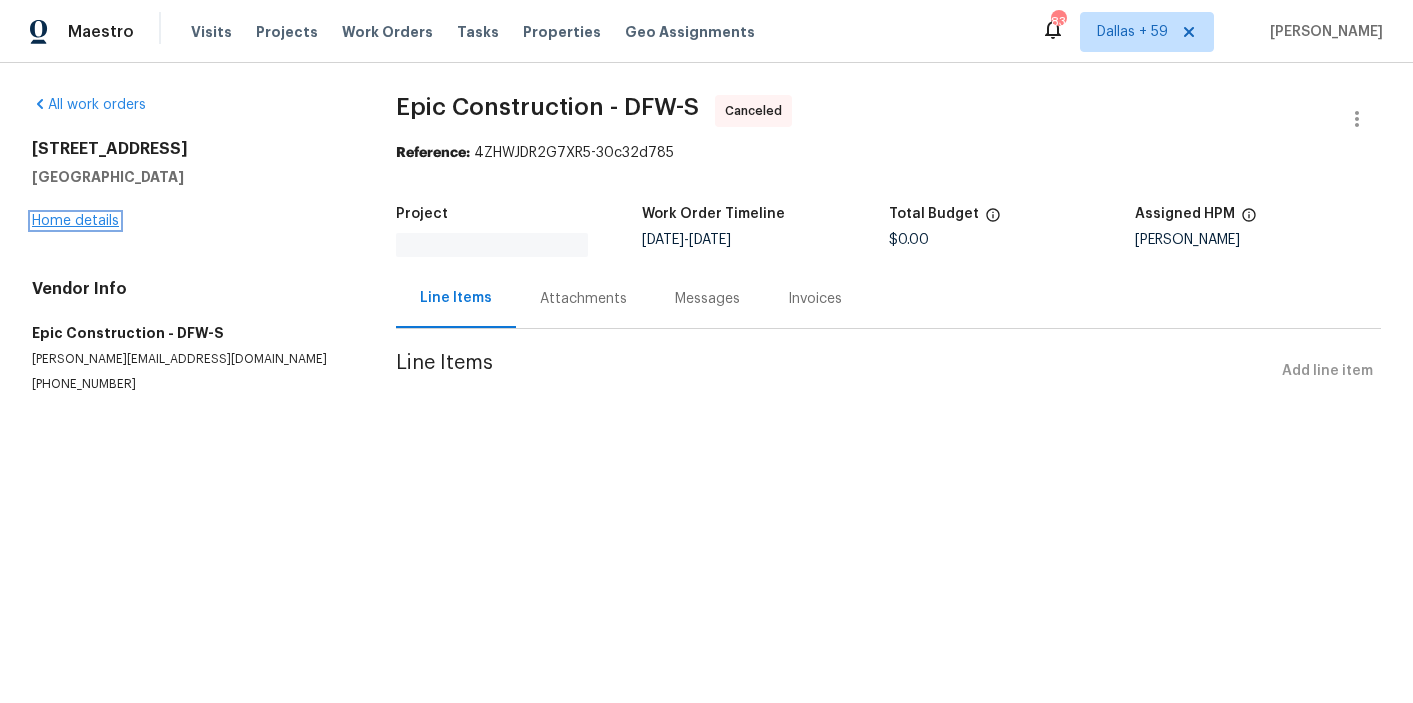 click on "Home details" at bounding box center (75, 221) 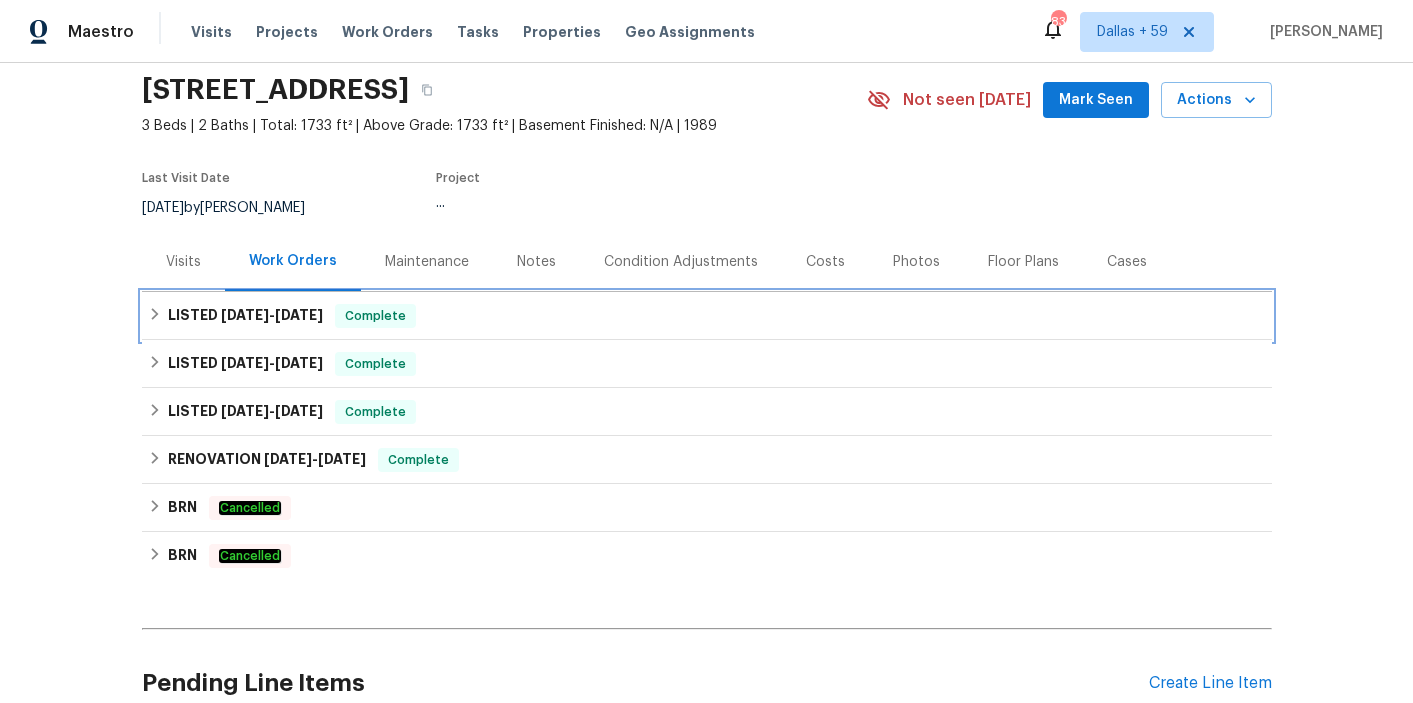 click on "LISTED   5/17/25  -  5/21/25 Complete" at bounding box center (707, 316) 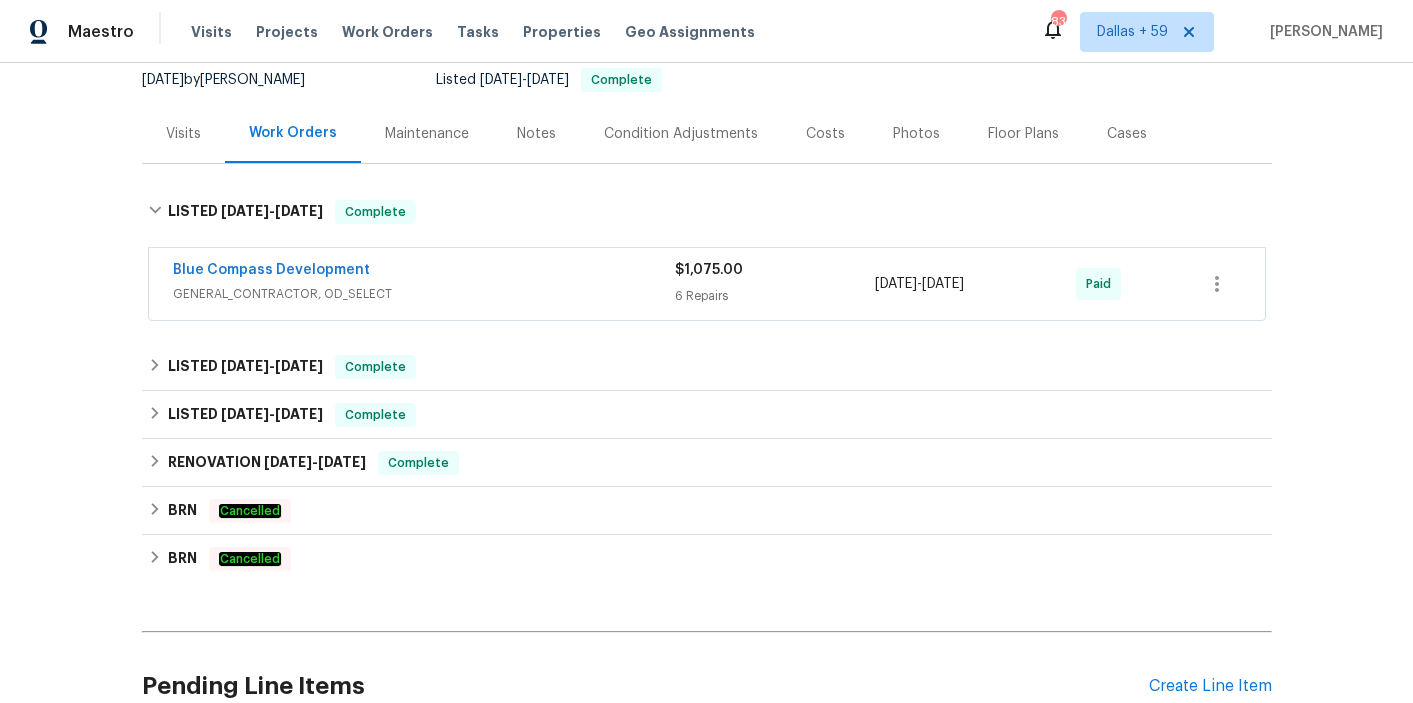 click on "GENERAL_CONTRACTOR, OD_SELECT" at bounding box center (424, 294) 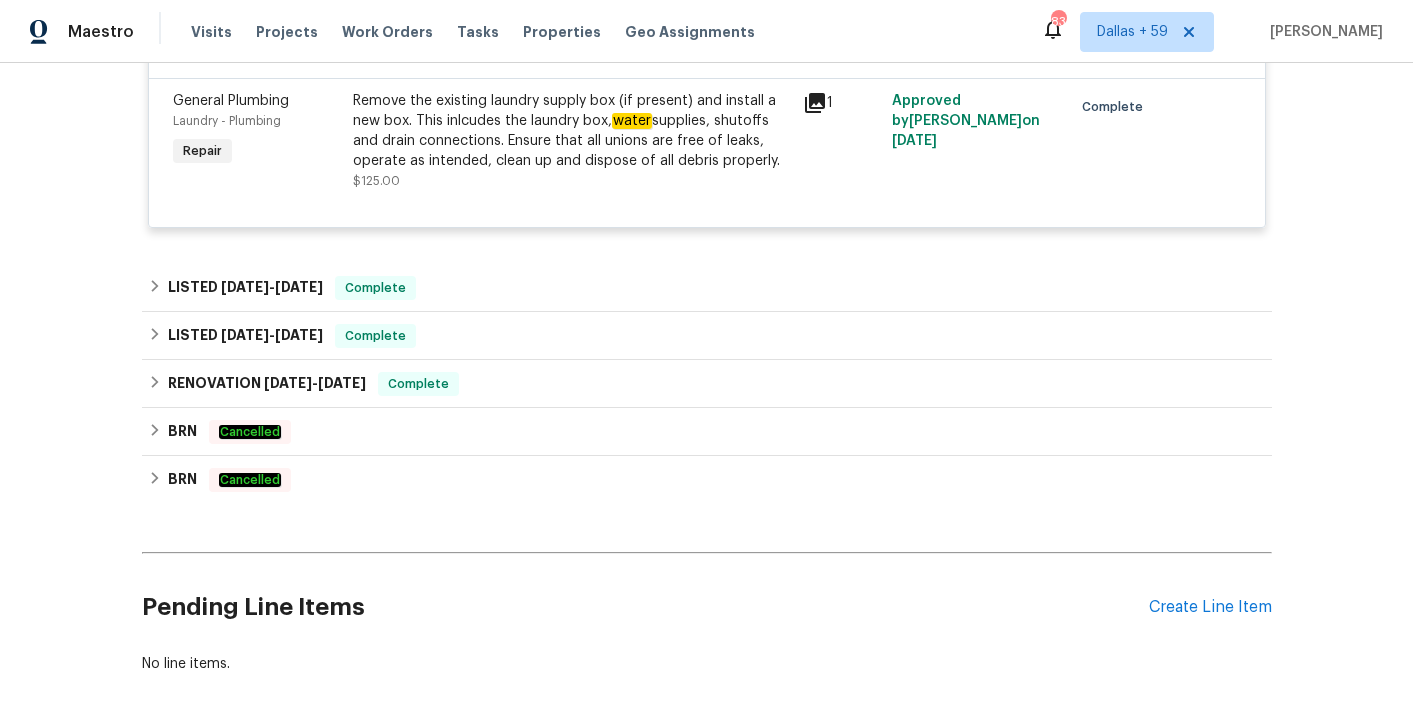 scroll, scrollTop: 1453, scrollLeft: 0, axis: vertical 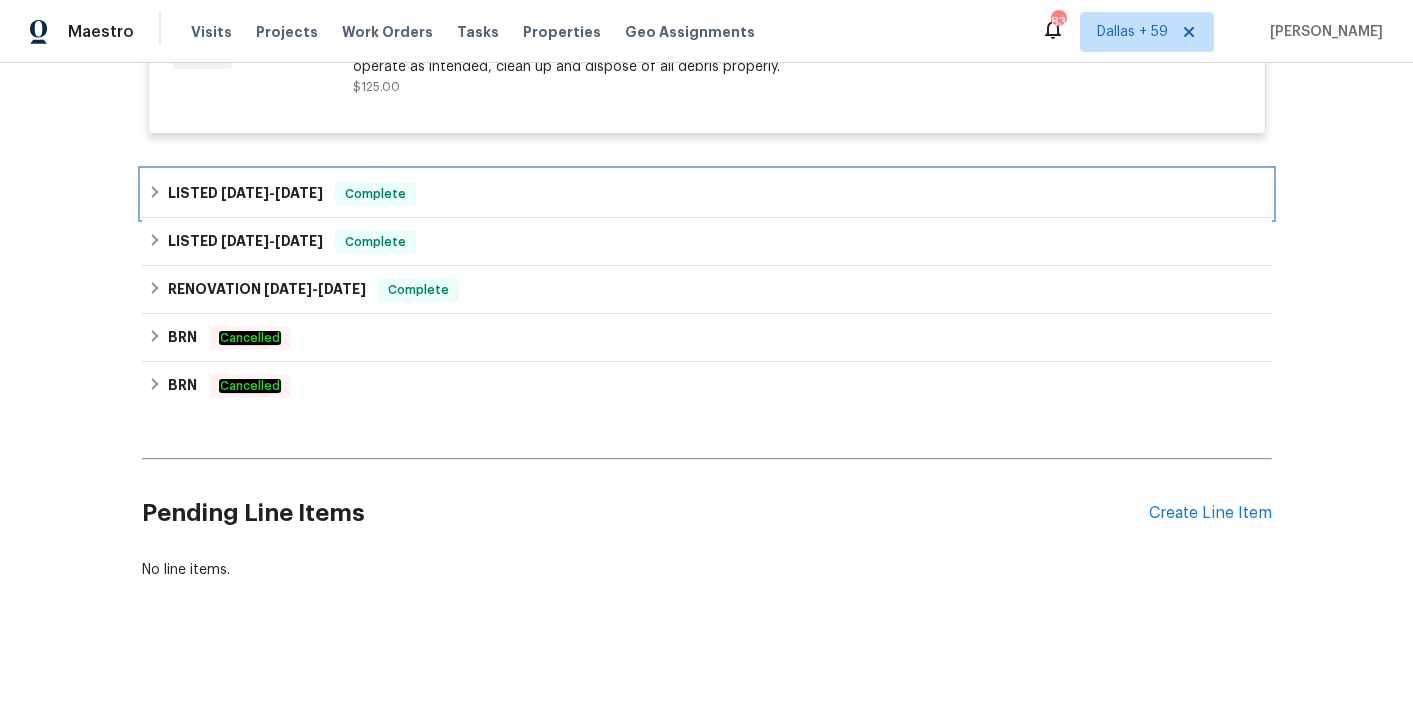click on "LISTED   4/8/25  -  4/11/25 Complete" at bounding box center (707, 194) 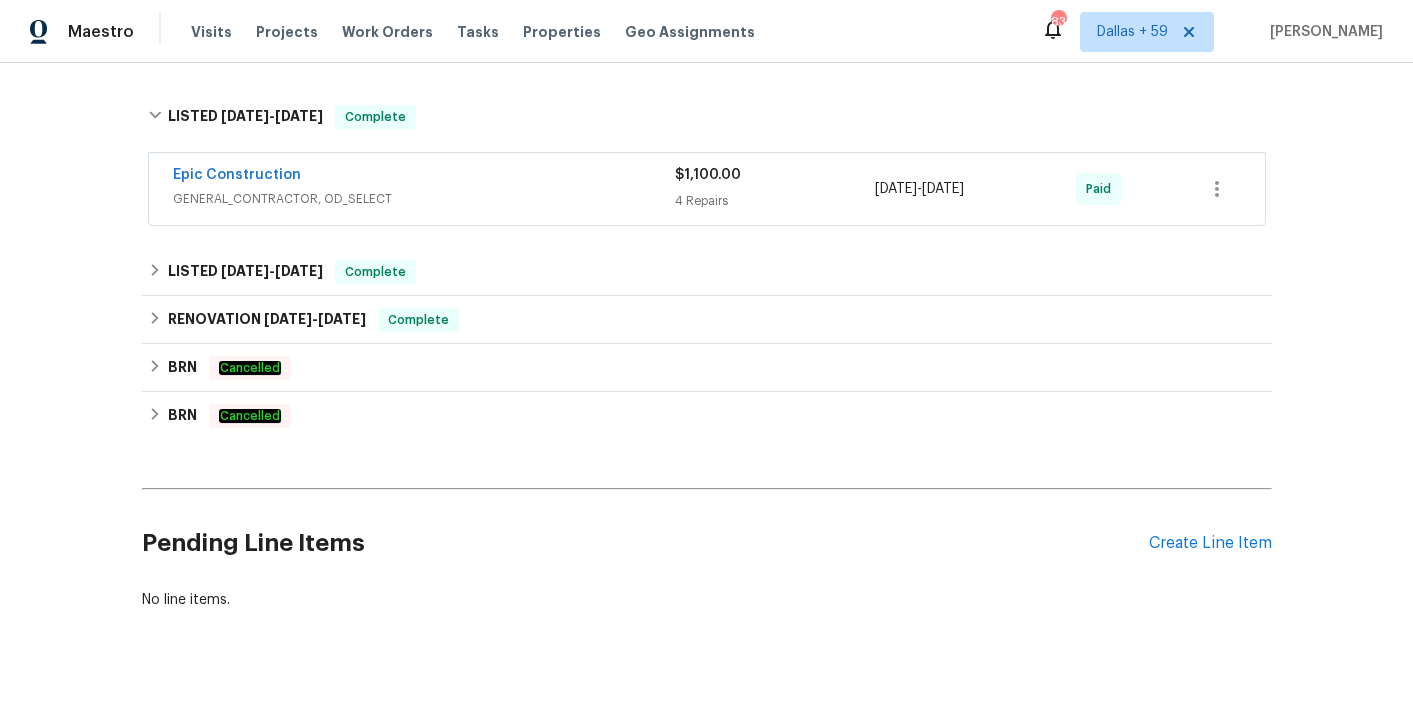 click on "Epic Construction" at bounding box center (424, 177) 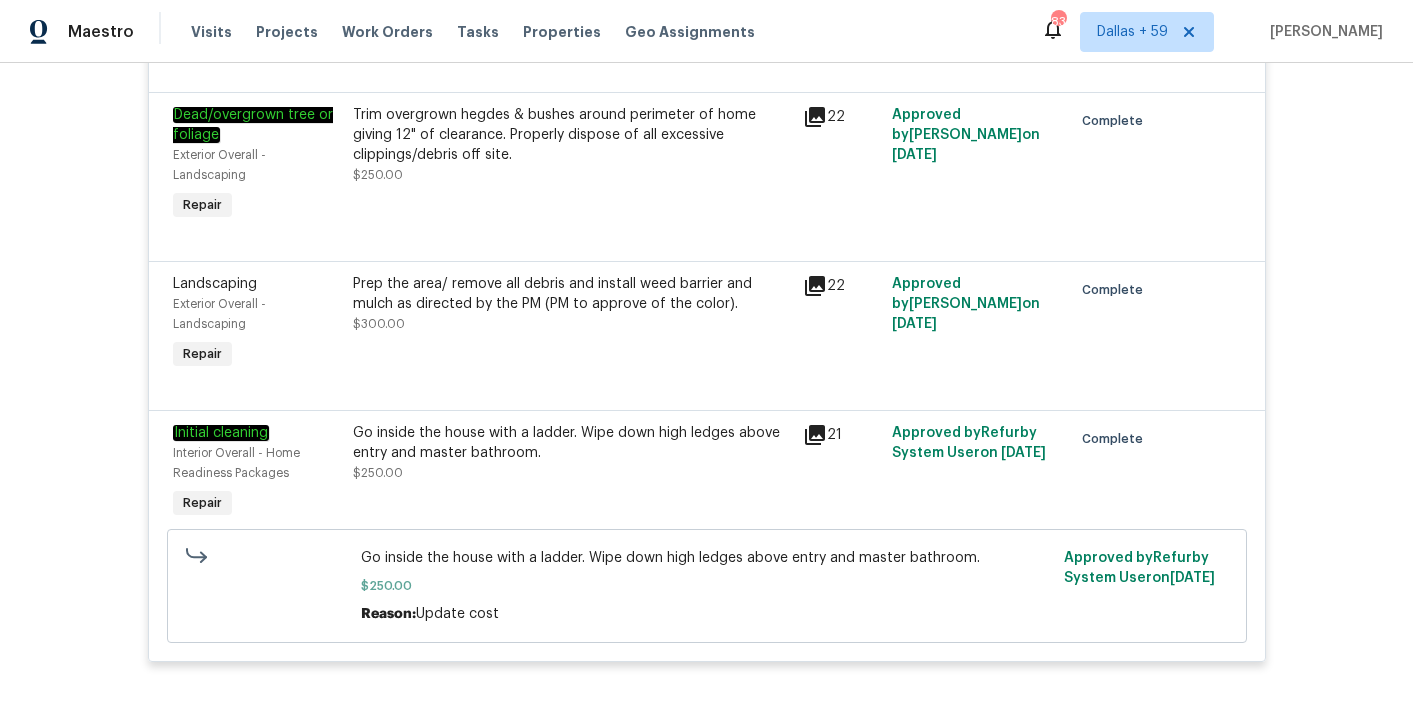 scroll, scrollTop: 2352, scrollLeft: 0, axis: vertical 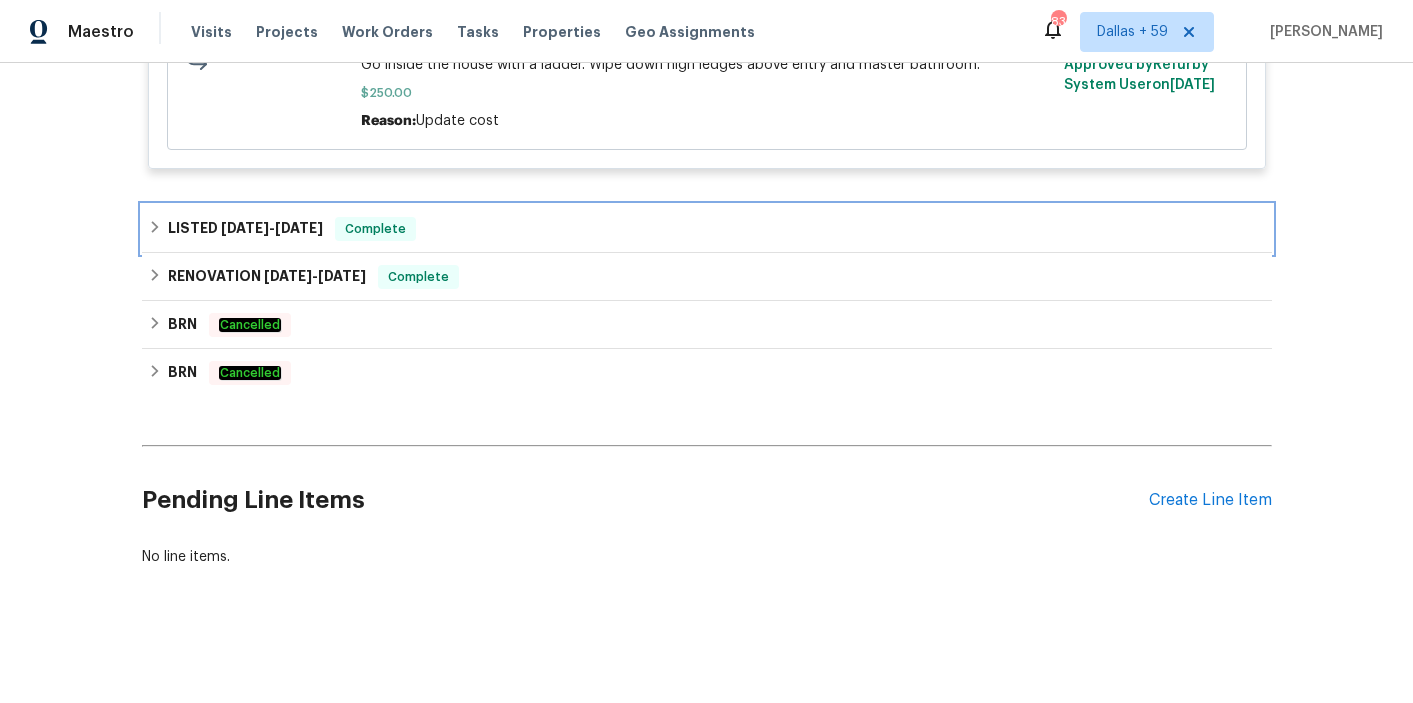 click on "LISTED   2/19/25  -  2/20/25 Complete" at bounding box center [707, 229] 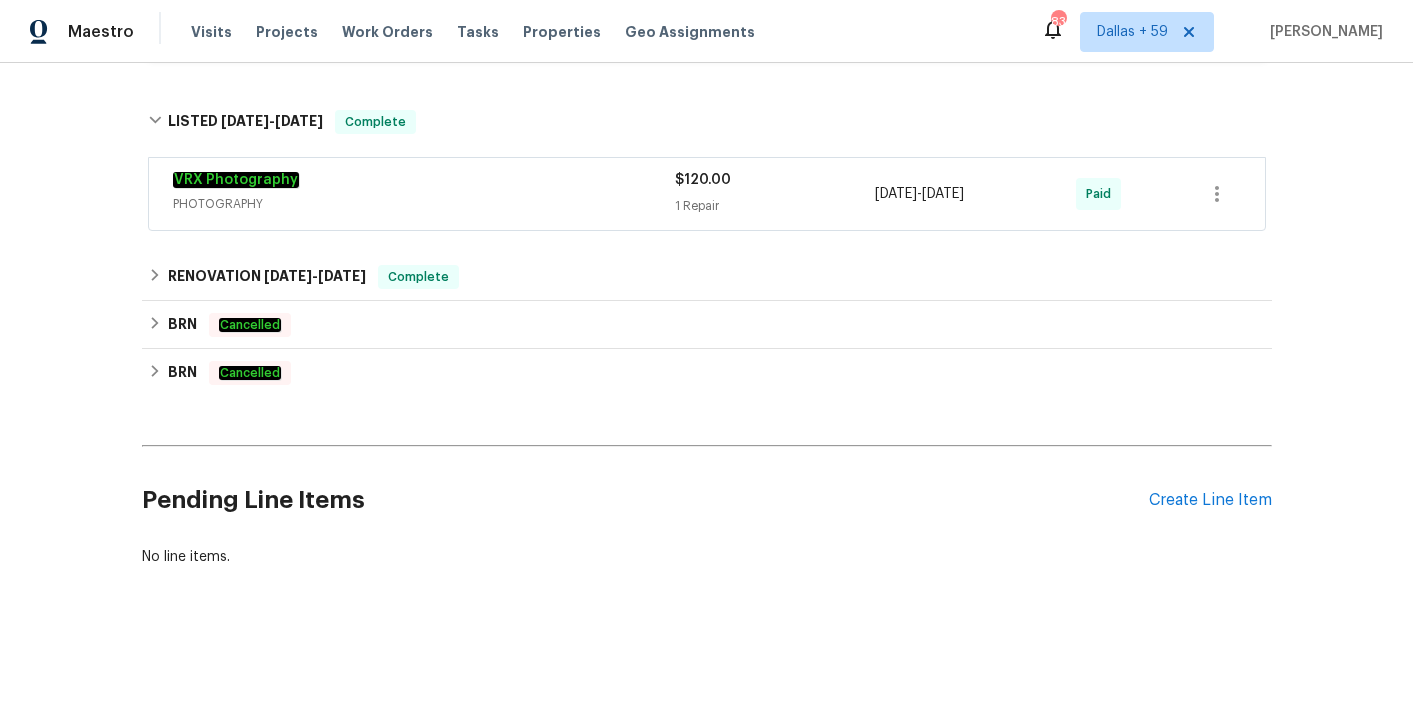 click on "PHOTOGRAPHY" at bounding box center [424, 204] 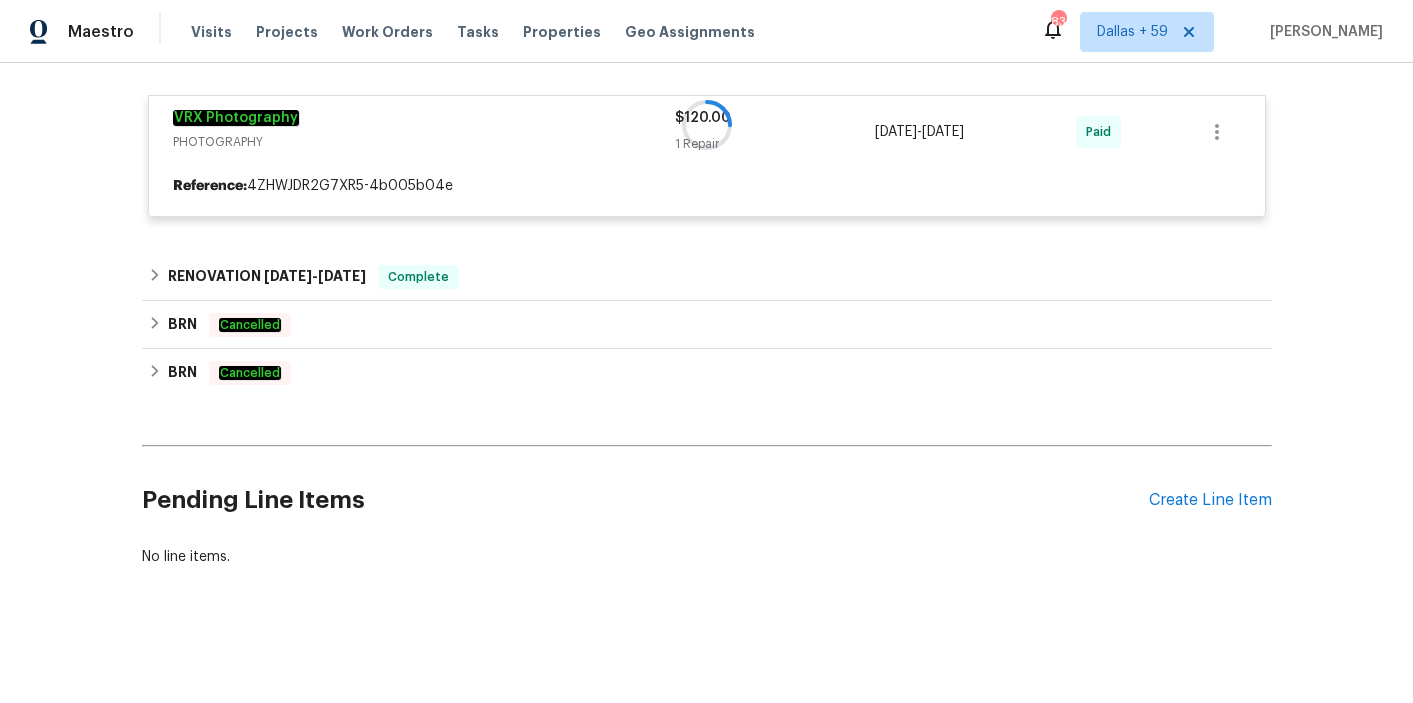 scroll, scrollTop: 2541, scrollLeft: 0, axis: vertical 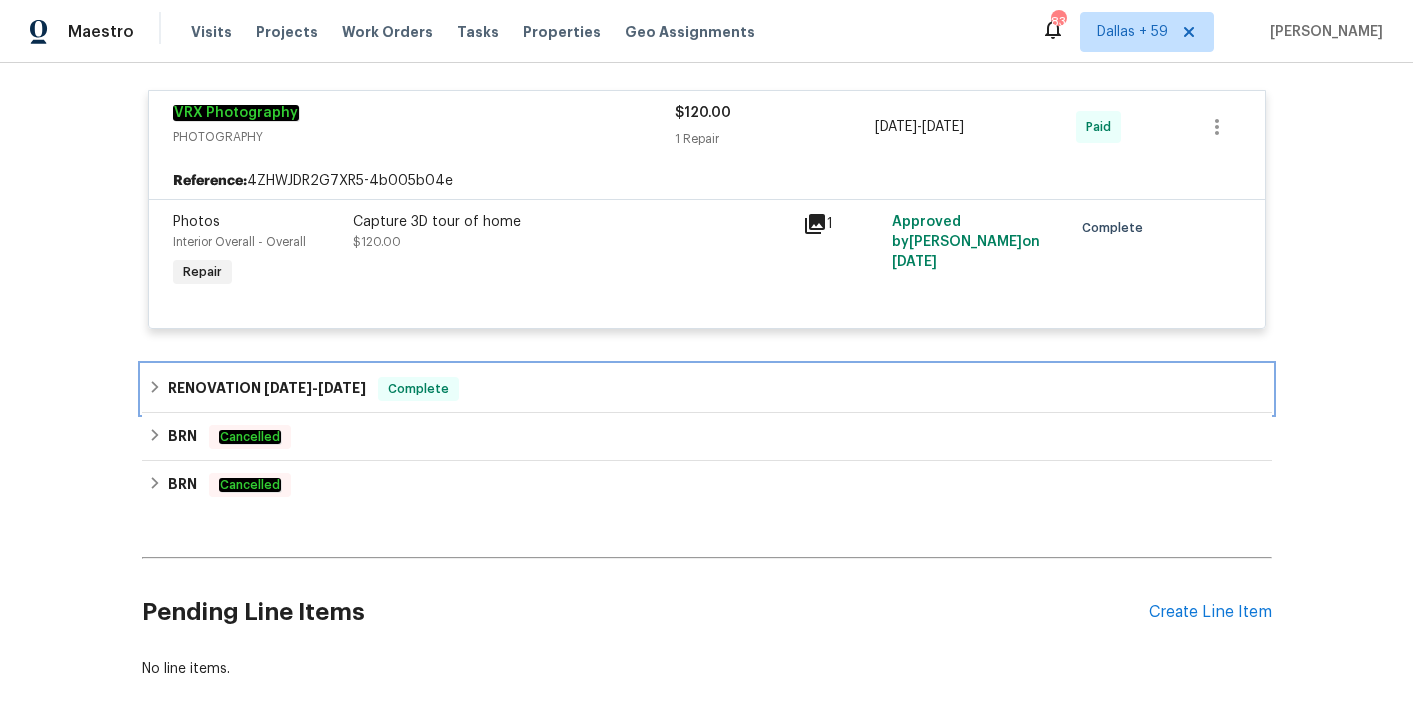 click on "RENOVATION   1/28/25  -  2/12/25 Complete" at bounding box center [707, 389] 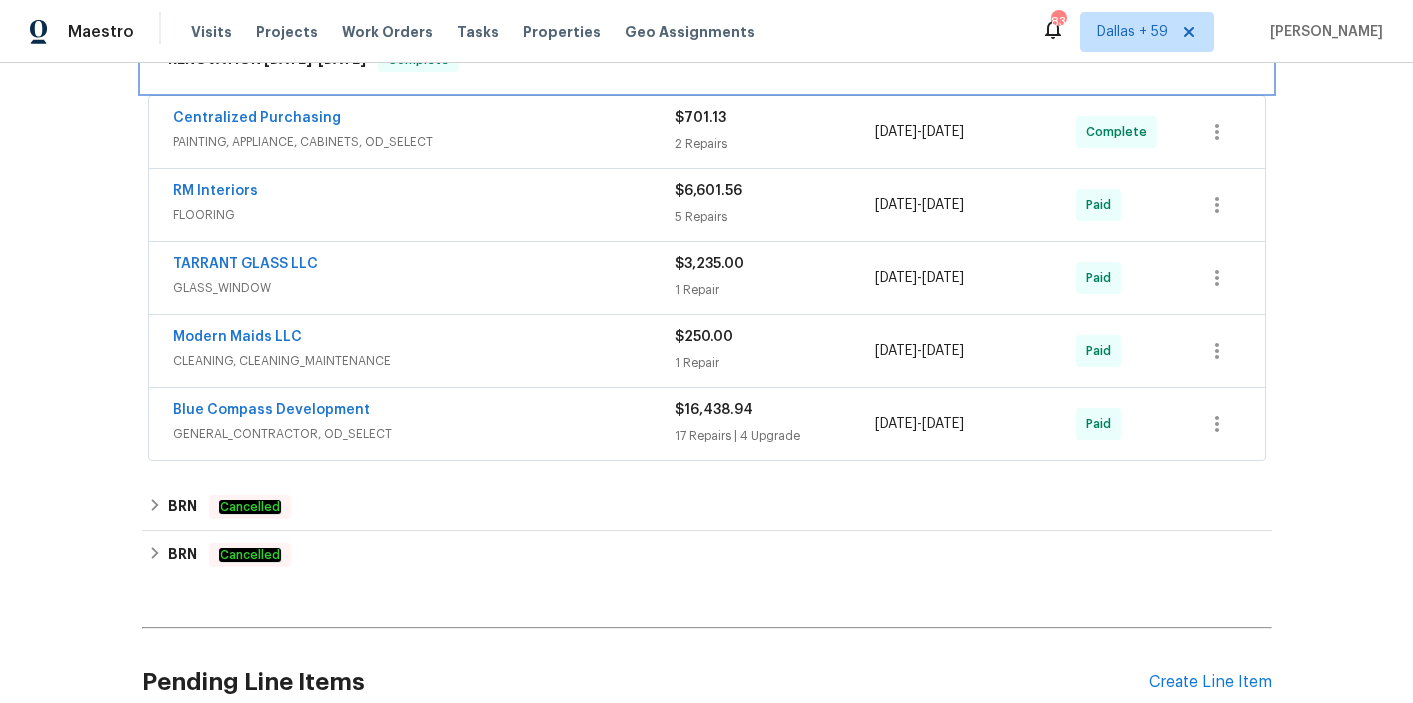 scroll, scrollTop: 2882, scrollLeft: 0, axis: vertical 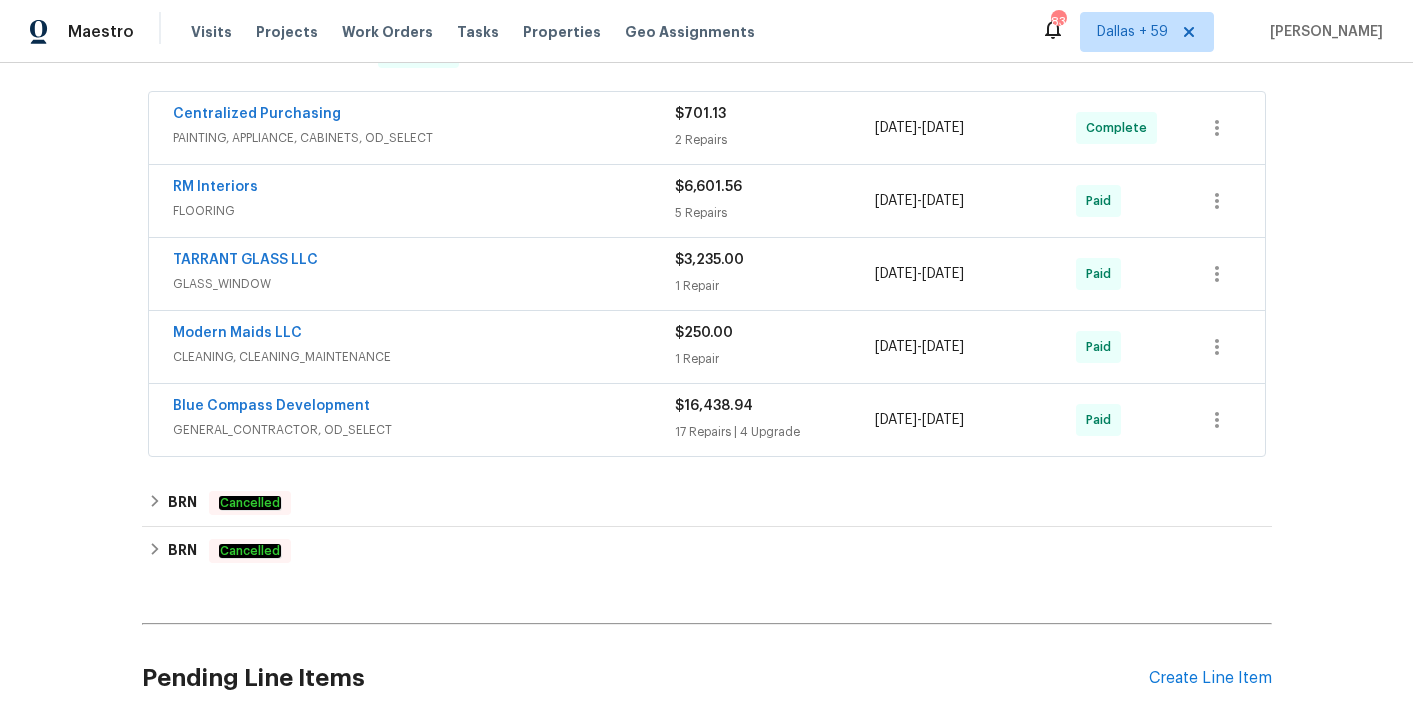 click on "GENERAL_CONTRACTOR, OD_SELECT" at bounding box center [424, 430] 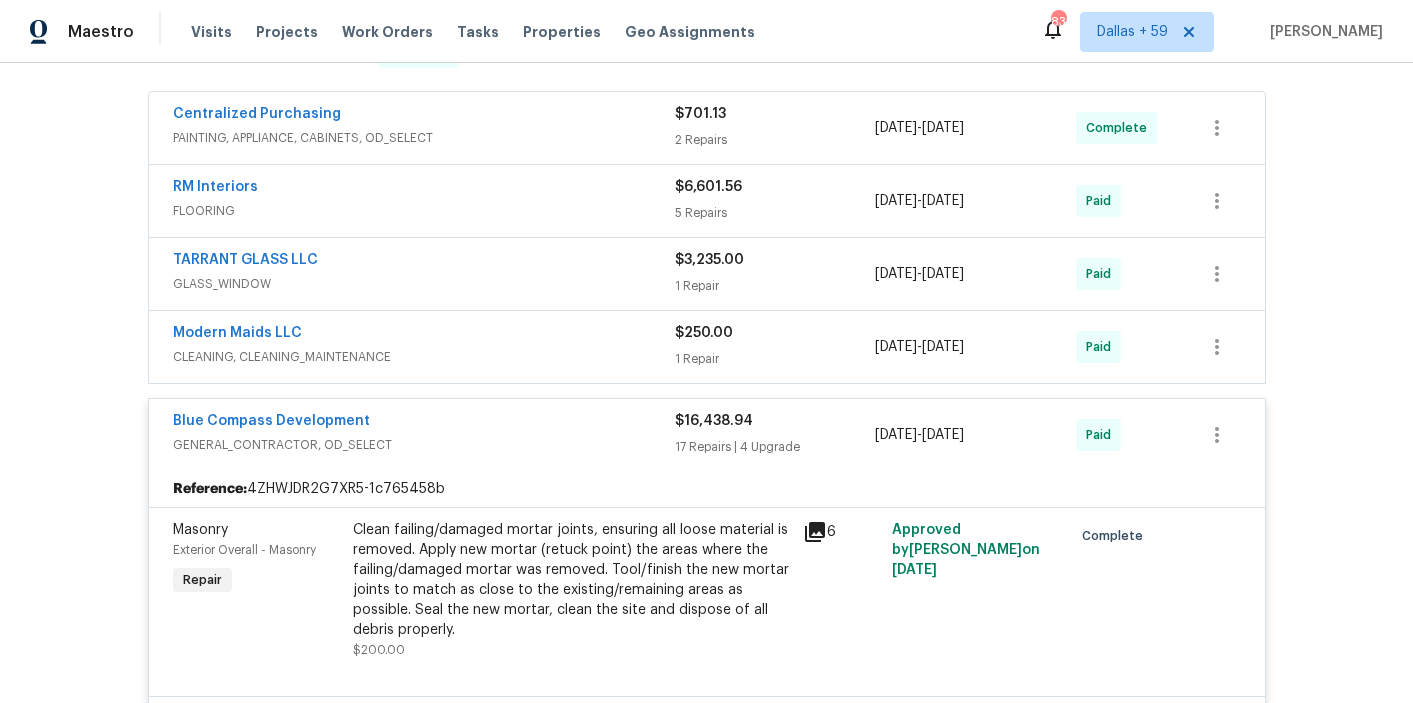 click on "Modern Maids LLC" at bounding box center [424, 335] 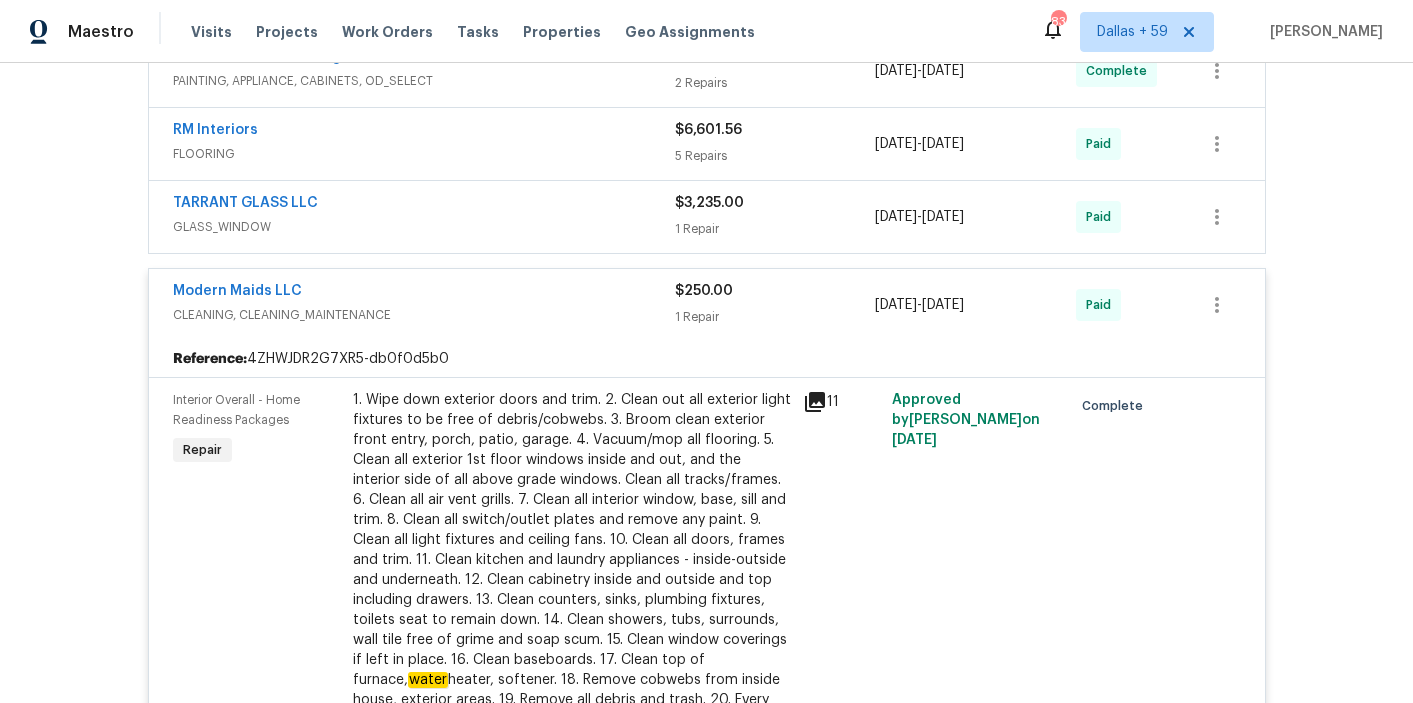 scroll, scrollTop: 2937, scrollLeft: 0, axis: vertical 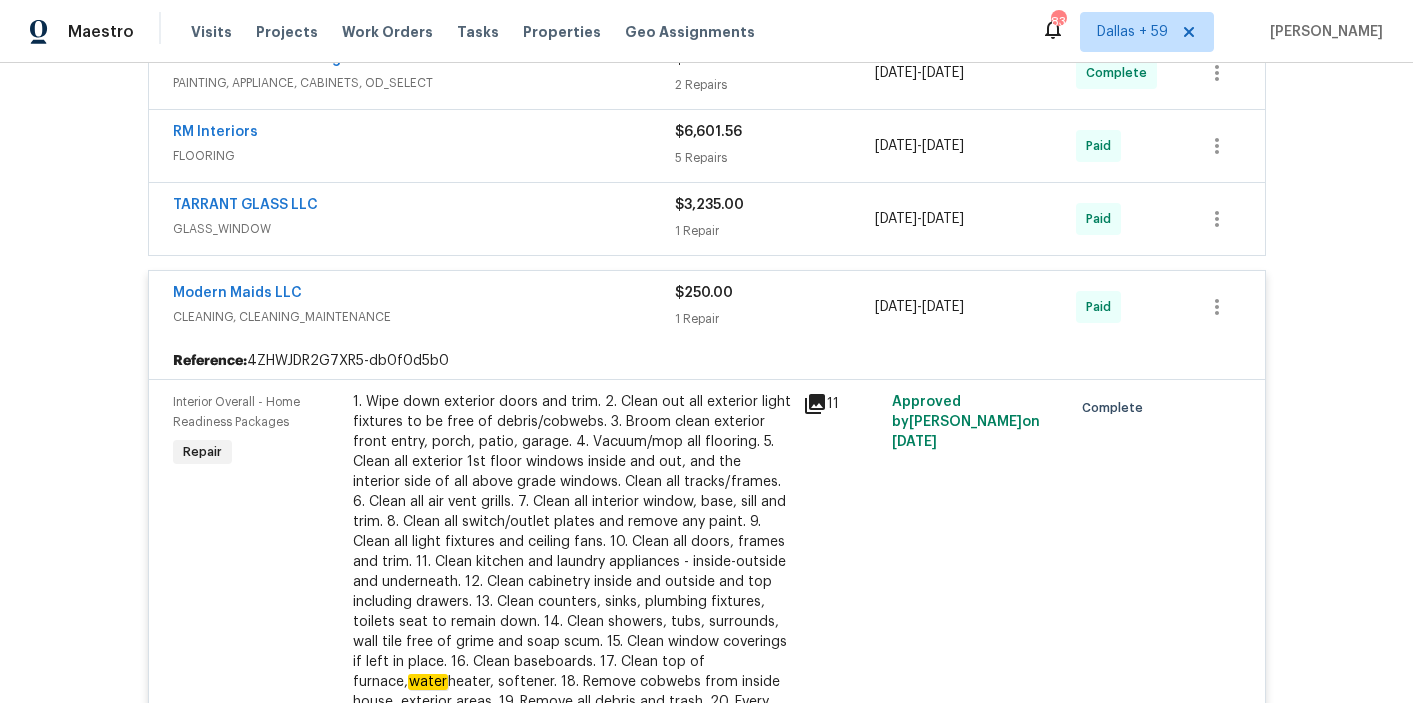 click on "TARRANT GLASS LLC" at bounding box center (424, 207) 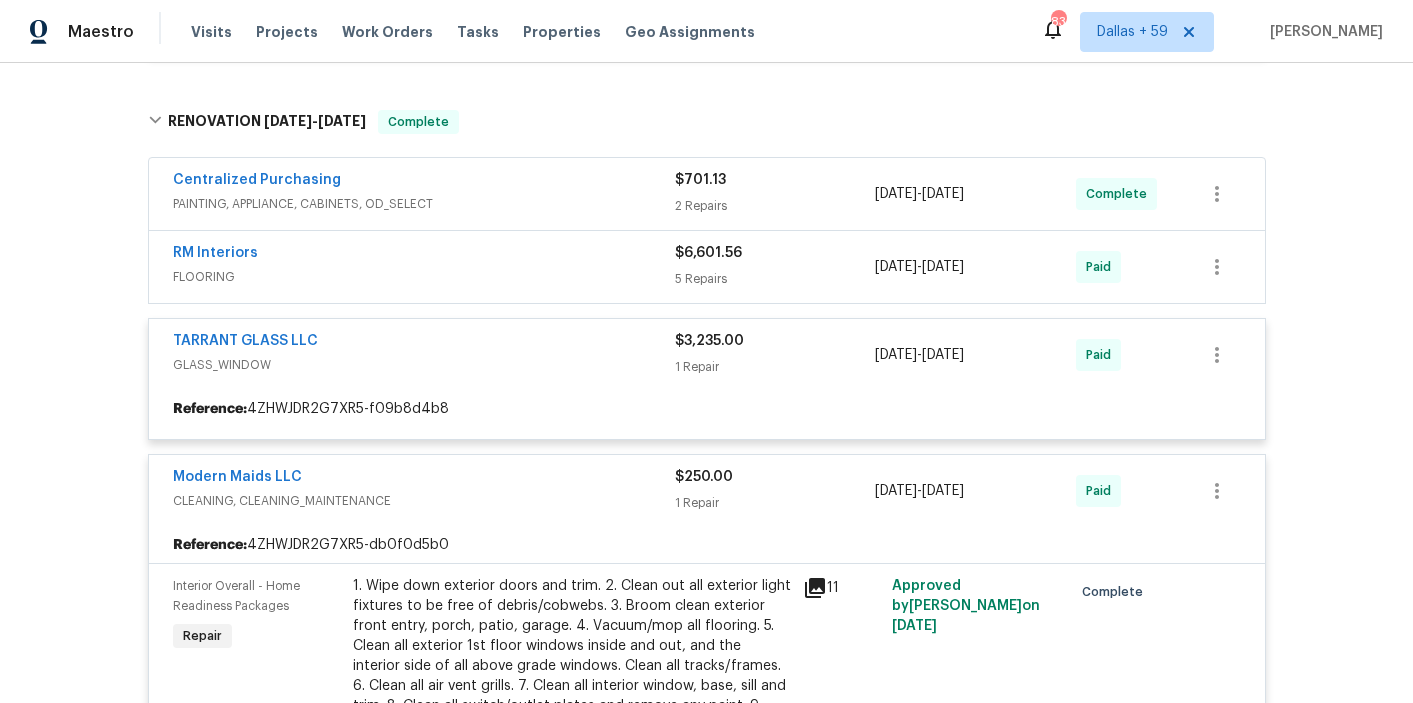 scroll, scrollTop: 2808, scrollLeft: 0, axis: vertical 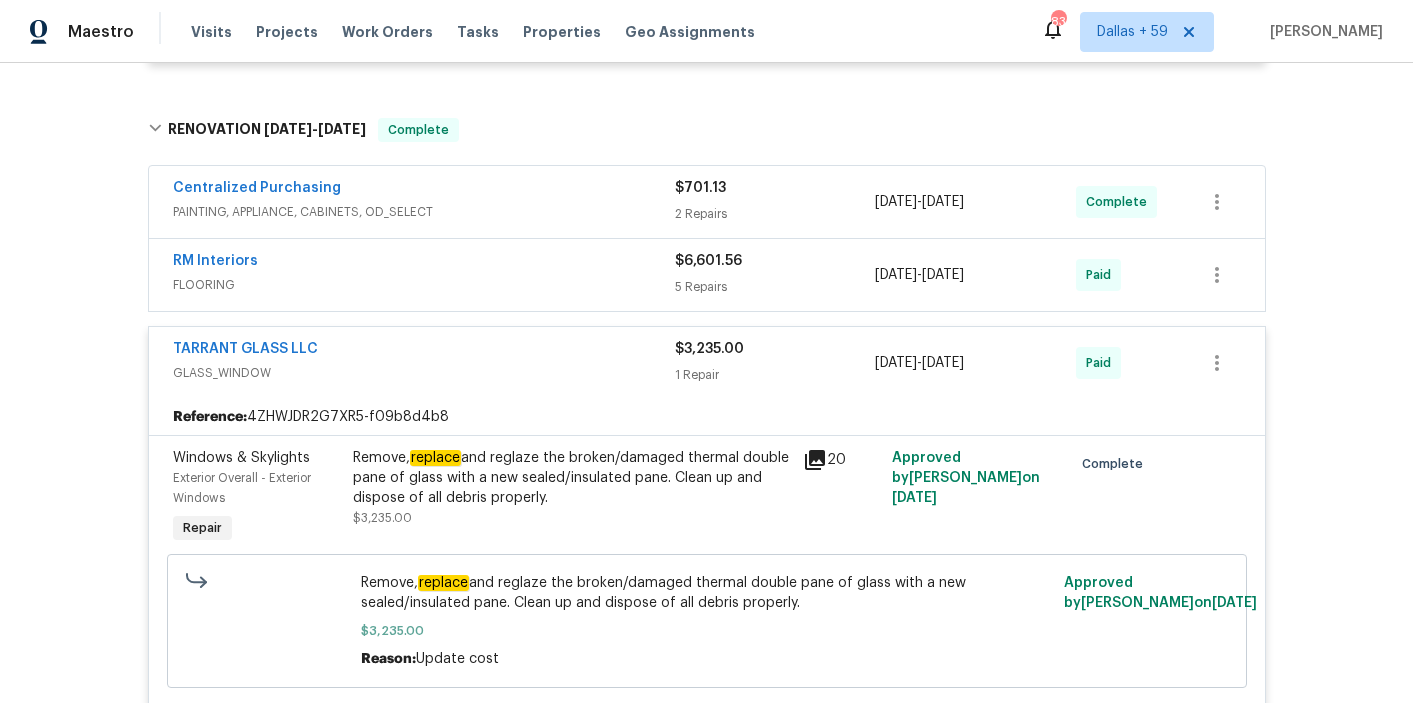 click on "FLOORING" at bounding box center [424, 285] 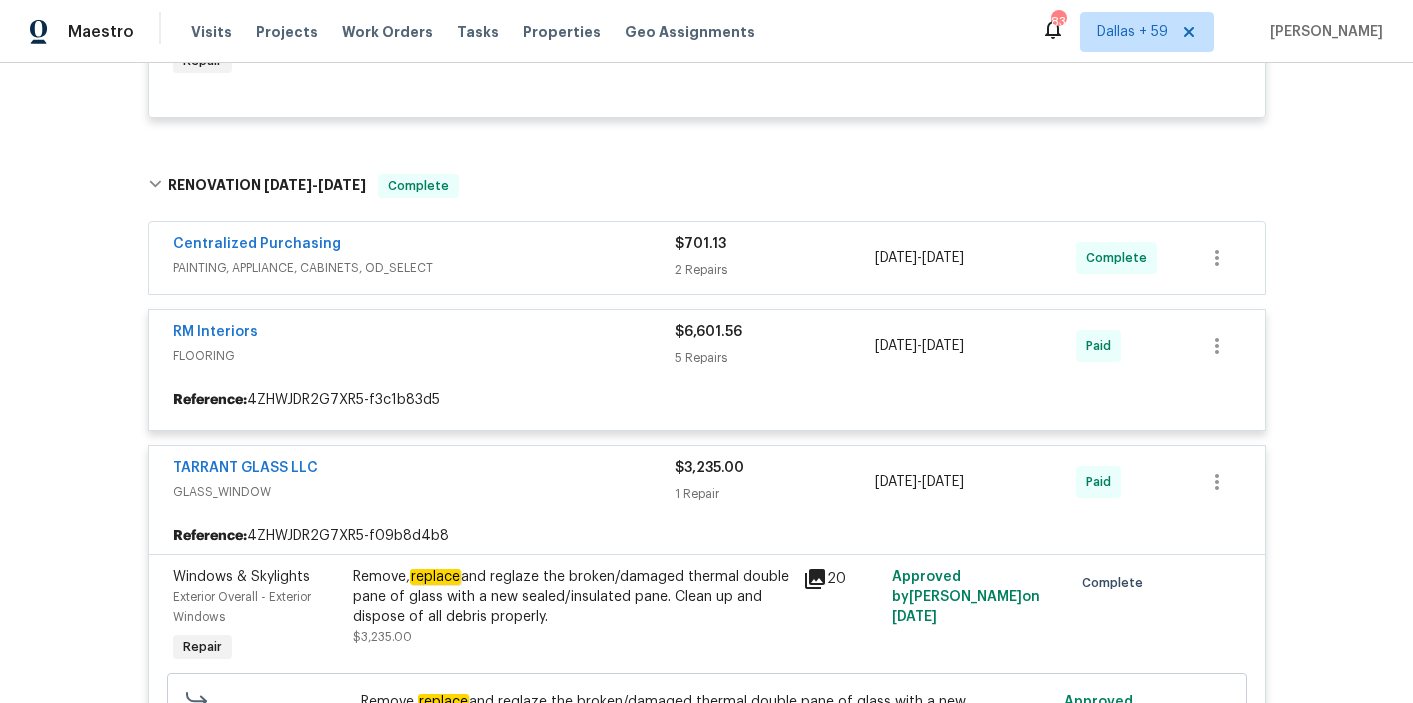 scroll, scrollTop: 2731, scrollLeft: 0, axis: vertical 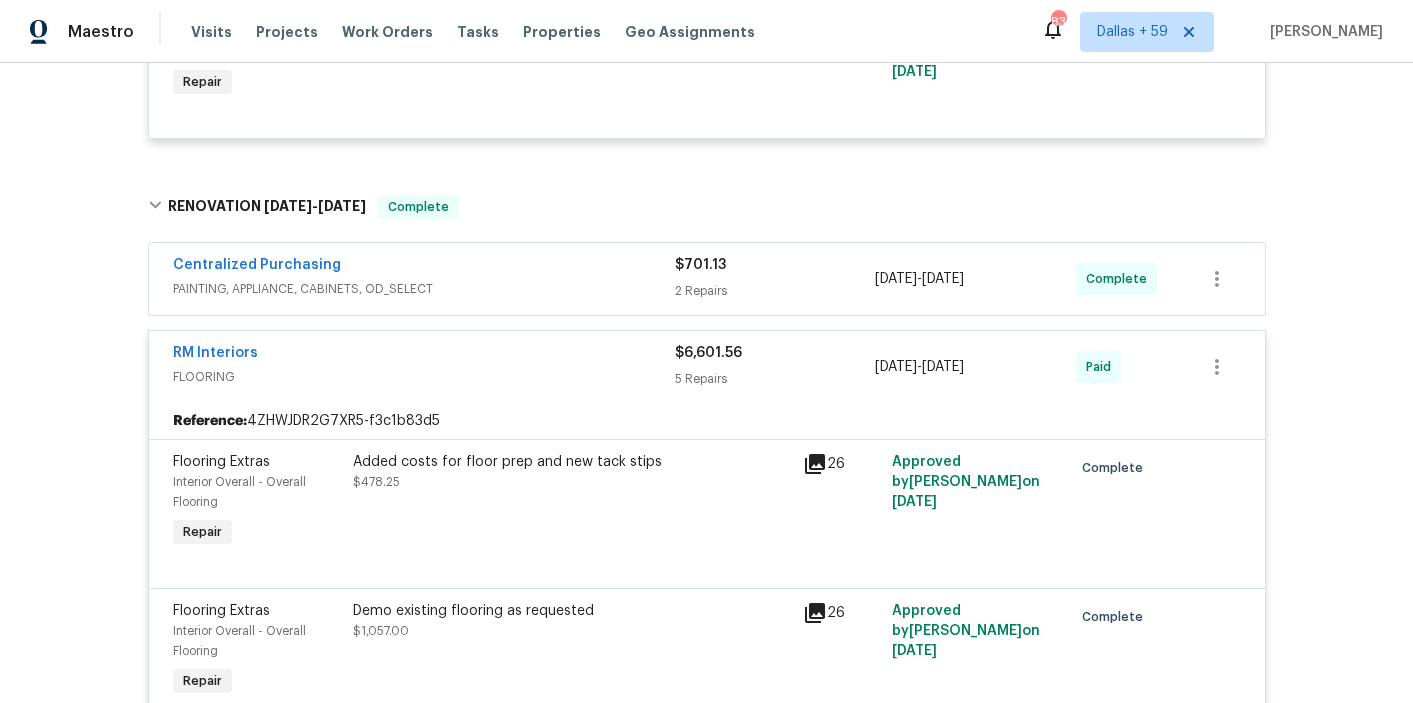 click on "PAINTING, APPLIANCE, CABINETS, OD_SELECT" at bounding box center [424, 289] 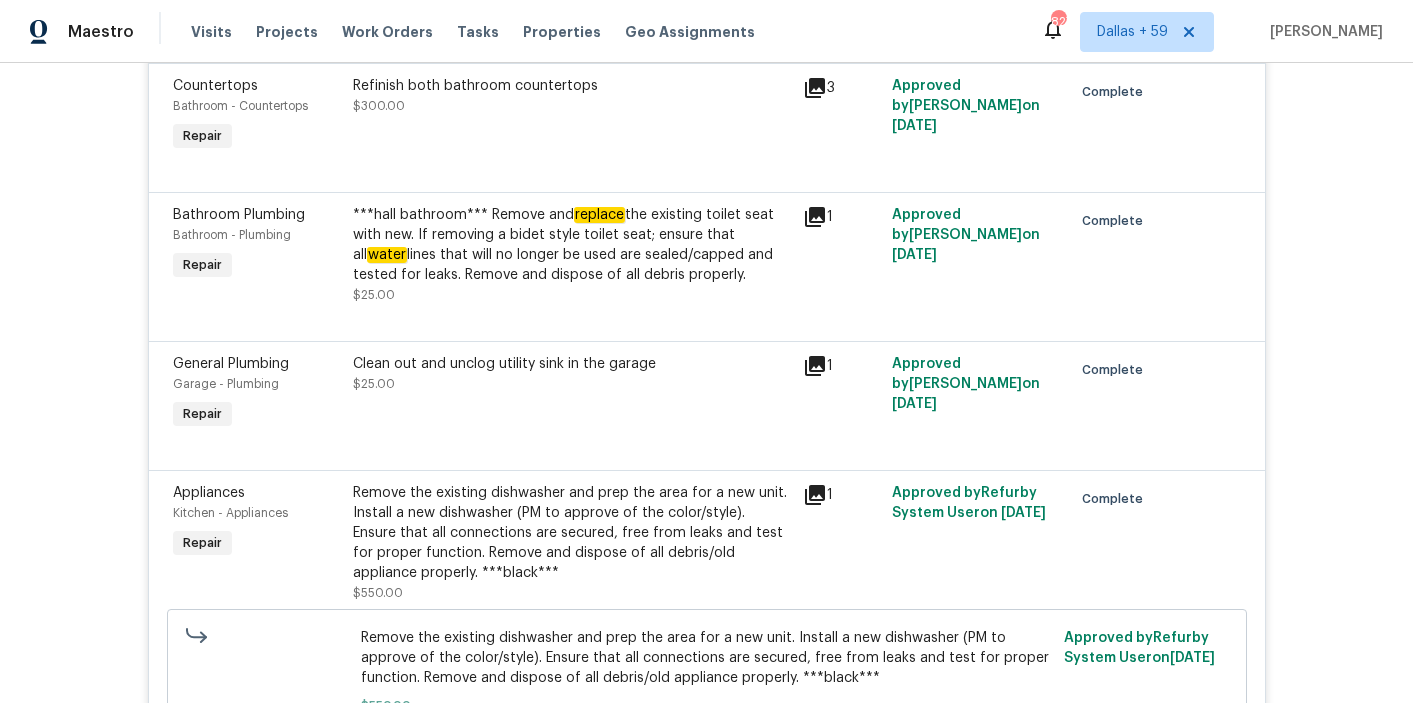 scroll, scrollTop: 0, scrollLeft: 0, axis: both 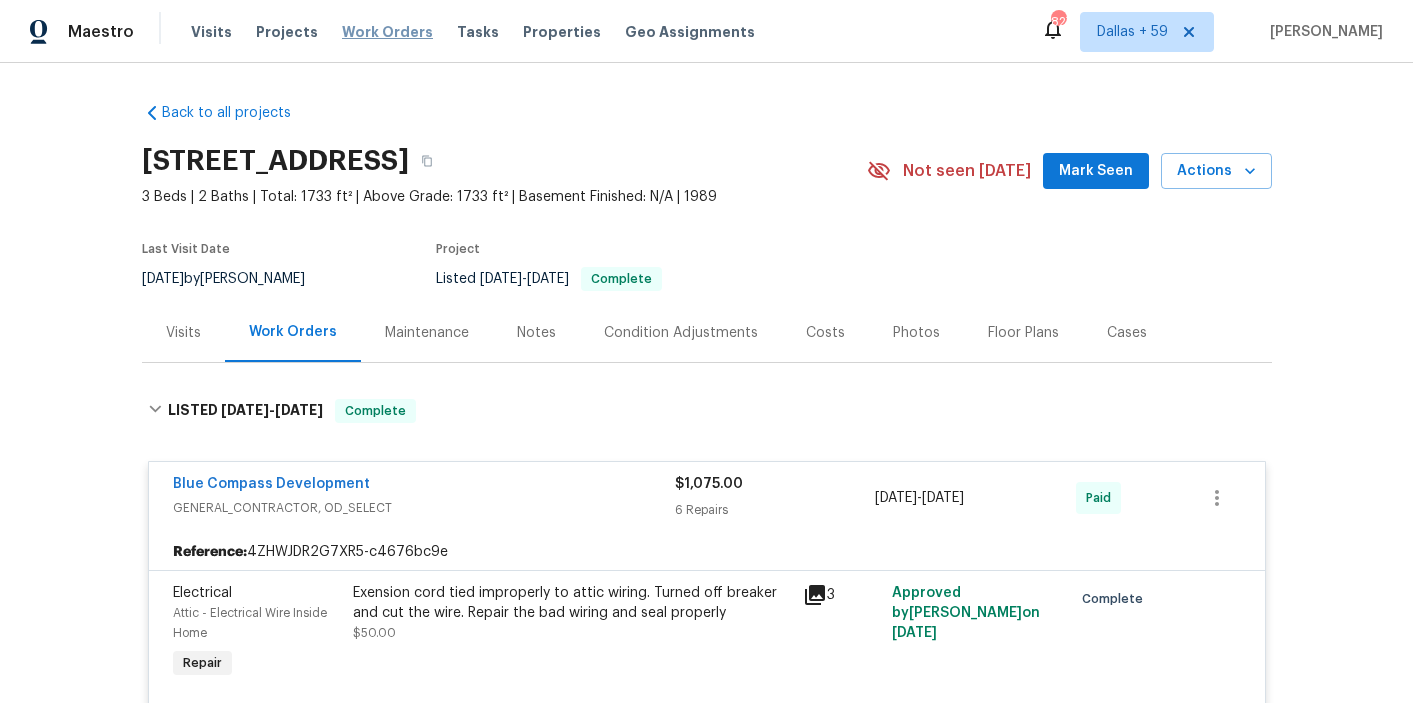 click on "Work Orders" at bounding box center [387, 32] 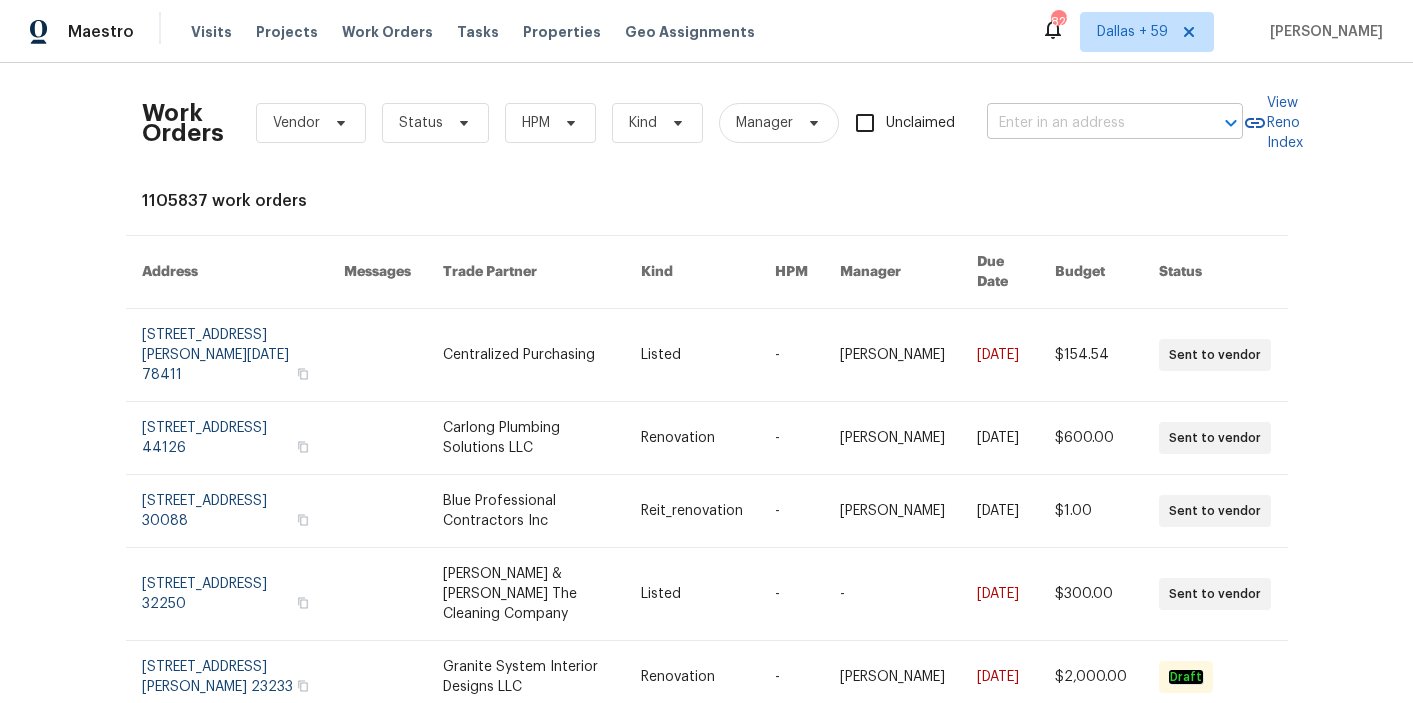 click at bounding box center [1087, 123] 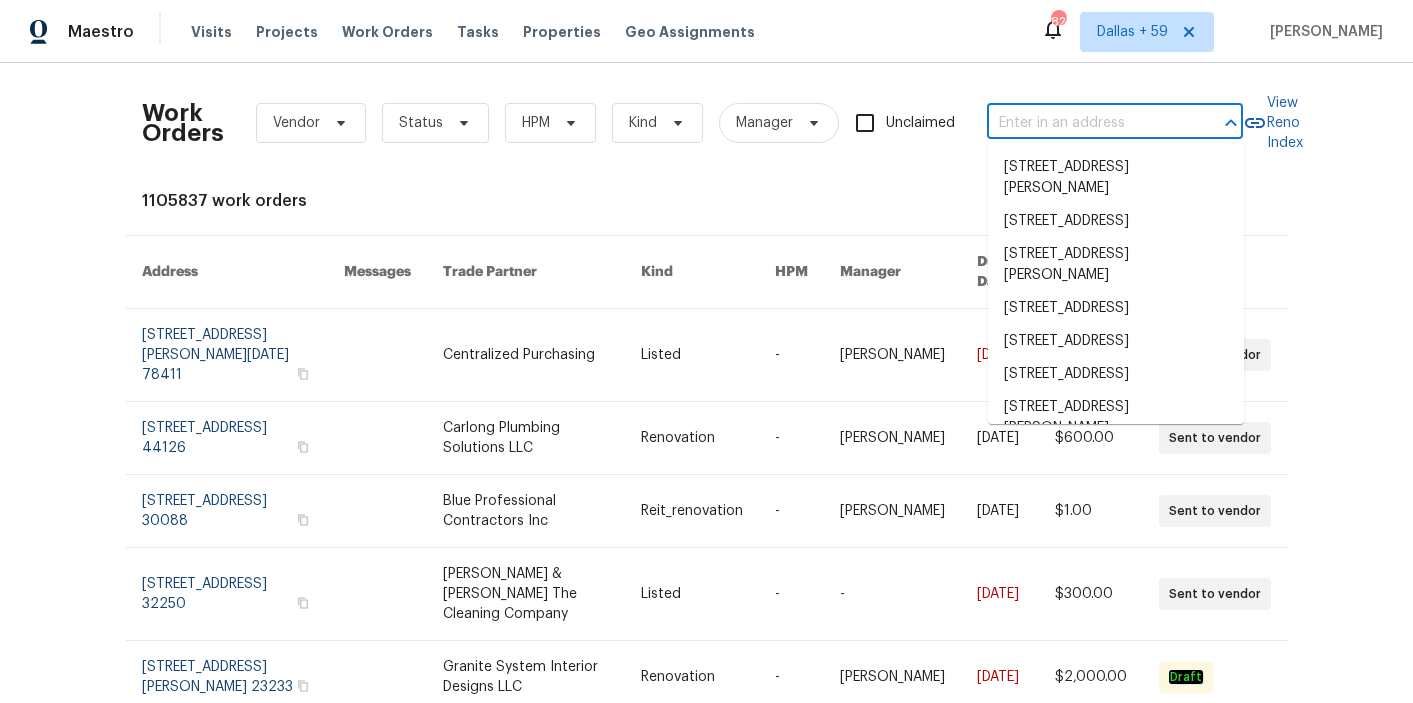 paste on "16450 Havenhurst Dr, Houston, TX 77059" 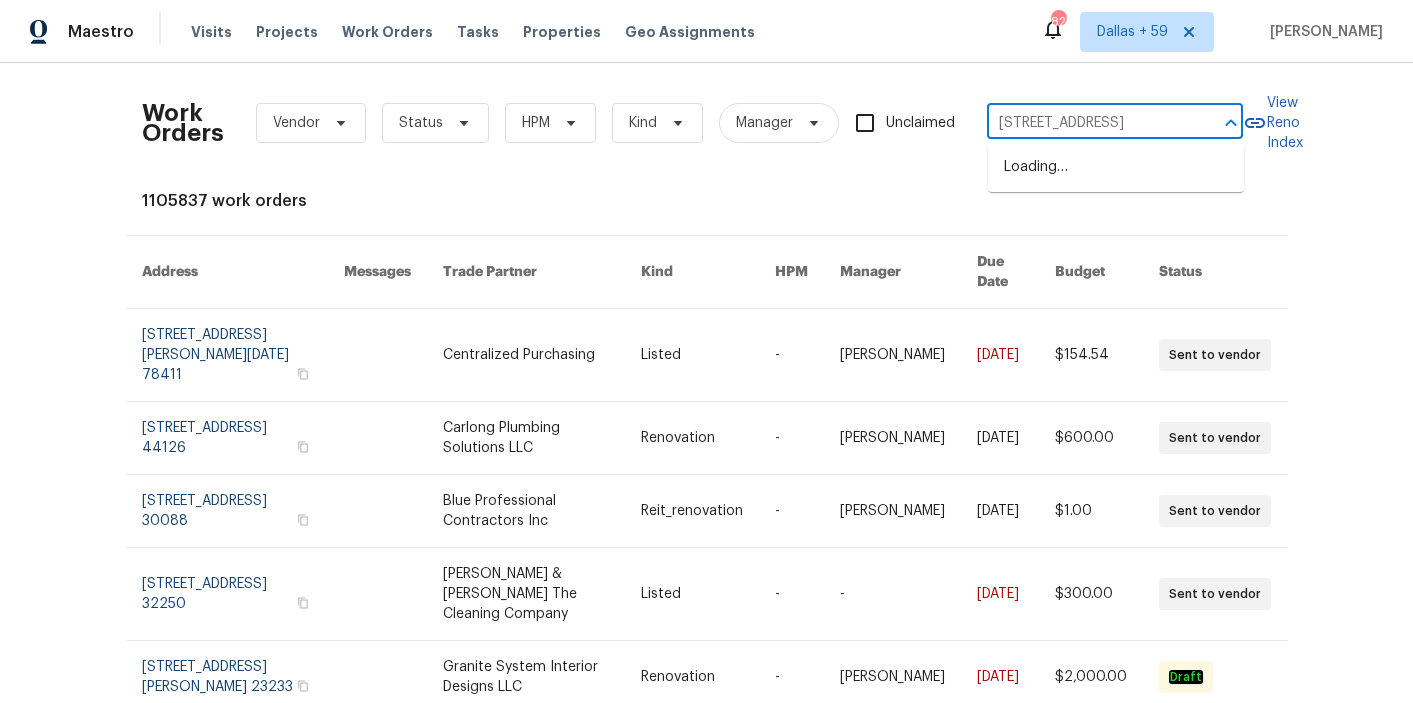 scroll, scrollTop: 0, scrollLeft: 80, axis: horizontal 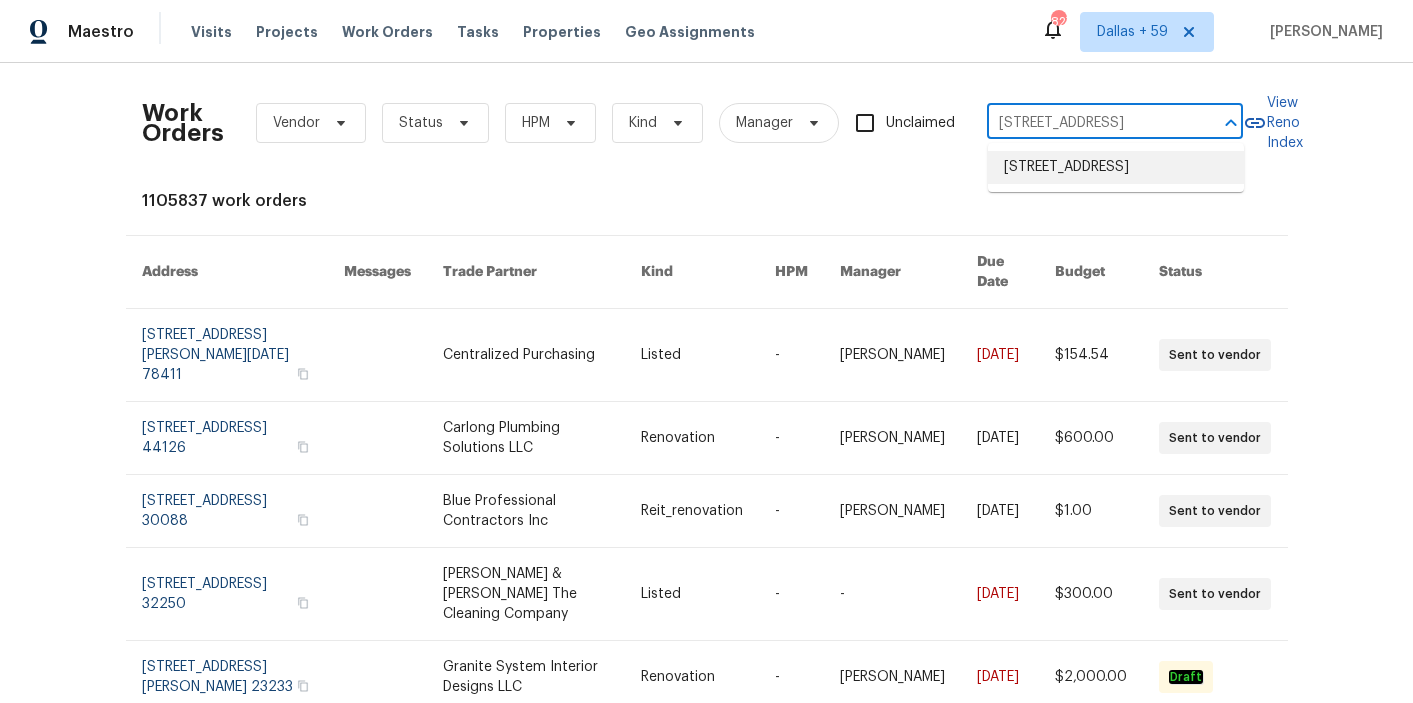 click on "16450 Havenhurst Dr, Houston, TX 77059" at bounding box center [1116, 167] 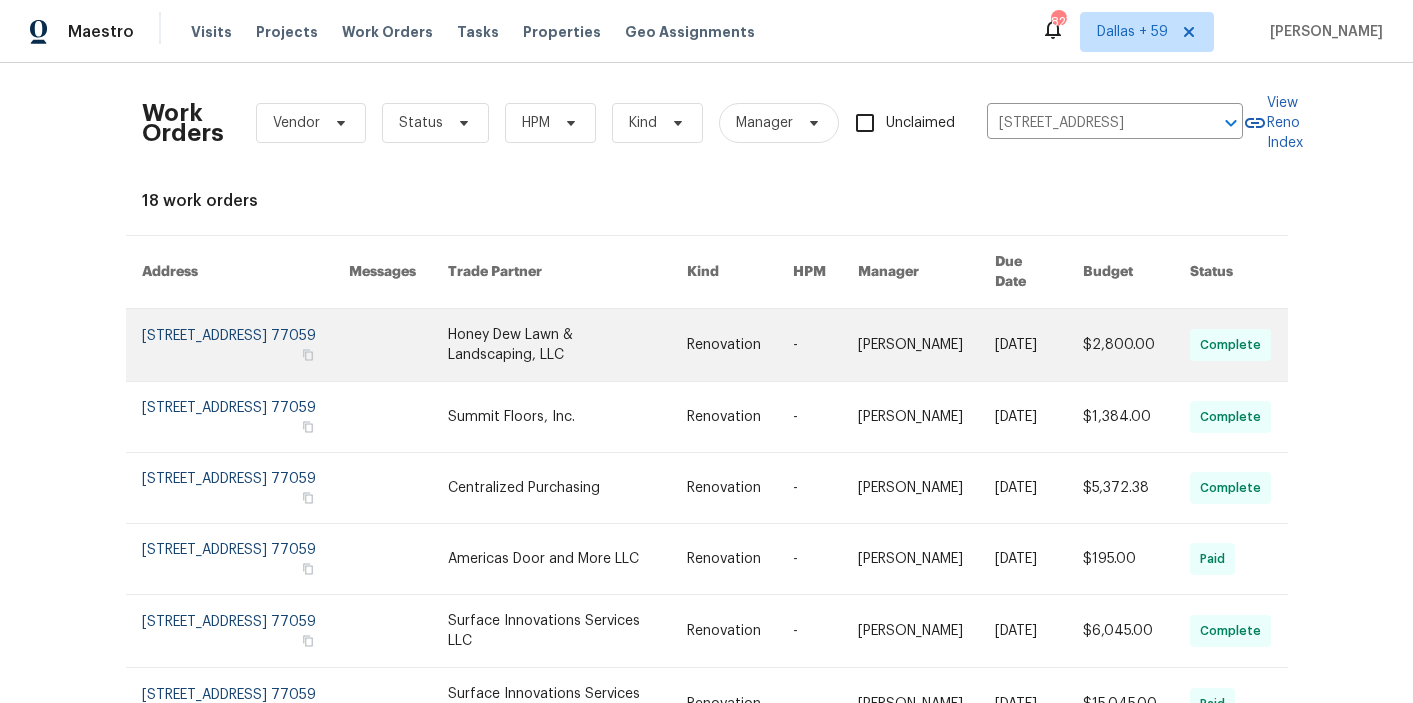 click at bounding box center (567, 345) 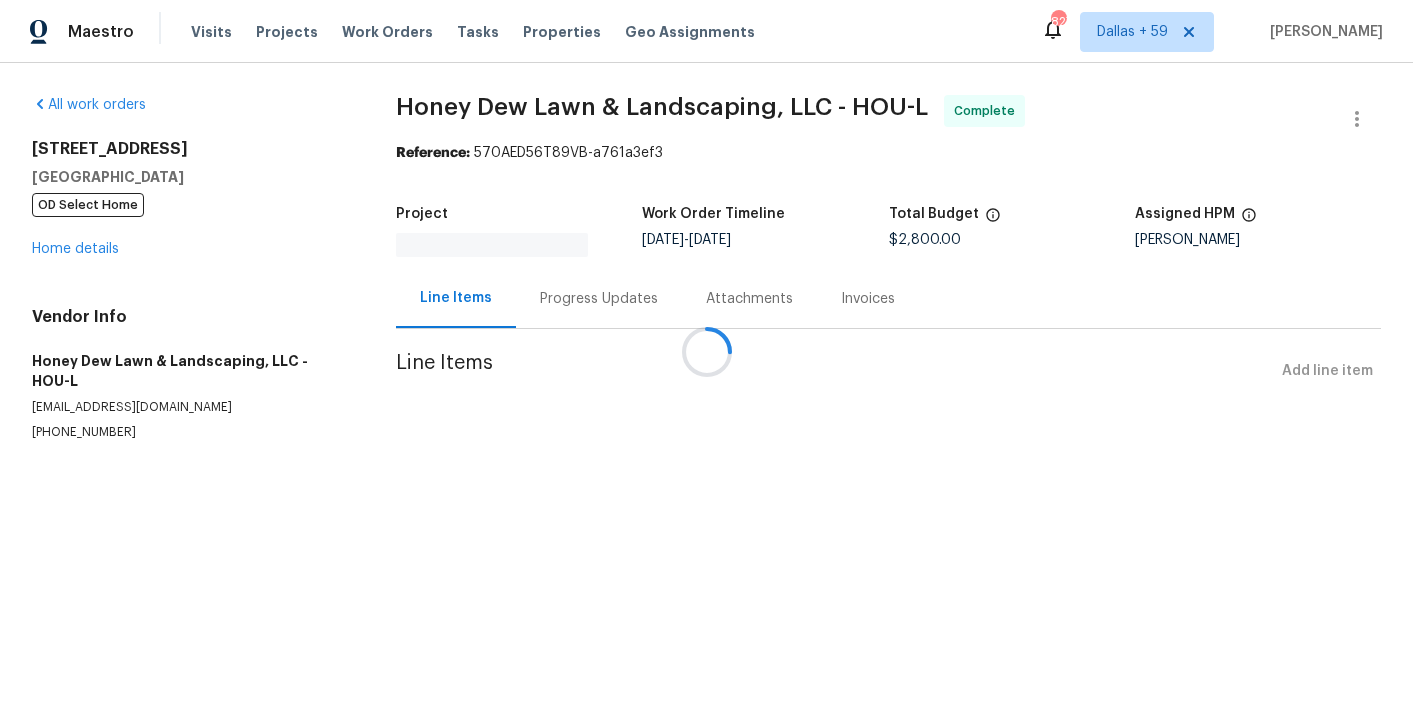 click at bounding box center [706, 351] 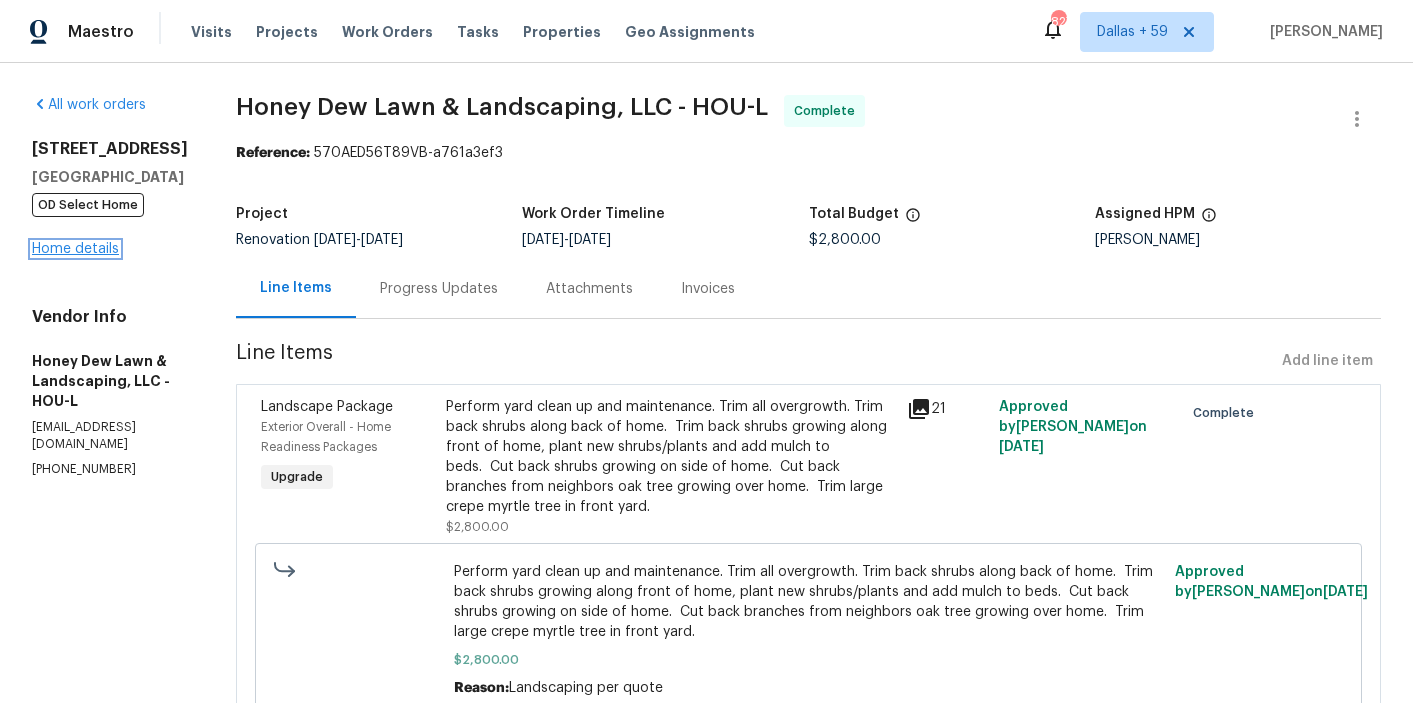 click on "Home details" at bounding box center (75, 249) 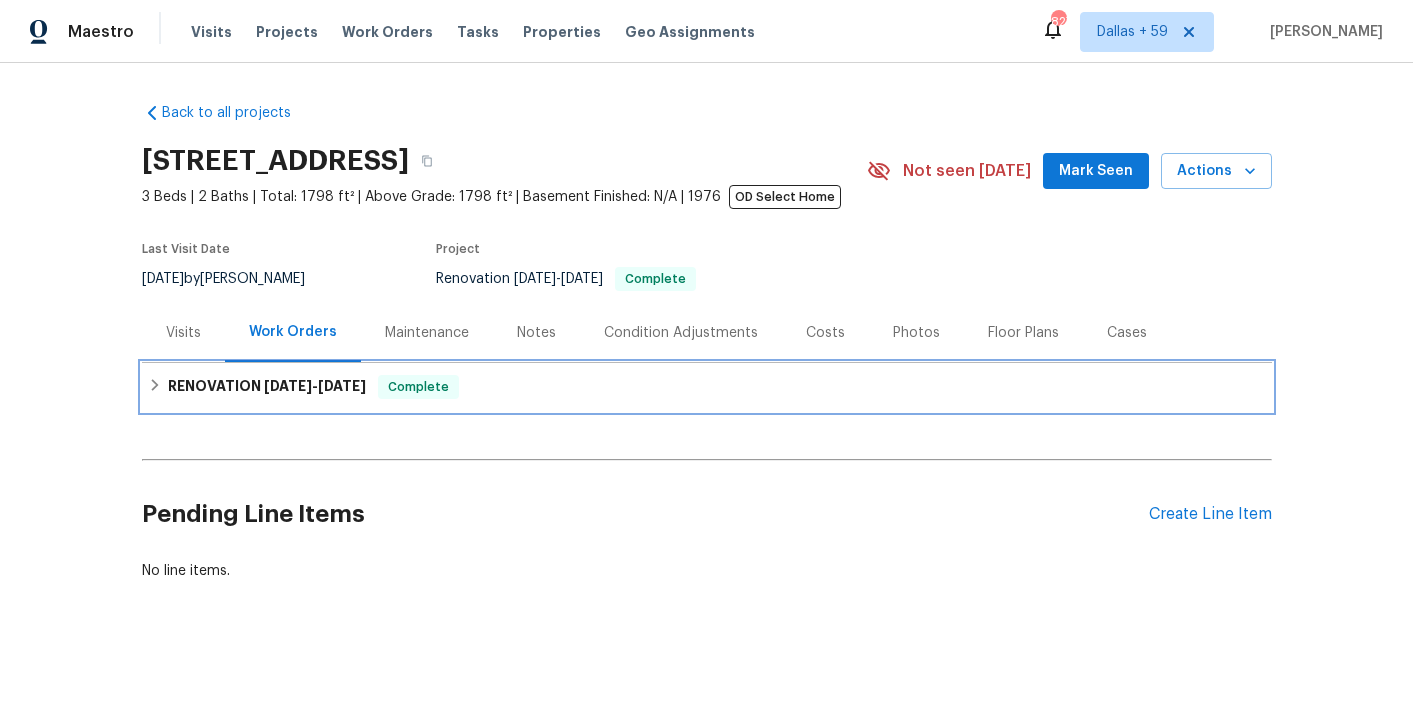 click on "RENOVATION   4/1/25  -  7/2/25 Complete" at bounding box center [707, 387] 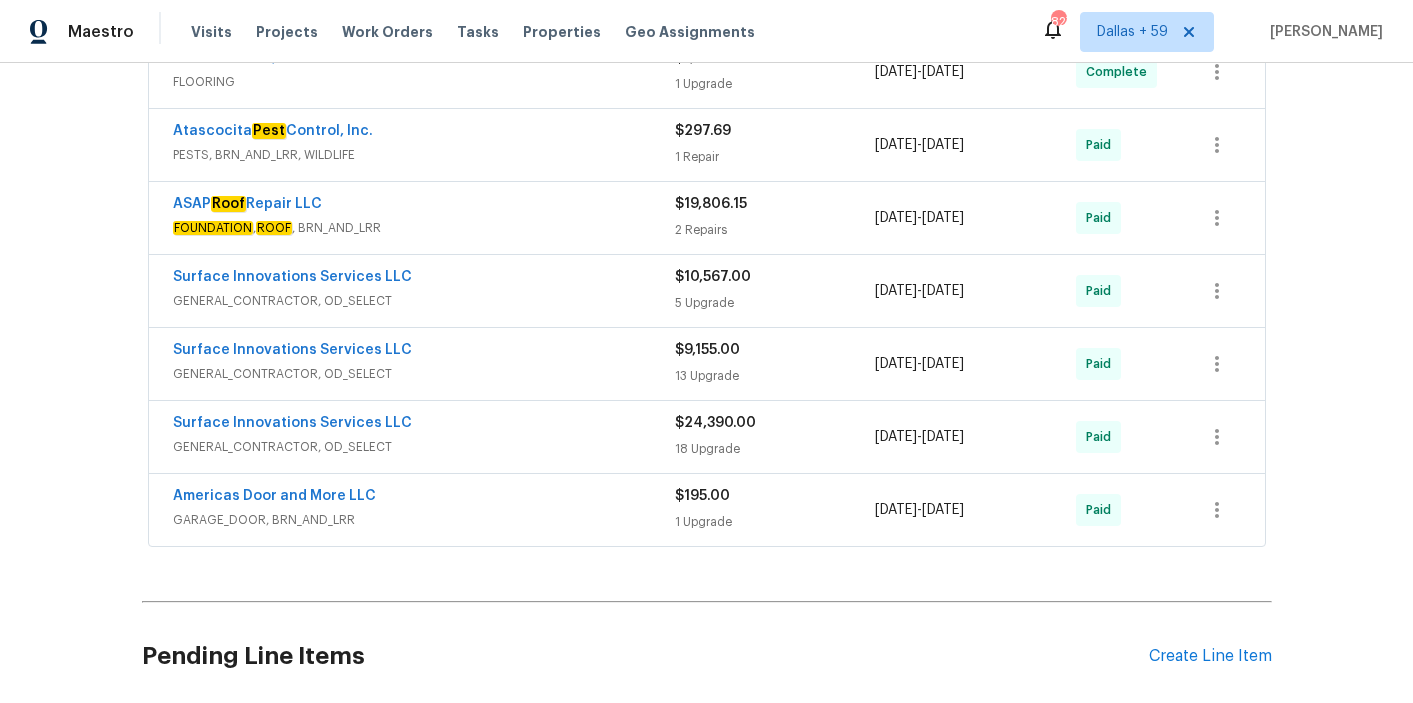 scroll, scrollTop: 1203, scrollLeft: 0, axis: vertical 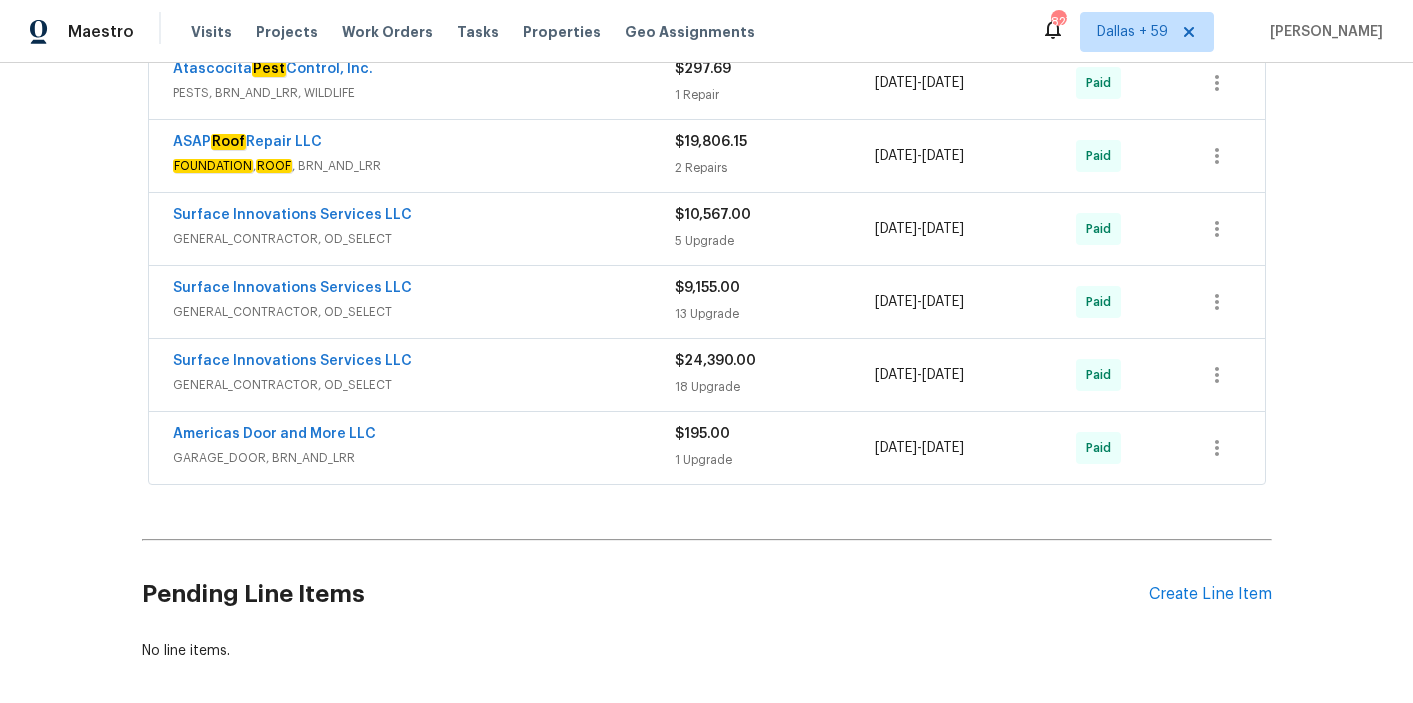 click on "GARAGE_DOOR, BRN_AND_LRR" at bounding box center [424, 458] 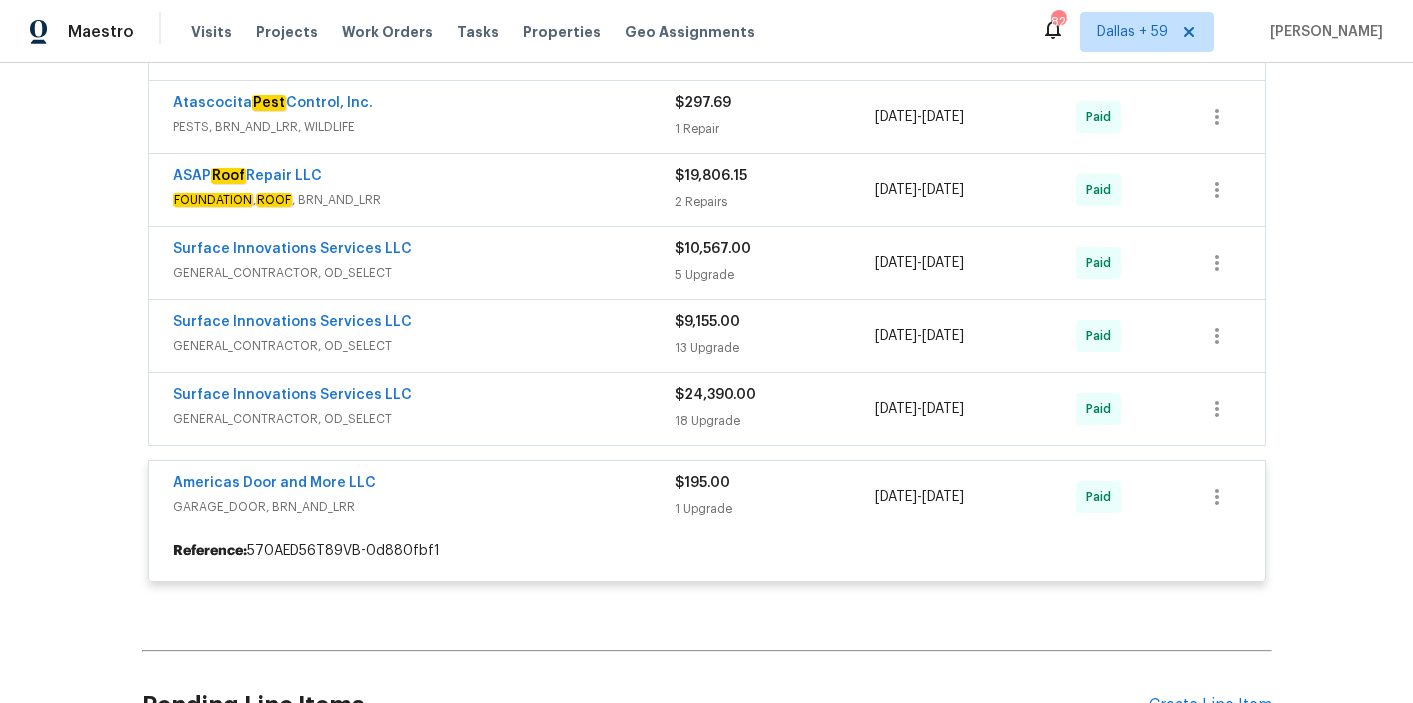 scroll, scrollTop: 1167, scrollLeft: 0, axis: vertical 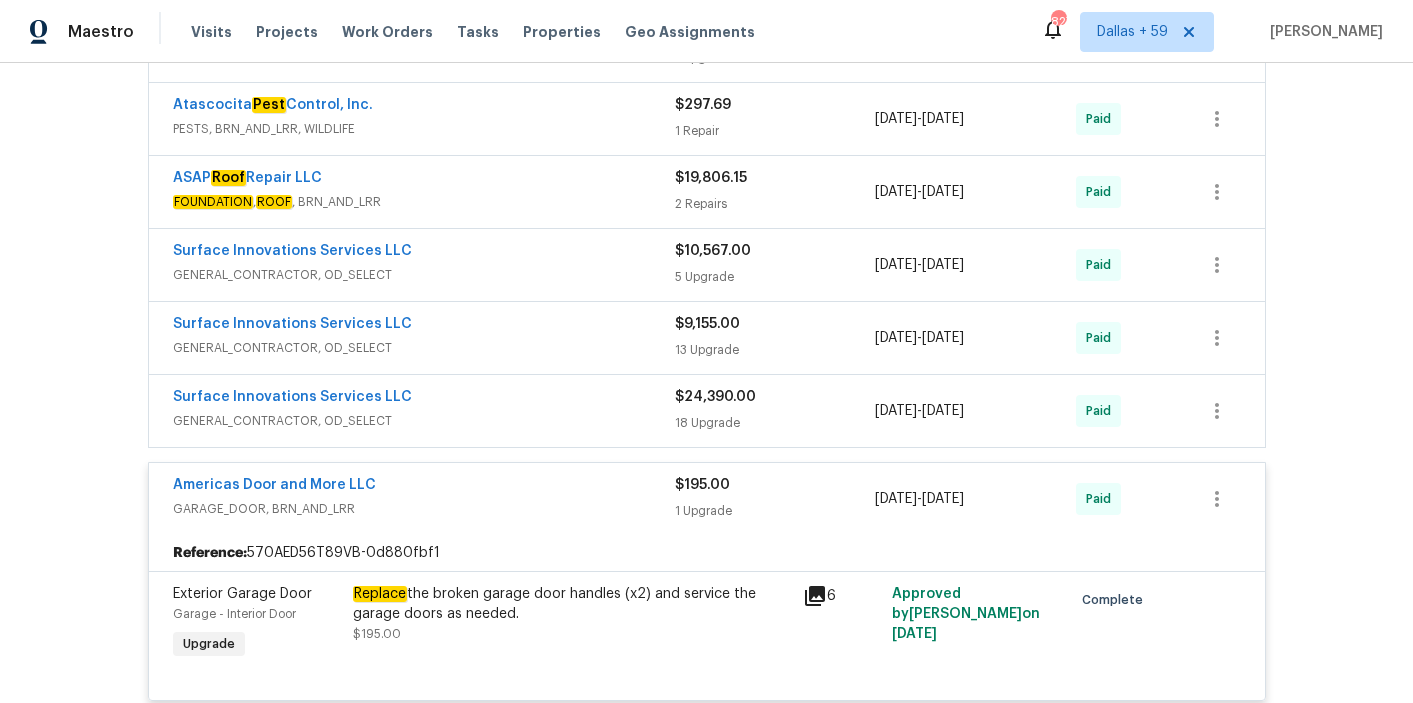 click on "Surface Innovations Services LLC" at bounding box center (424, 399) 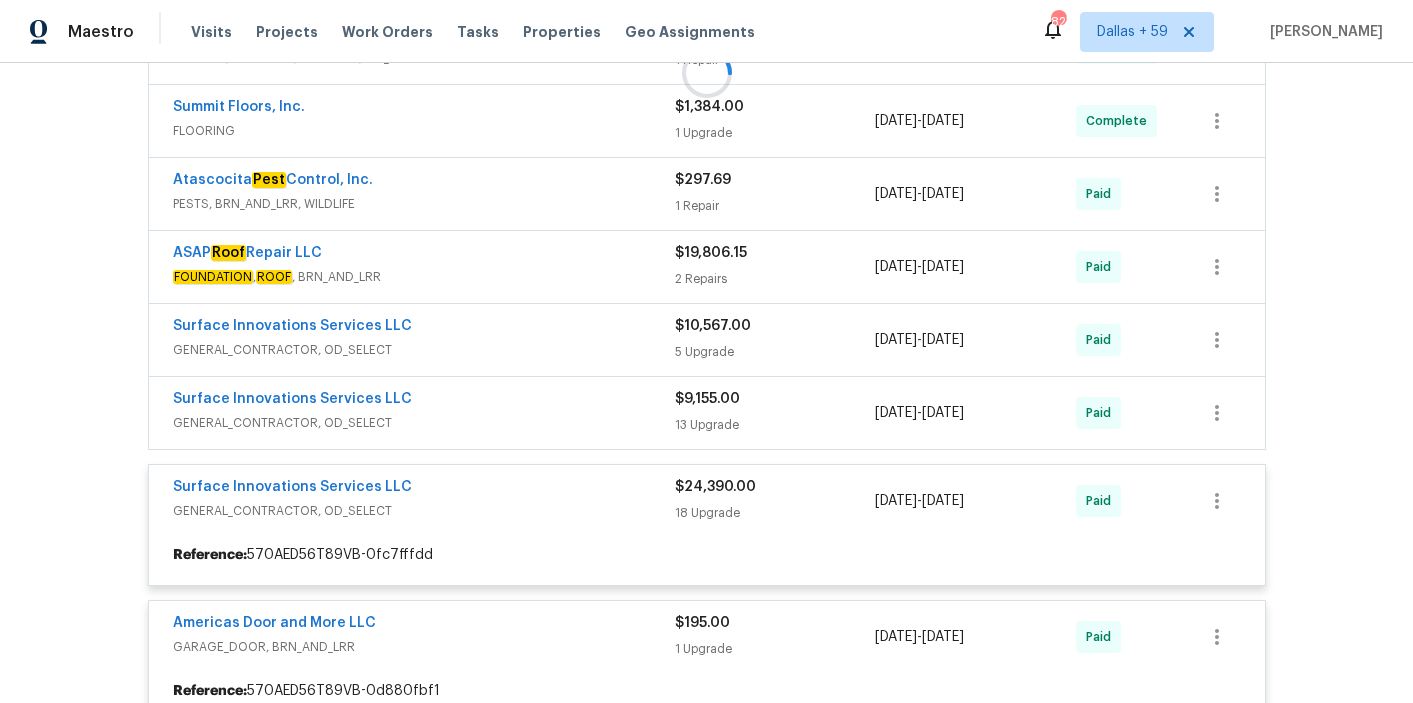 scroll, scrollTop: 1092, scrollLeft: 0, axis: vertical 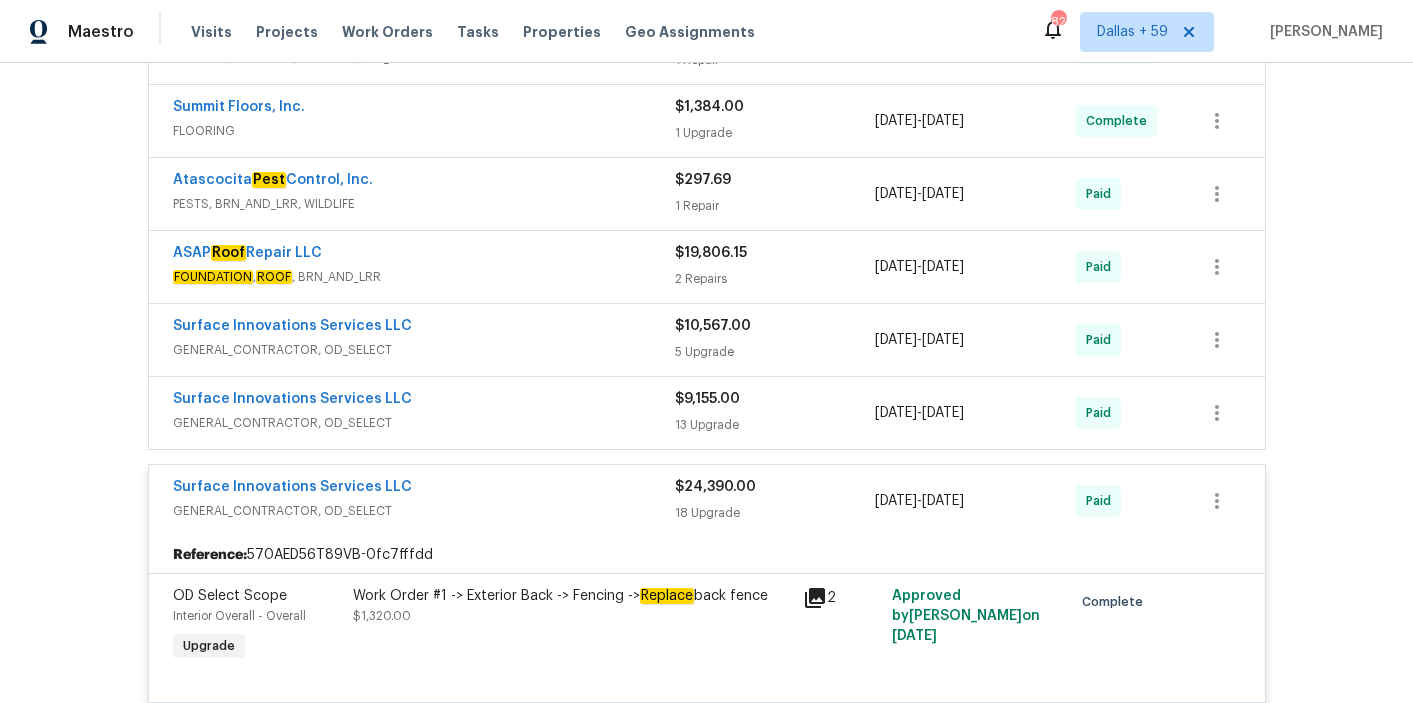 click on "Surface Innovations Services LLC" at bounding box center (424, 401) 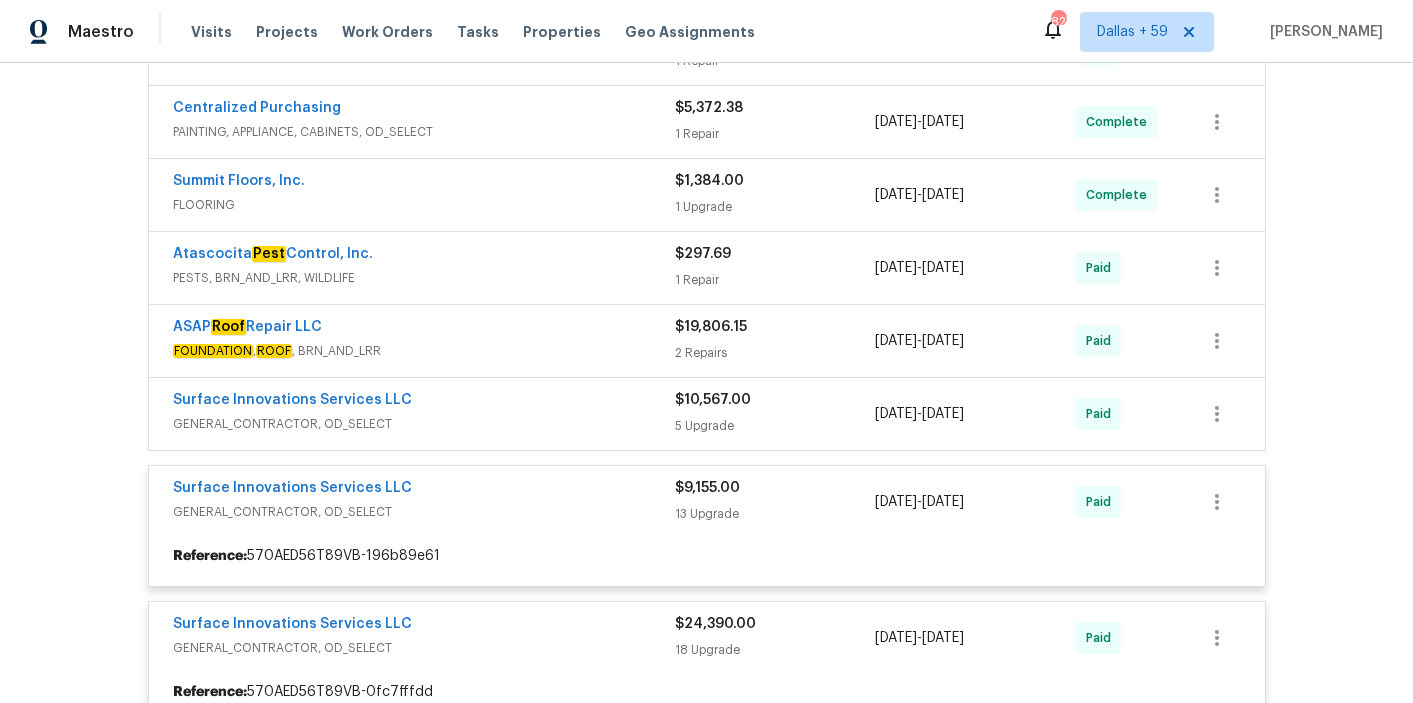 scroll, scrollTop: 1015, scrollLeft: 0, axis: vertical 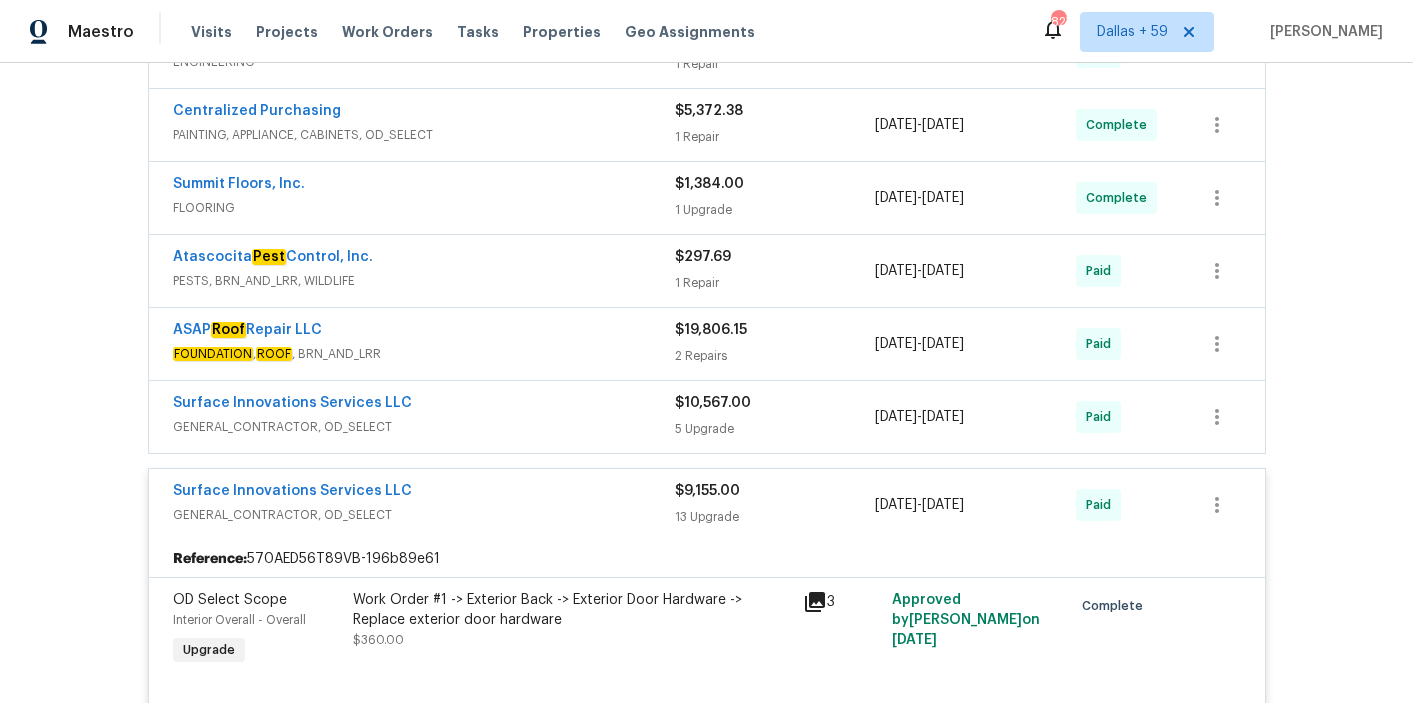 click on "Surface Innovations Services LLC" at bounding box center (424, 405) 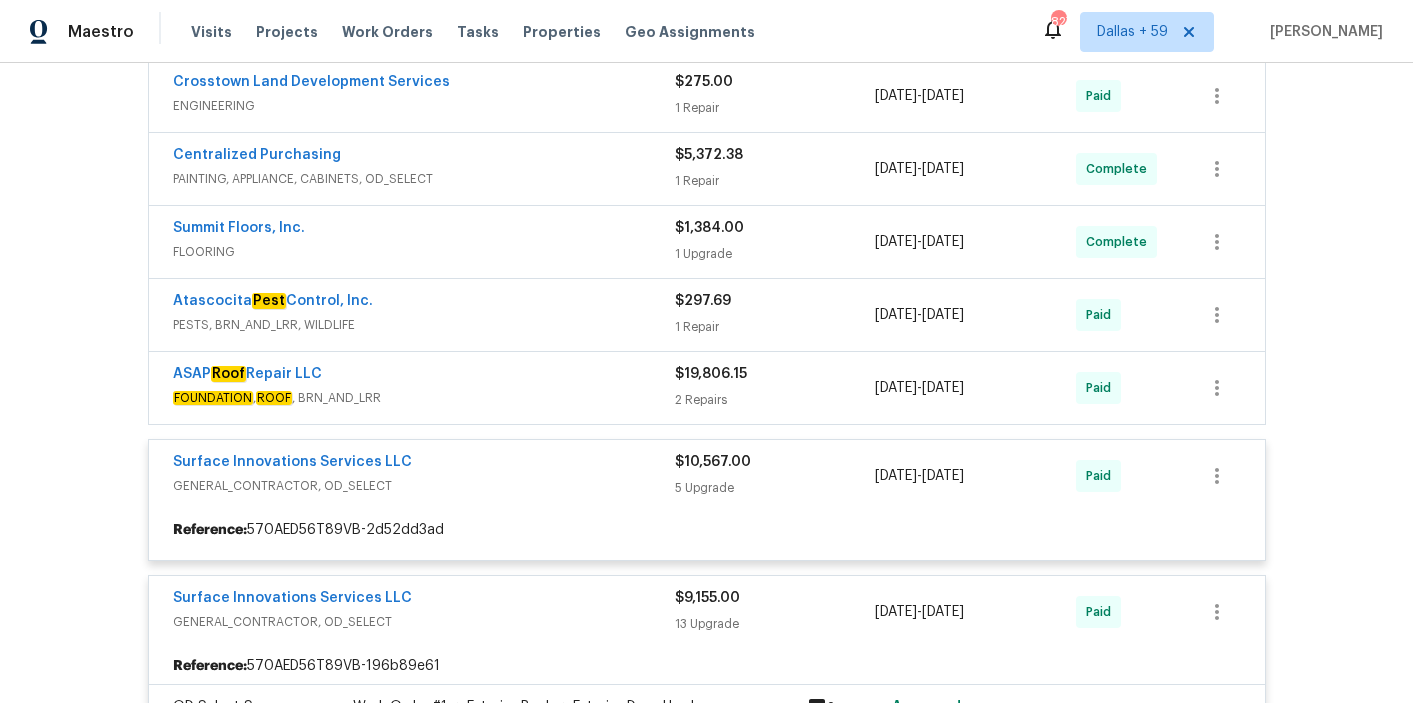 scroll, scrollTop: 969, scrollLeft: 0, axis: vertical 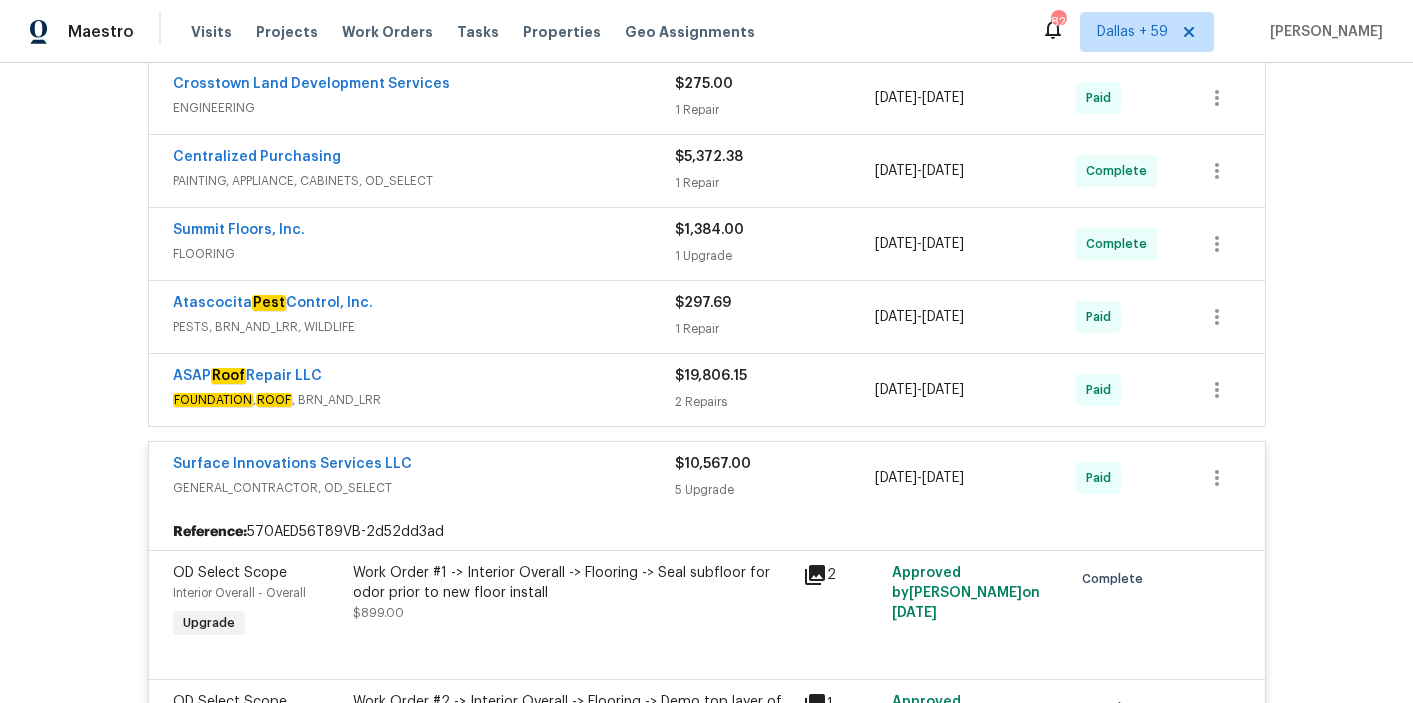click on "ASAP  Roof  Repair LLC" at bounding box center (424, 378) 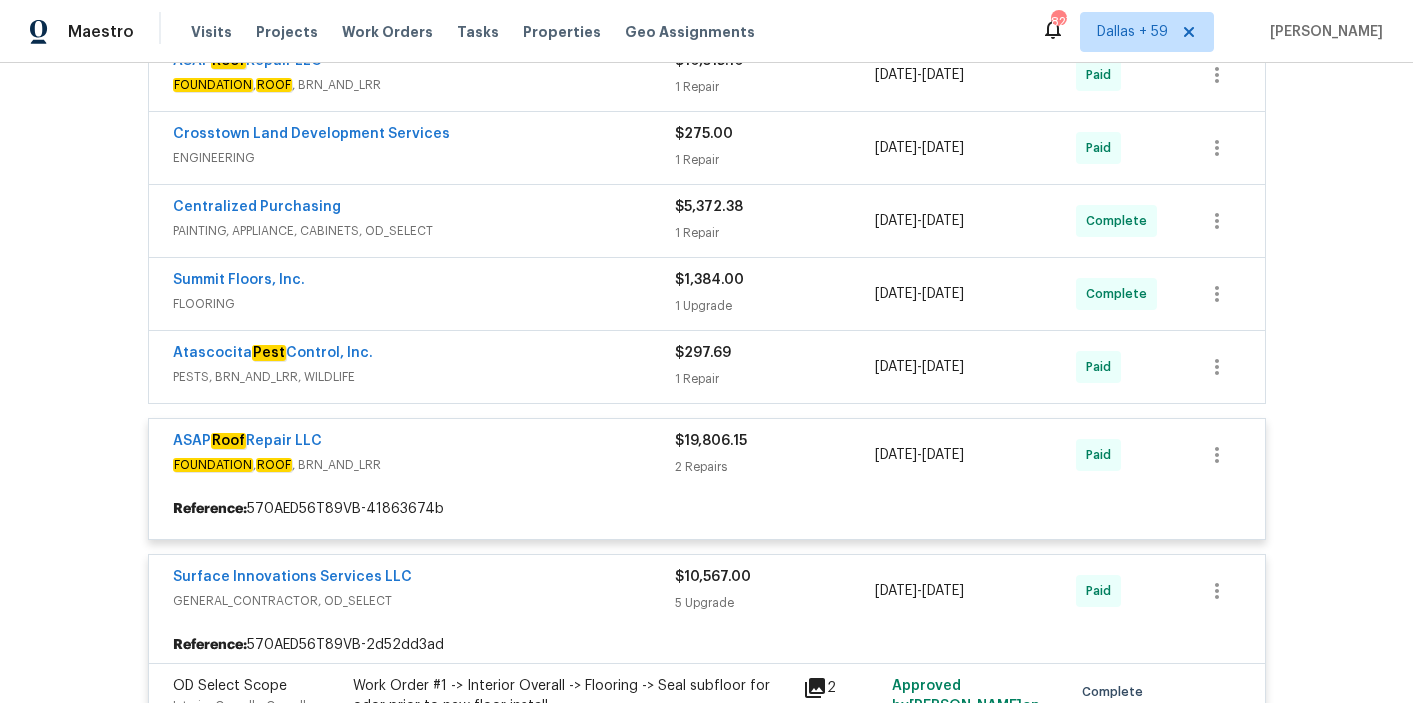 scroll, scrollTop: 922, scrollLeft: 0, axis: vertical 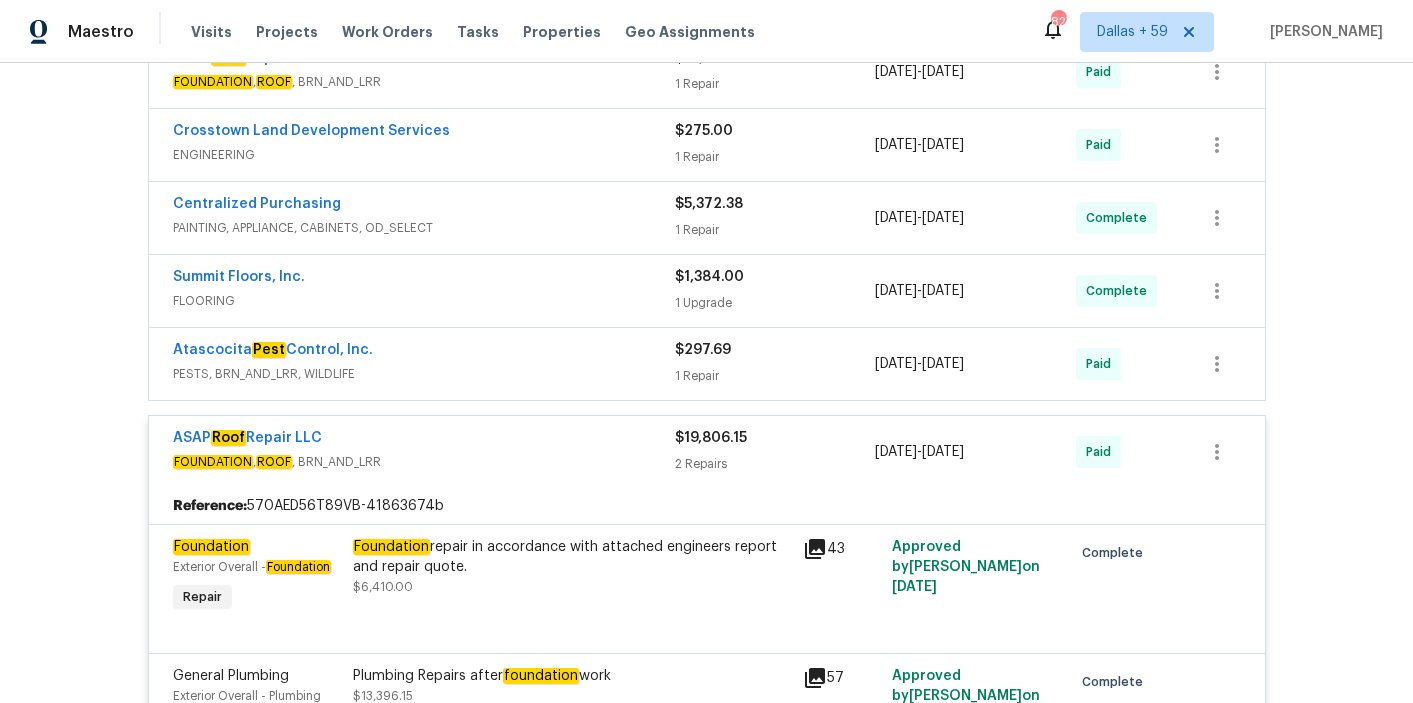 click on "PESTS, BRN_AND_LRR, WILDLIFE" at bounding box center (424, 374) 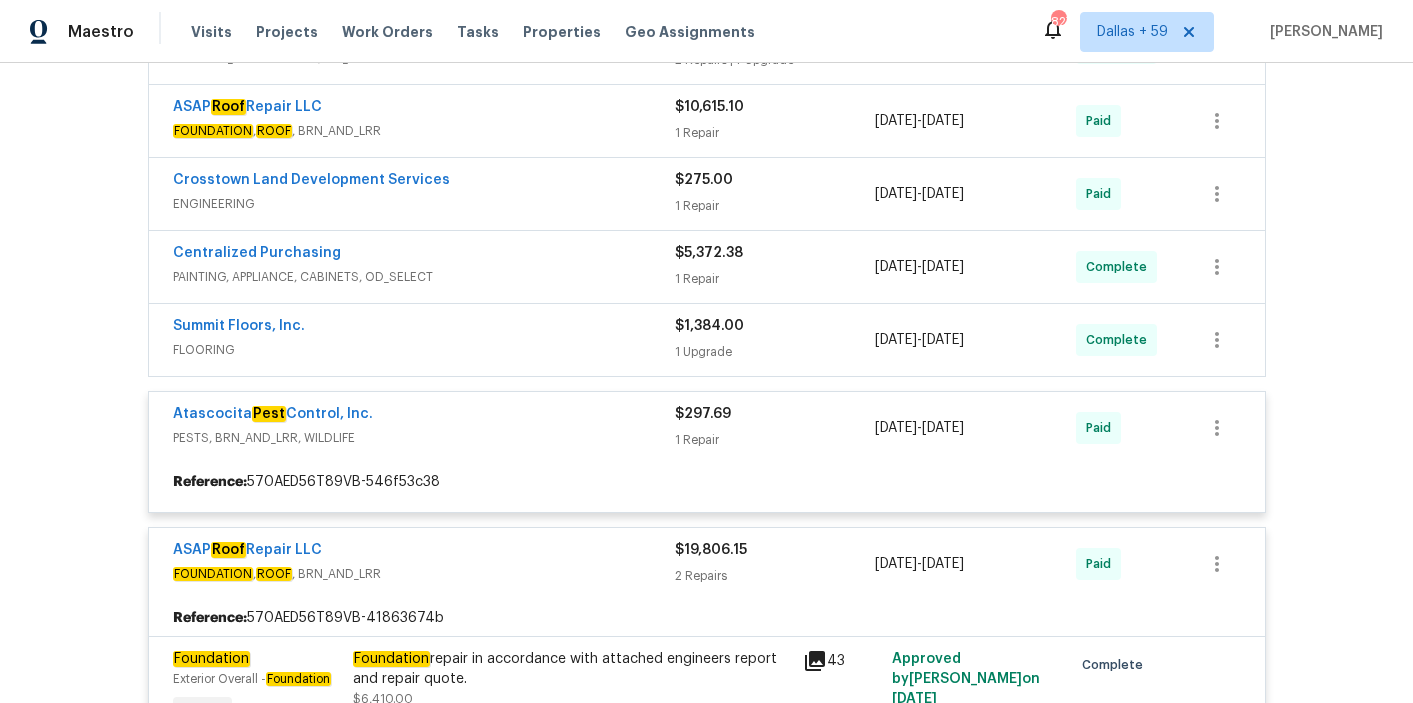 scroll, scrollTop: 872, scrollLeft: 0, axis: vertical 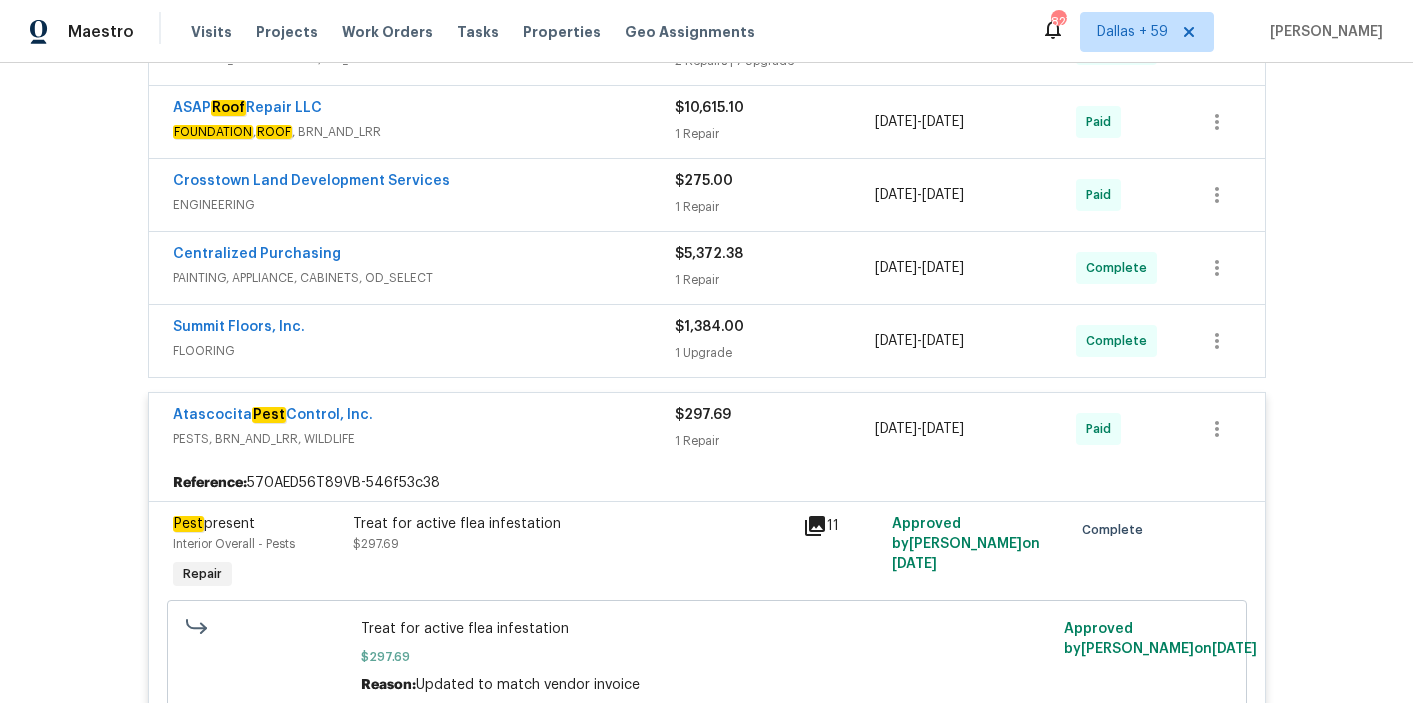 click on "Summit Floors, Inc." at bounding box center [424, 329] 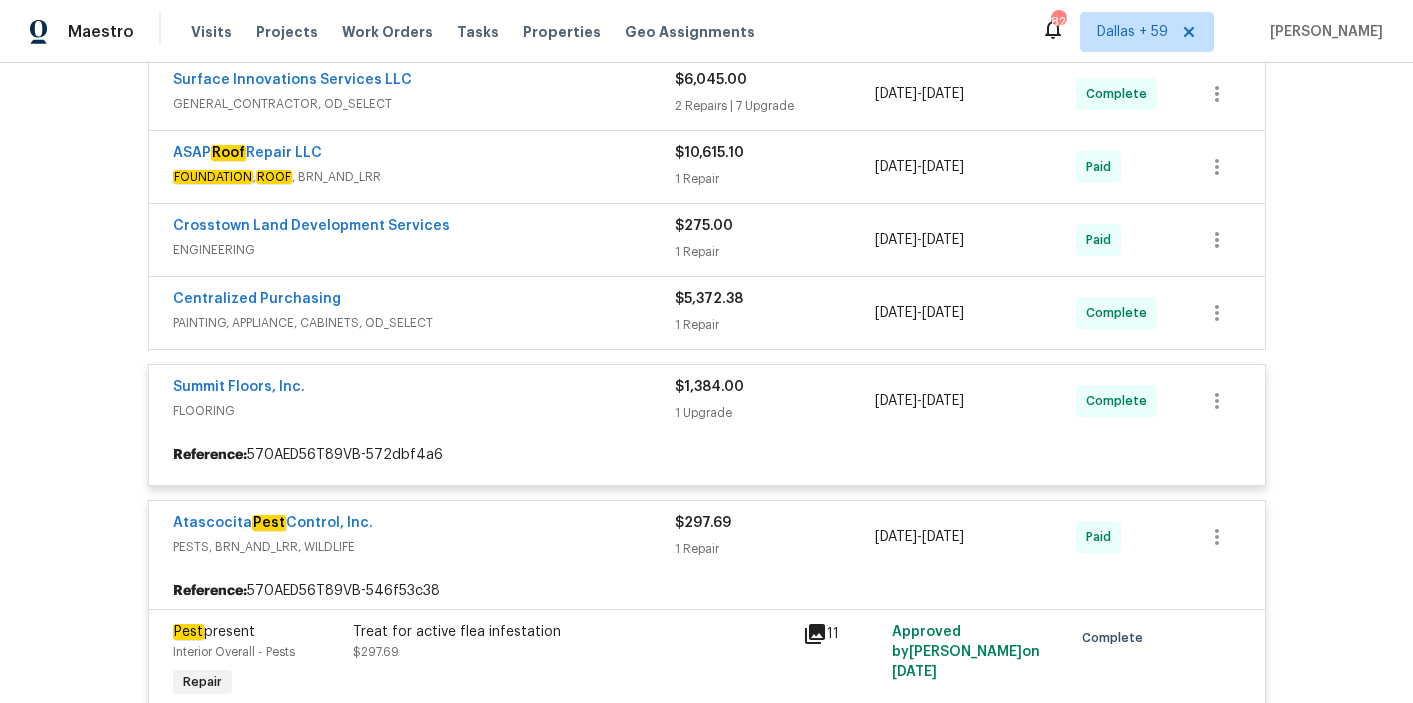 scroll, scrollTop: 817, scrollLeft: 0, axis: vertical 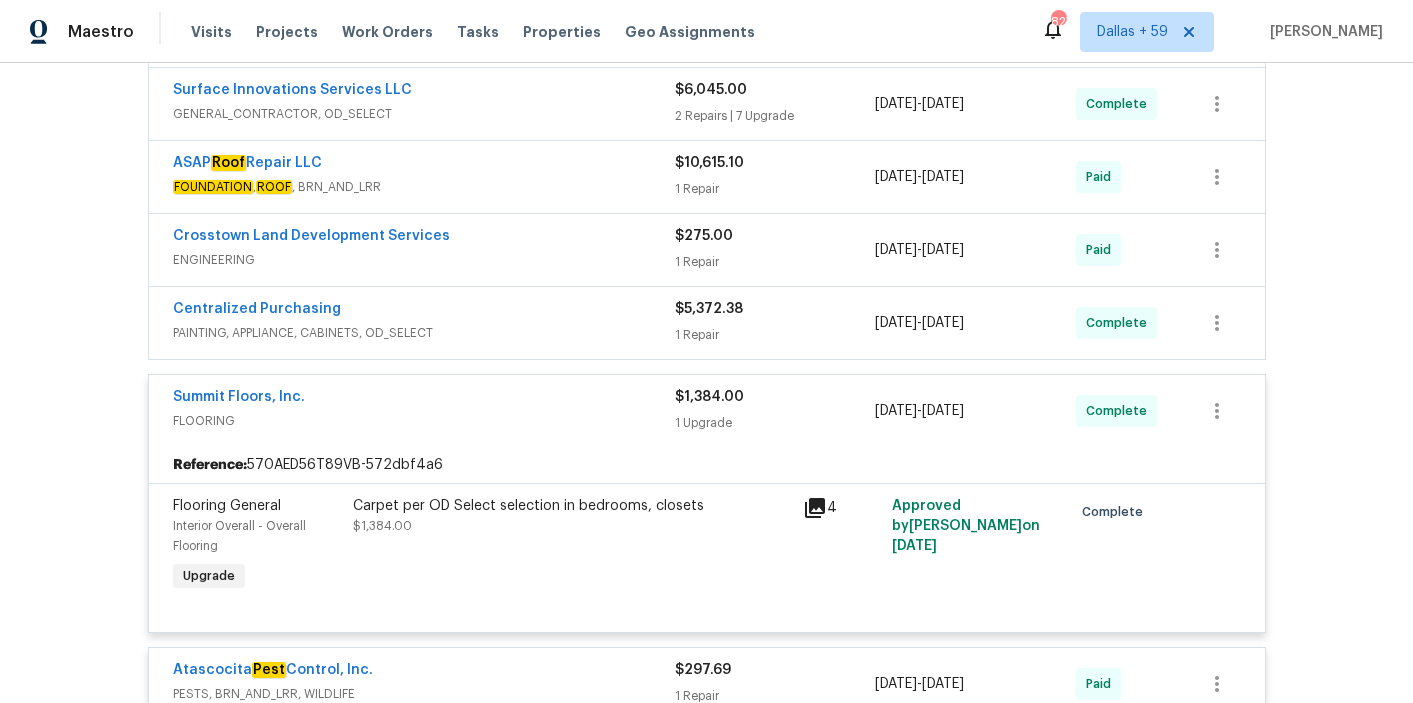 click on "Centralized Purchasing" at bounding box center (424, 311) 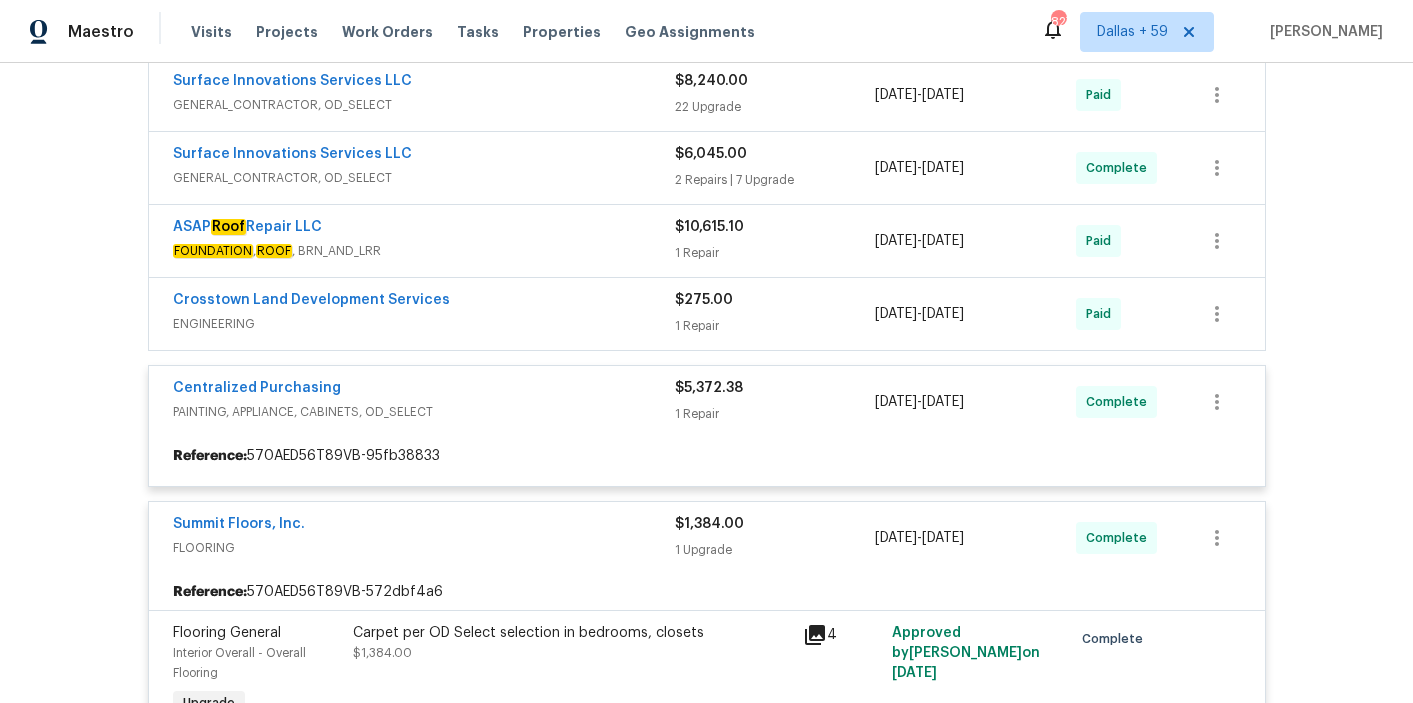 scroll, scrollTop: 750, scrollLeft: 0, axis: vertical 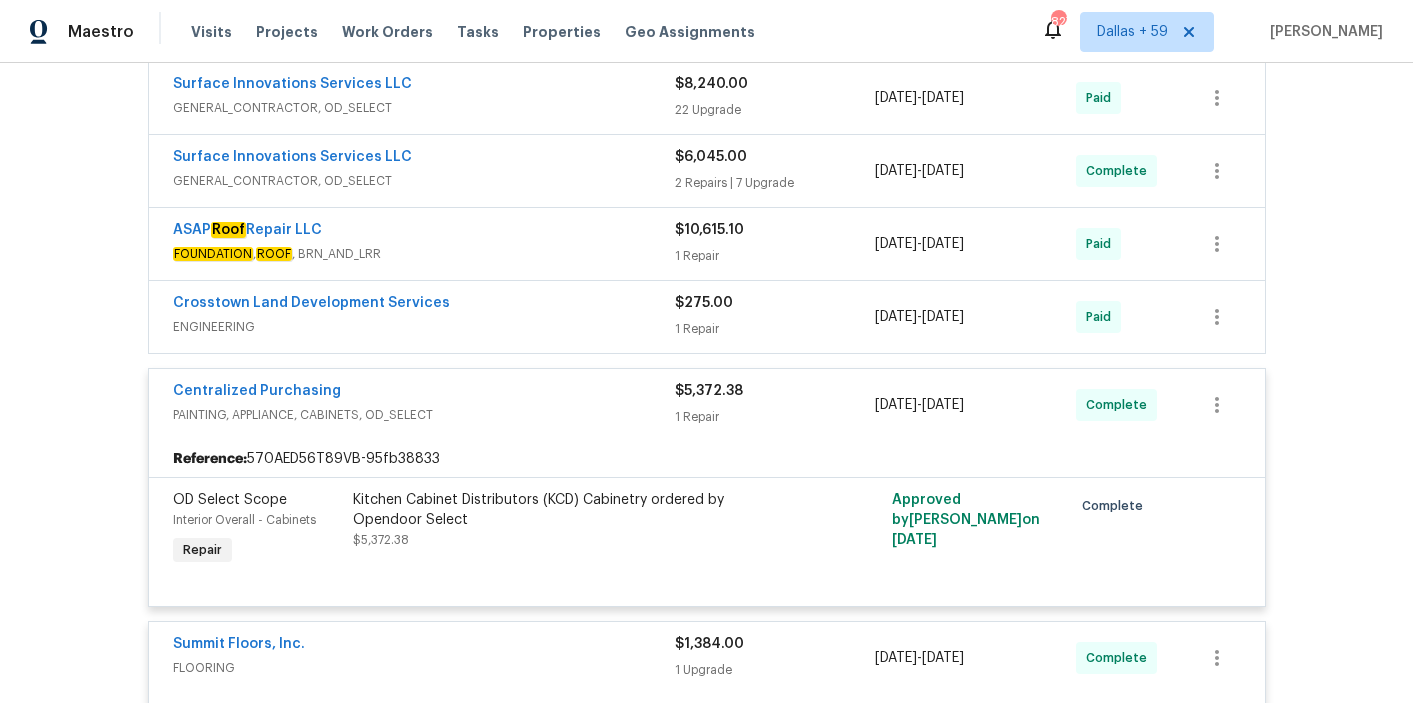 click on "ENGINEERING" at bounding box center [424, 327] 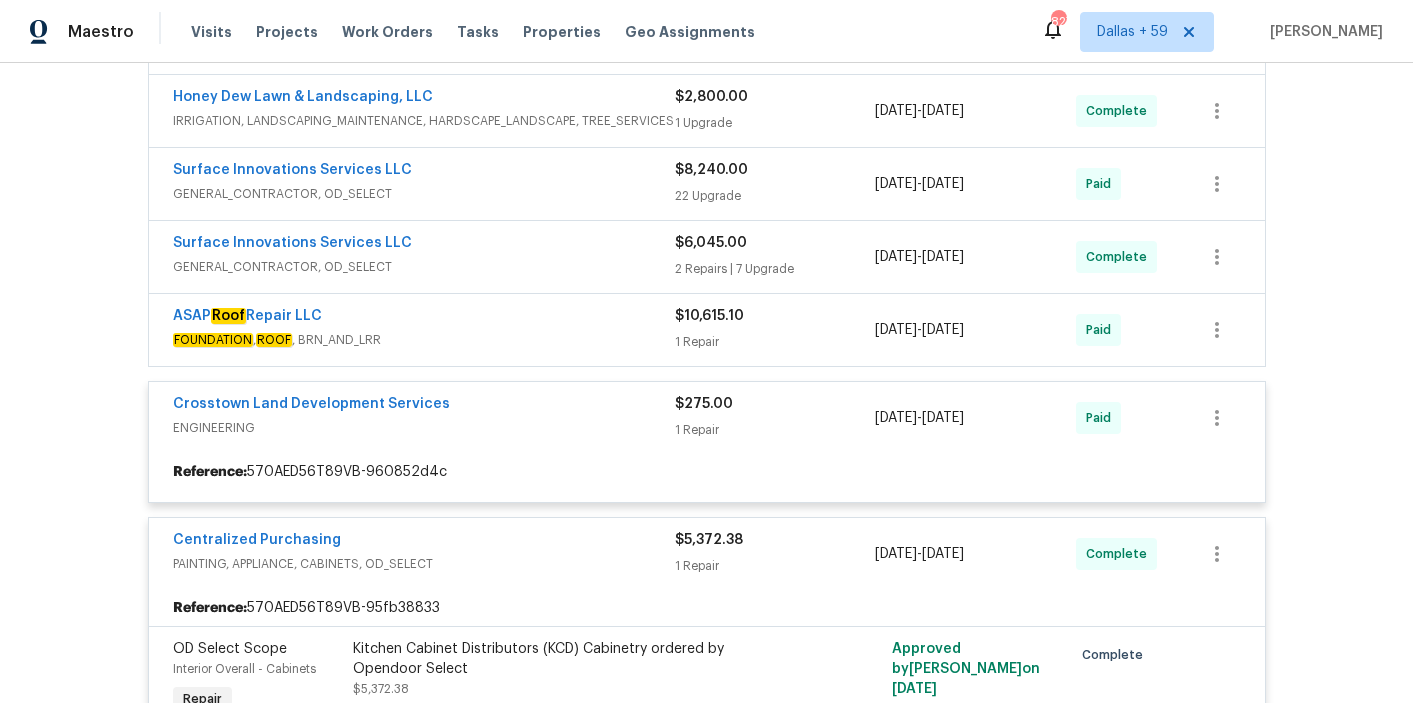 scroll, scrollTop: 661, scrollLeft: 0, axis: vertical 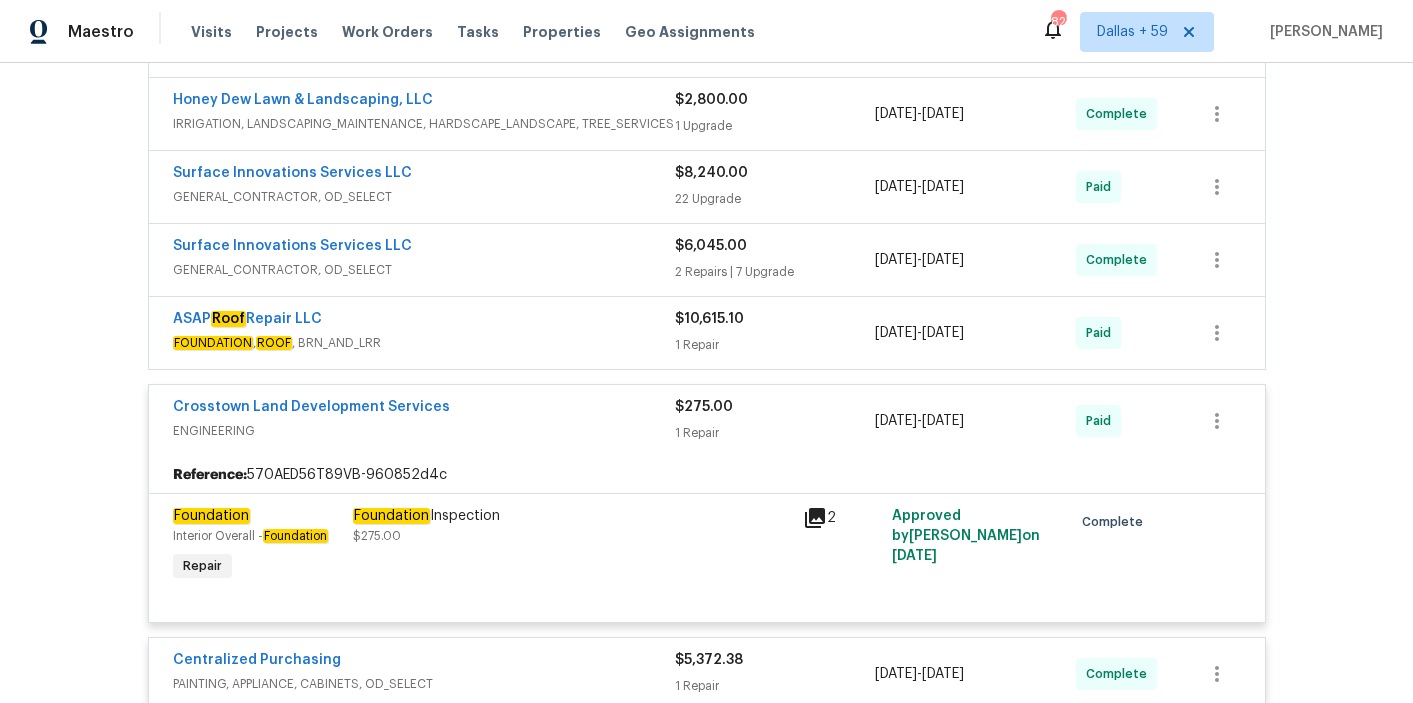 click on "ASAP  Roof  Repair LLC" at bounding box center (424, 321) 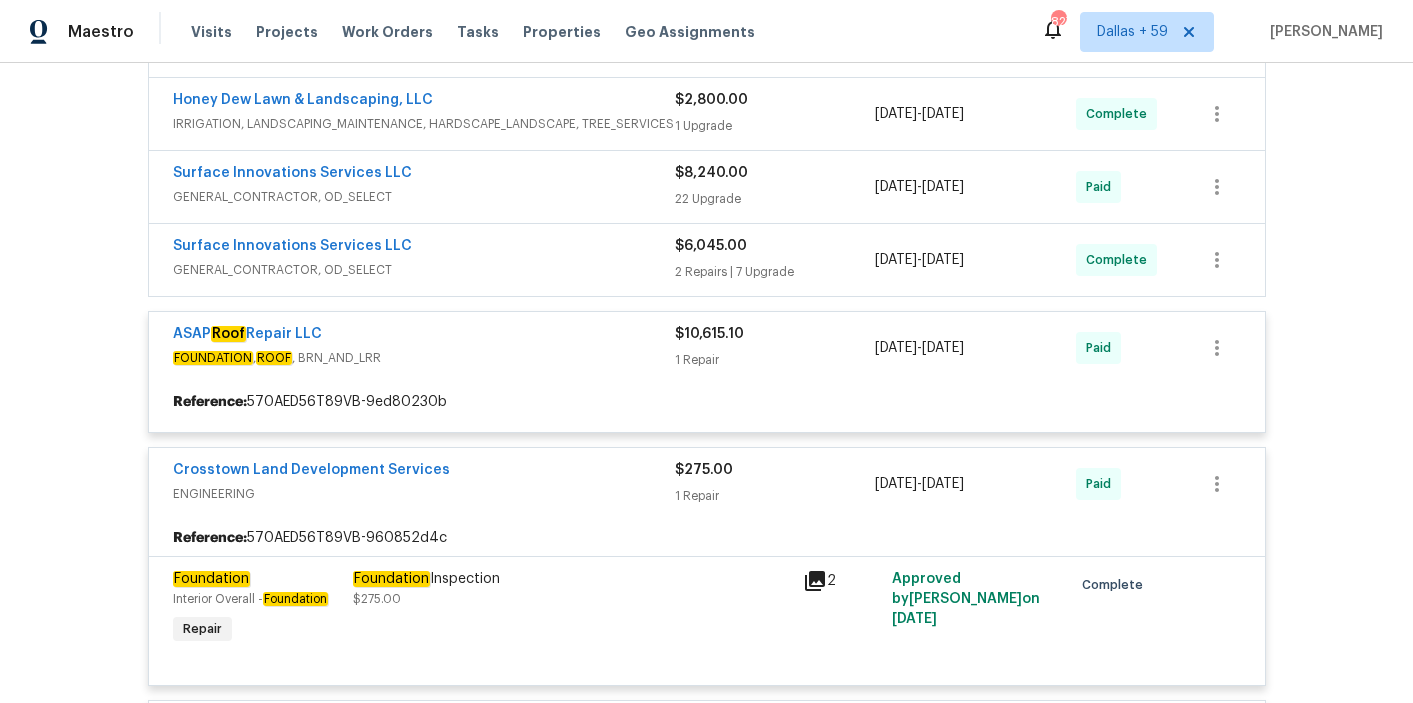 scroll, scrollTop: 583, scrollLeft: 0, axis: vertical 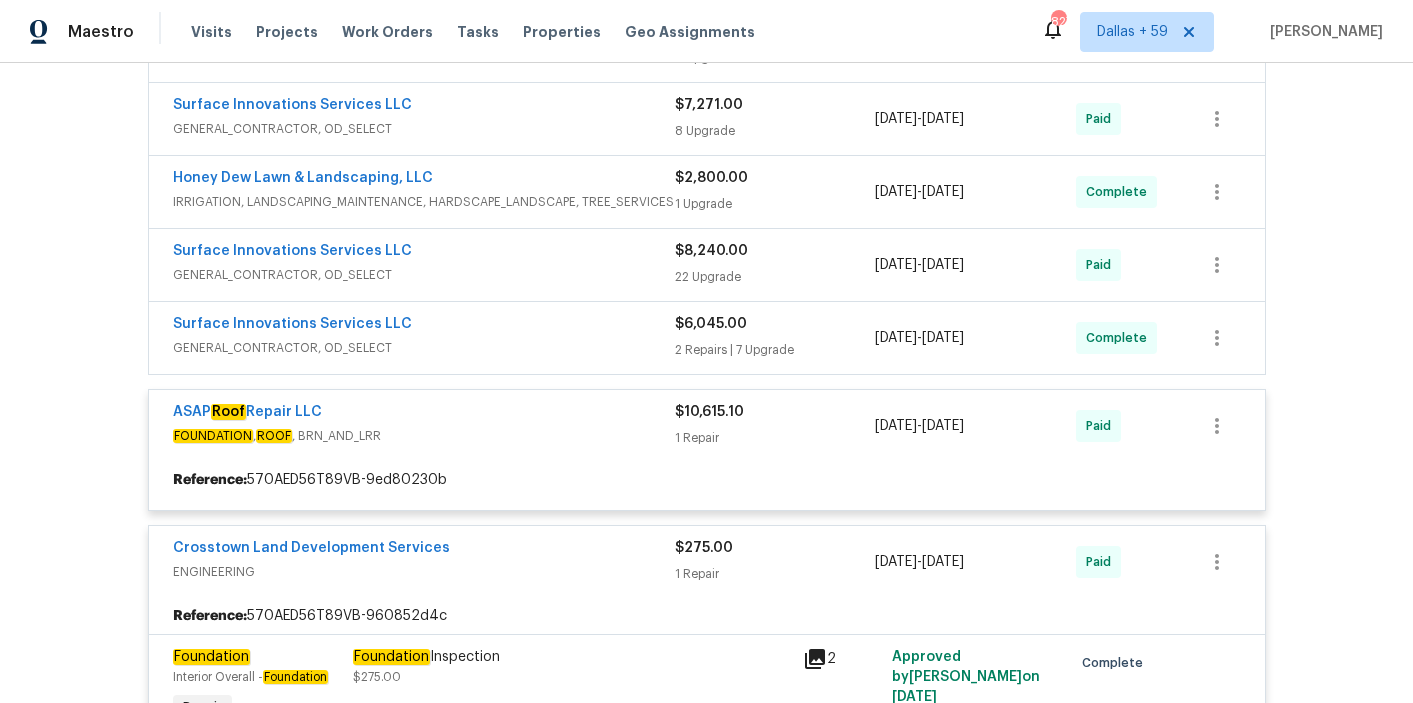 click at bounding box center (707, 3626) 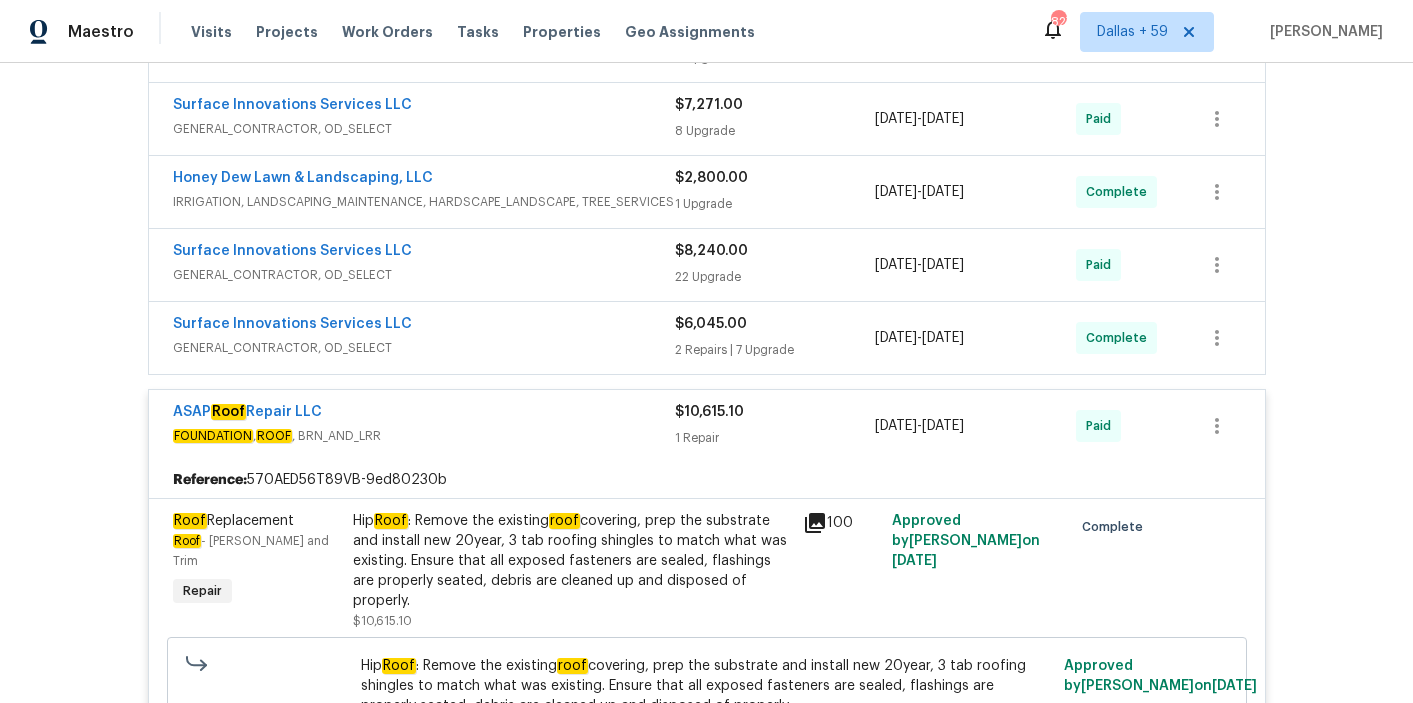 click on "Surface Innovations Services LLC" at bounding box center (424, 326) 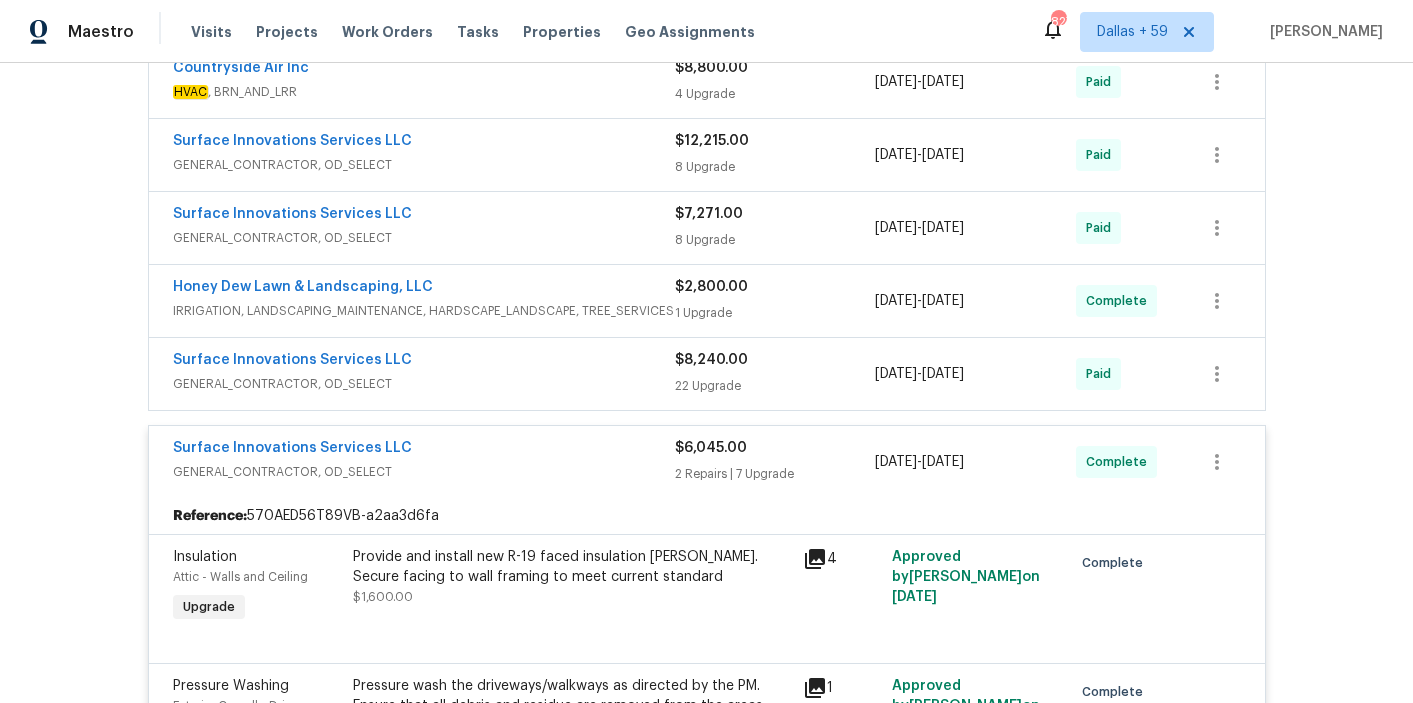 scroll, scrollTop: 471, scrollLeft: 0, axis: vertical 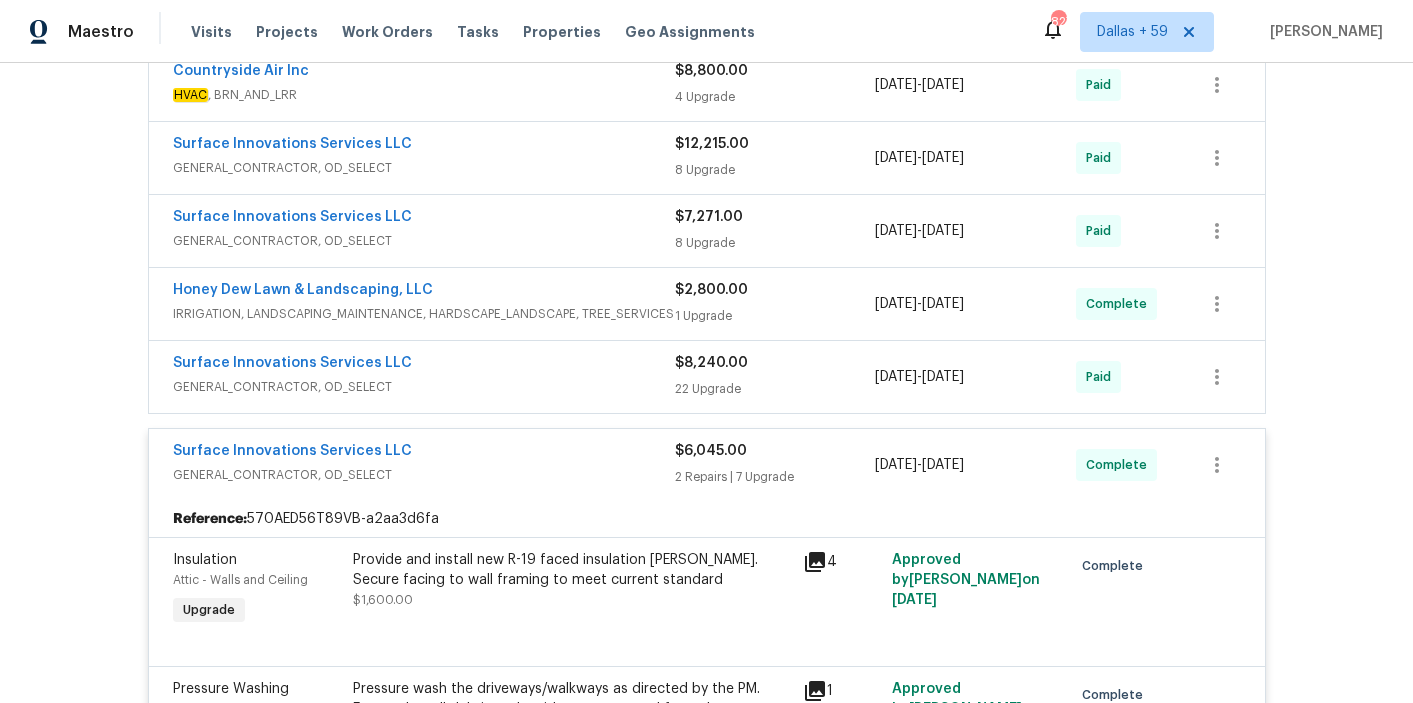 click on "GENERAL_CONTRACTOR, OD_SELECT" at bounding box center [424, 387] 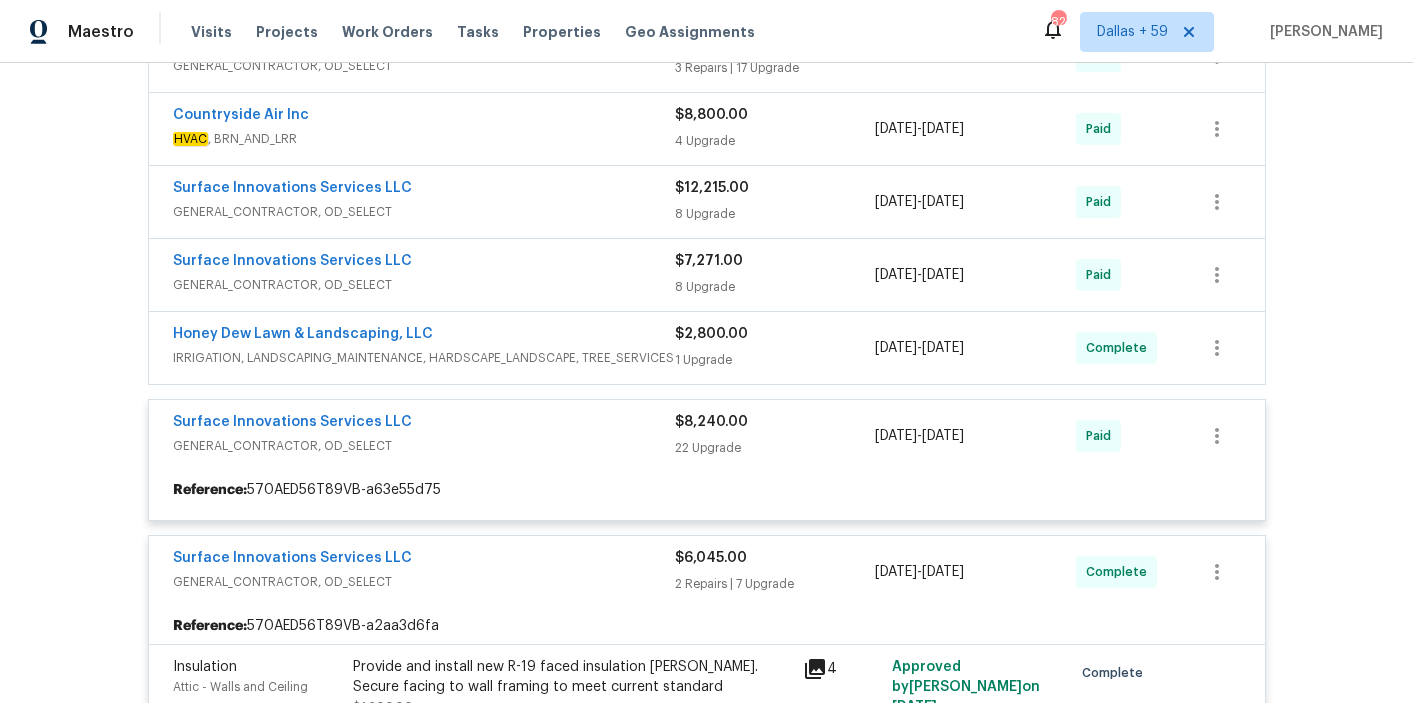 scroll, scrollTop: 417, scrollLeft: 0, axis: vertical 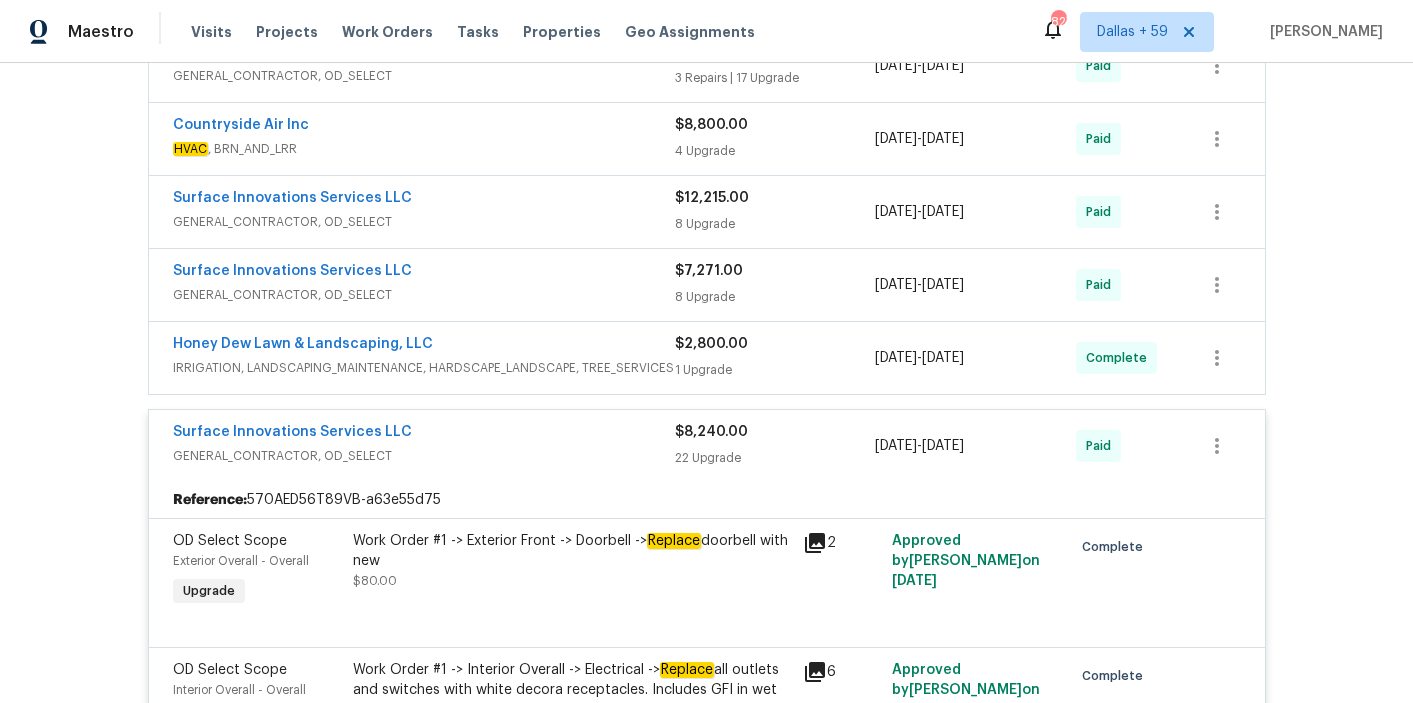 click on "Honey Dew Lawn & Landscaping, LLC" at bounding box center [424, 346] 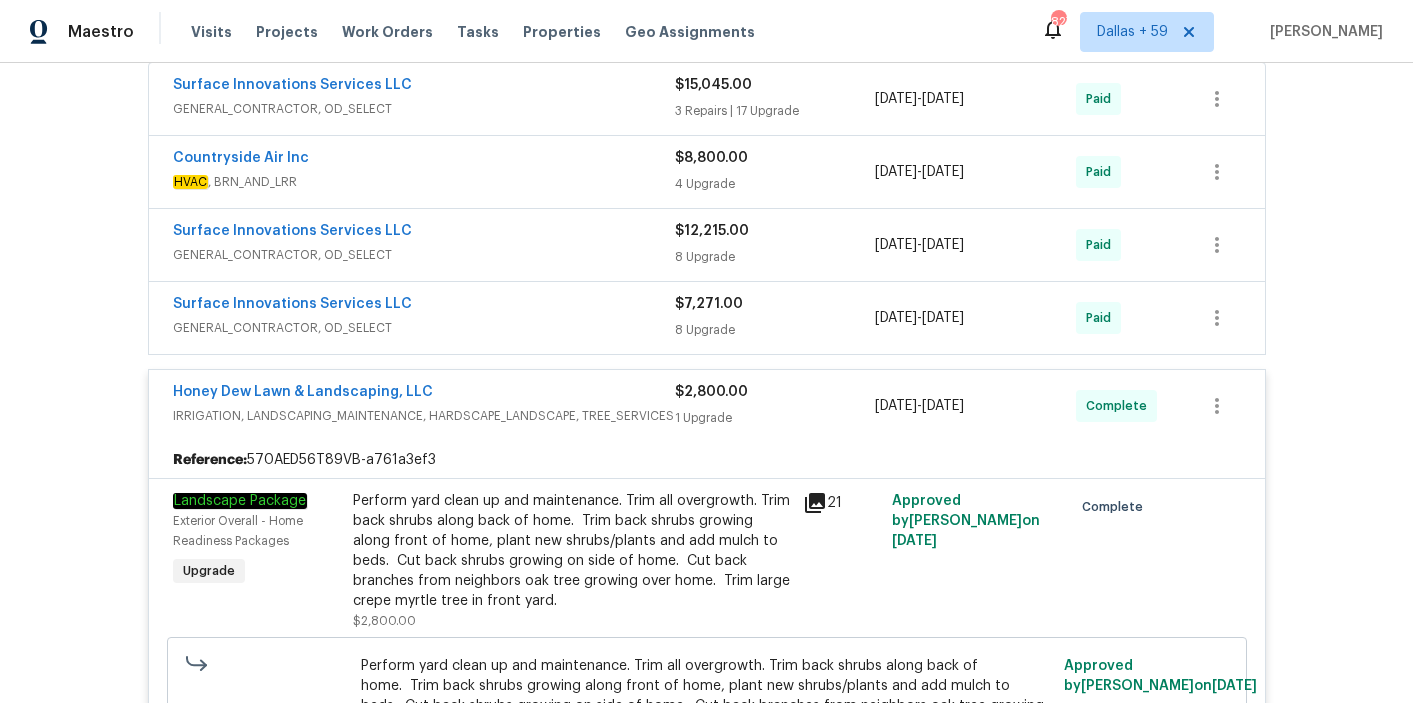 click on "GENERAL_CONTRACTOR, OD_SELECT" at bounding box center [424, 328] 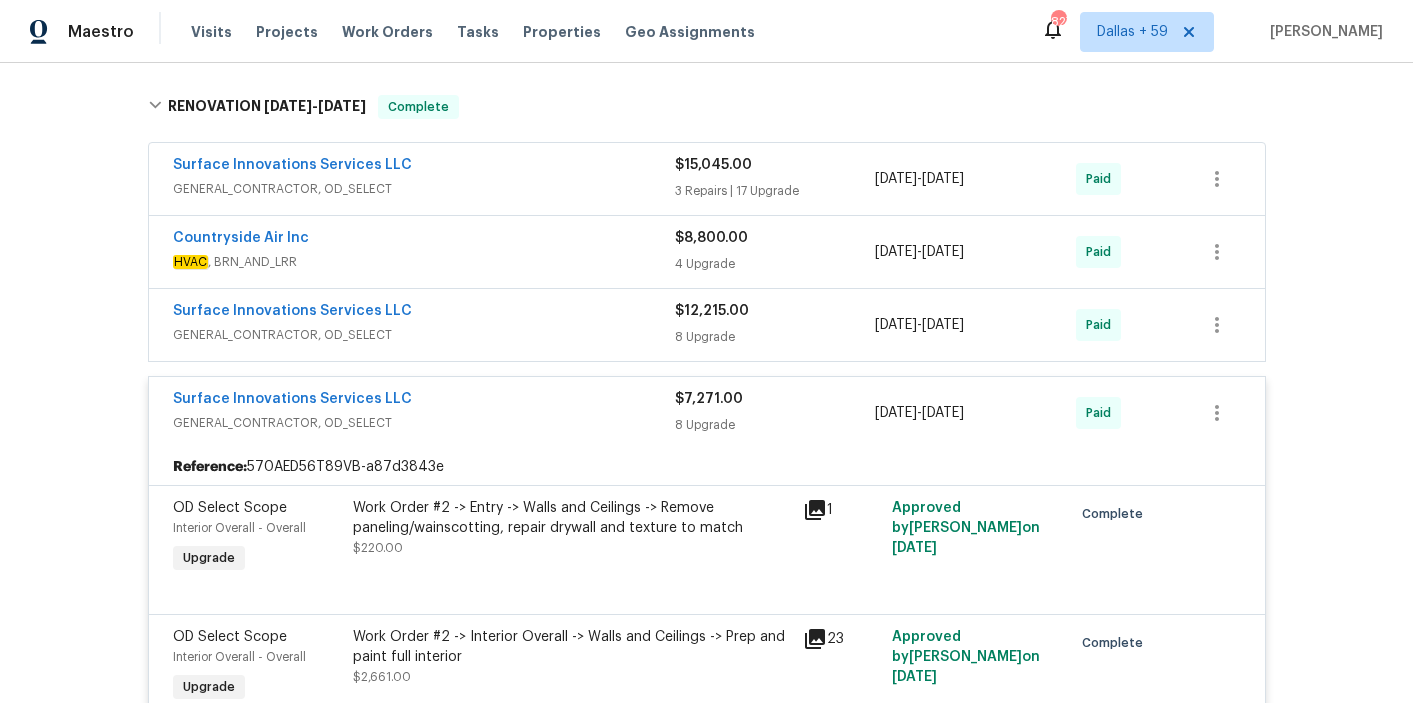 scroll, scrollTop: 306, scrollLeft: 0, axis: vertical 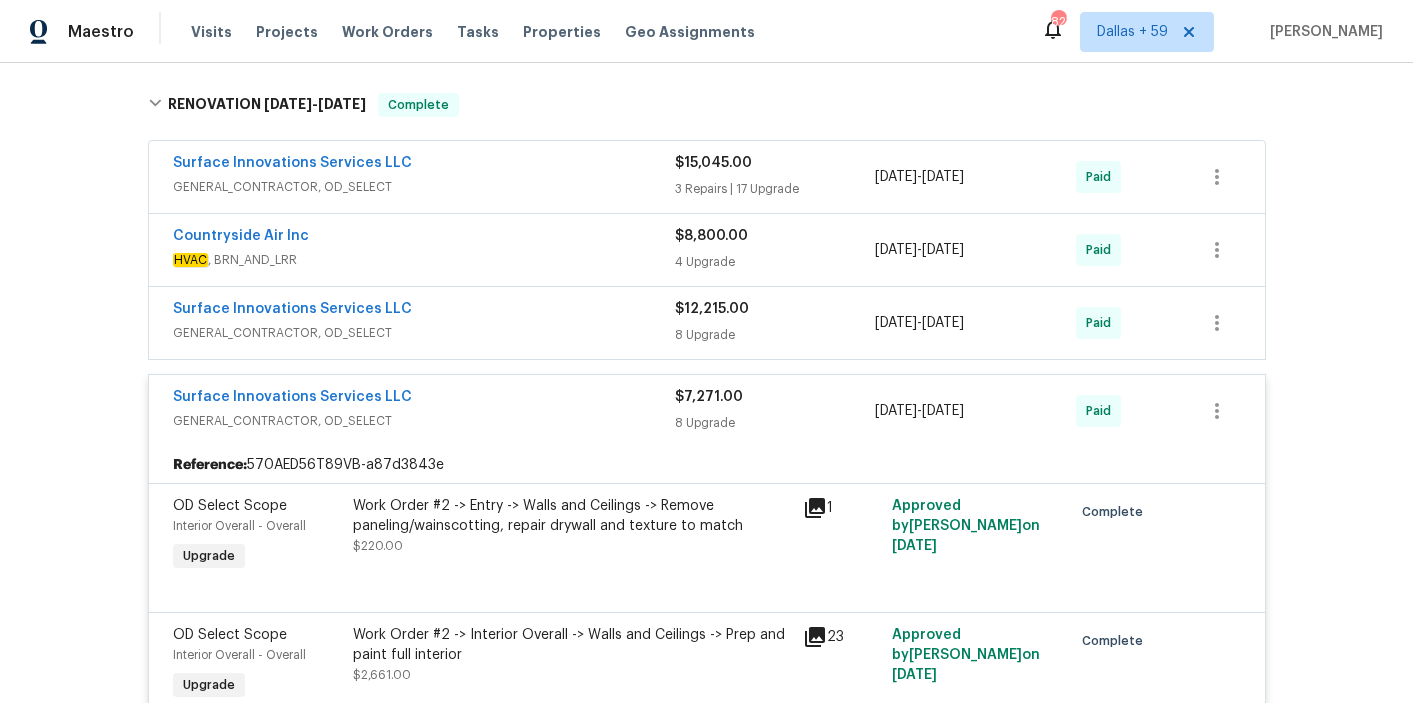 click on "Surface Innovations Services LLC" at bounding box center [424, 311] 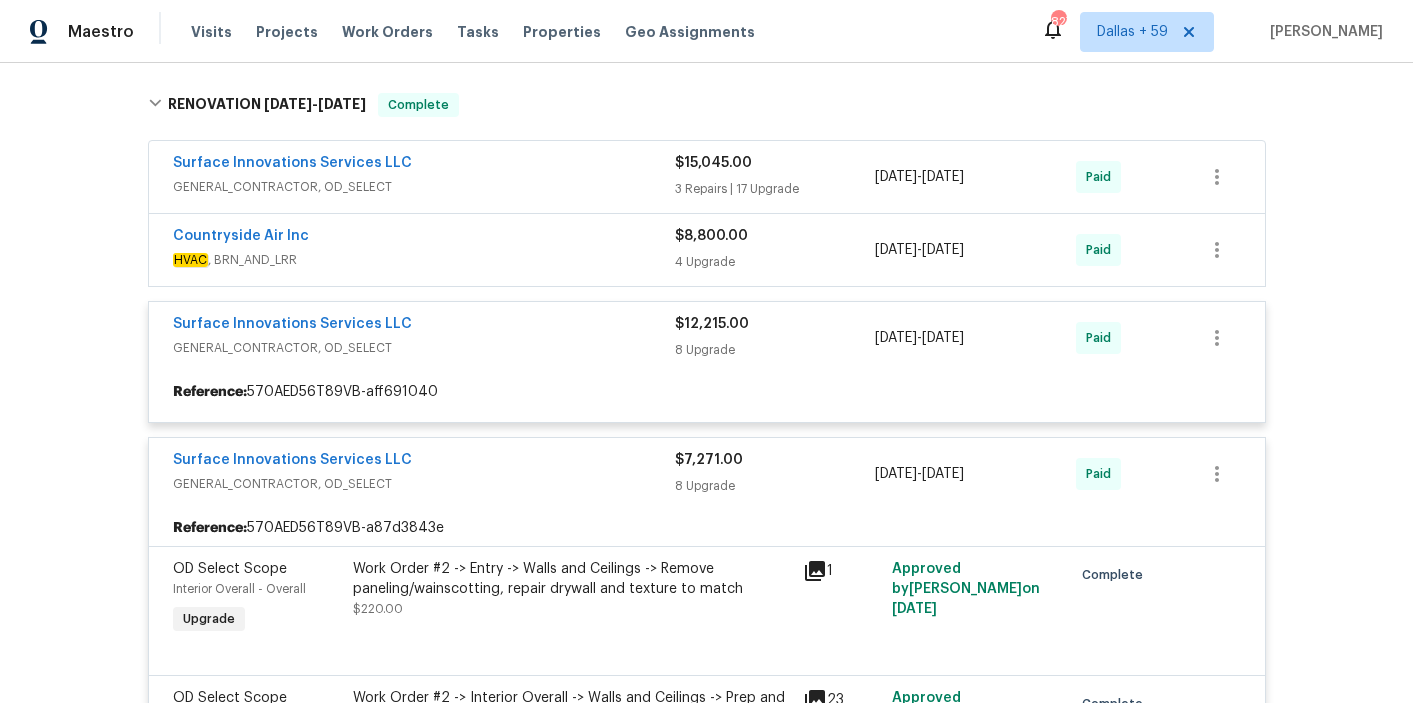 scroll, scrollTop: 213, scrollLeft: 0, axis: vertical 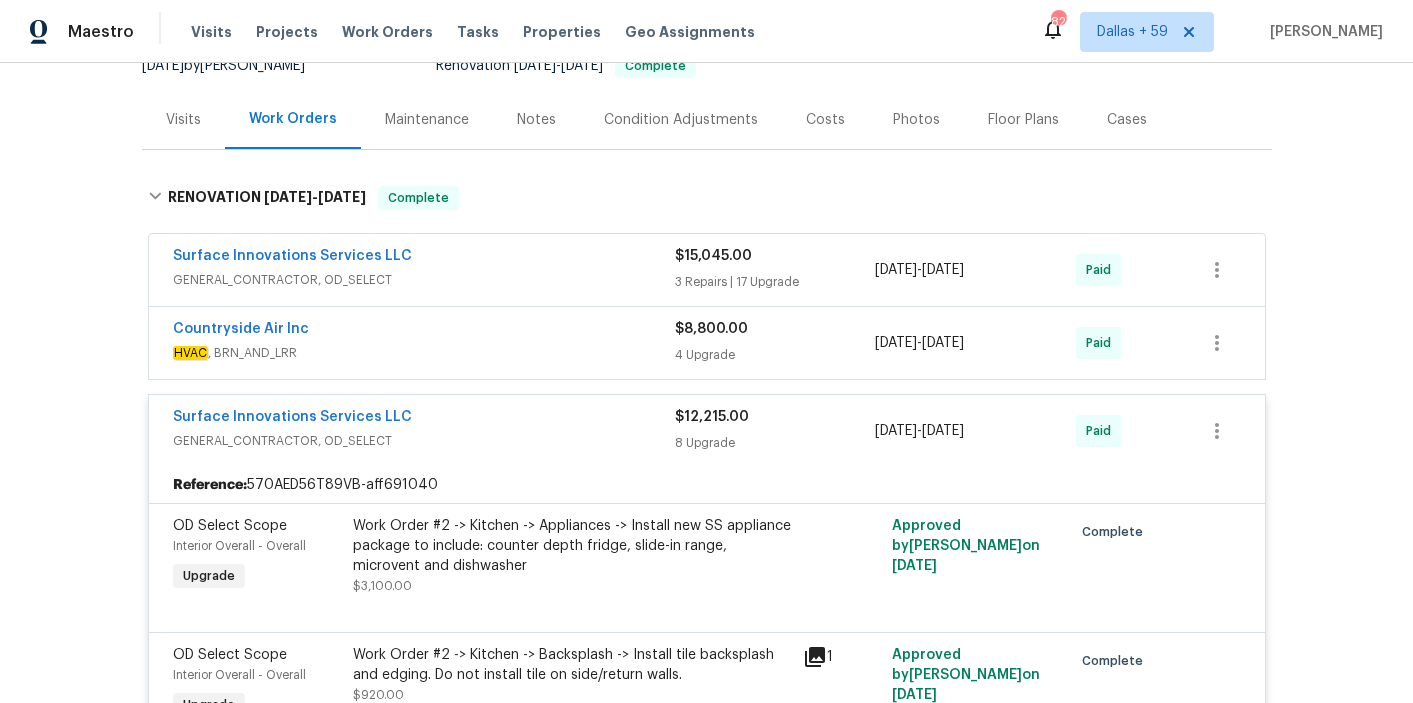 click on "Countryside Air Inc" at bounding box center [424, 331] 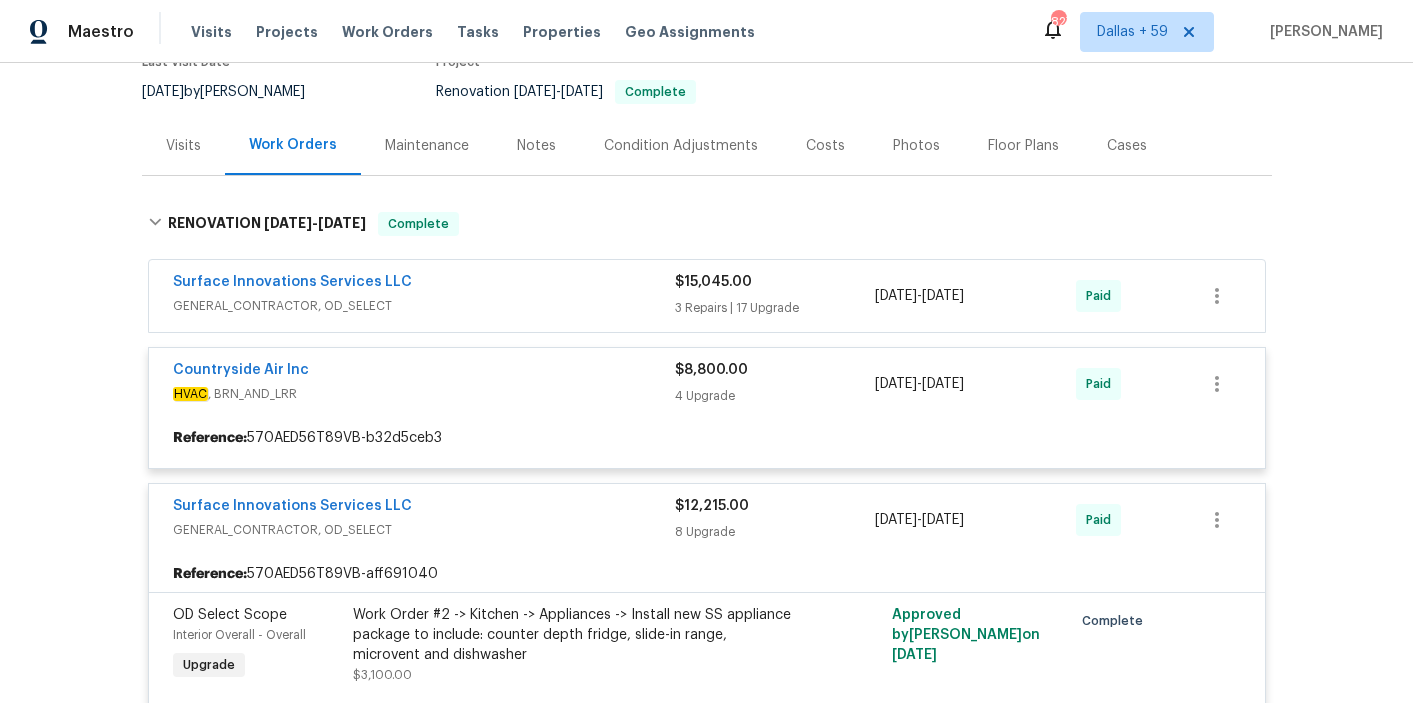 scroll, scrollTop: 182, scrollLeft: 0, axis: vertical 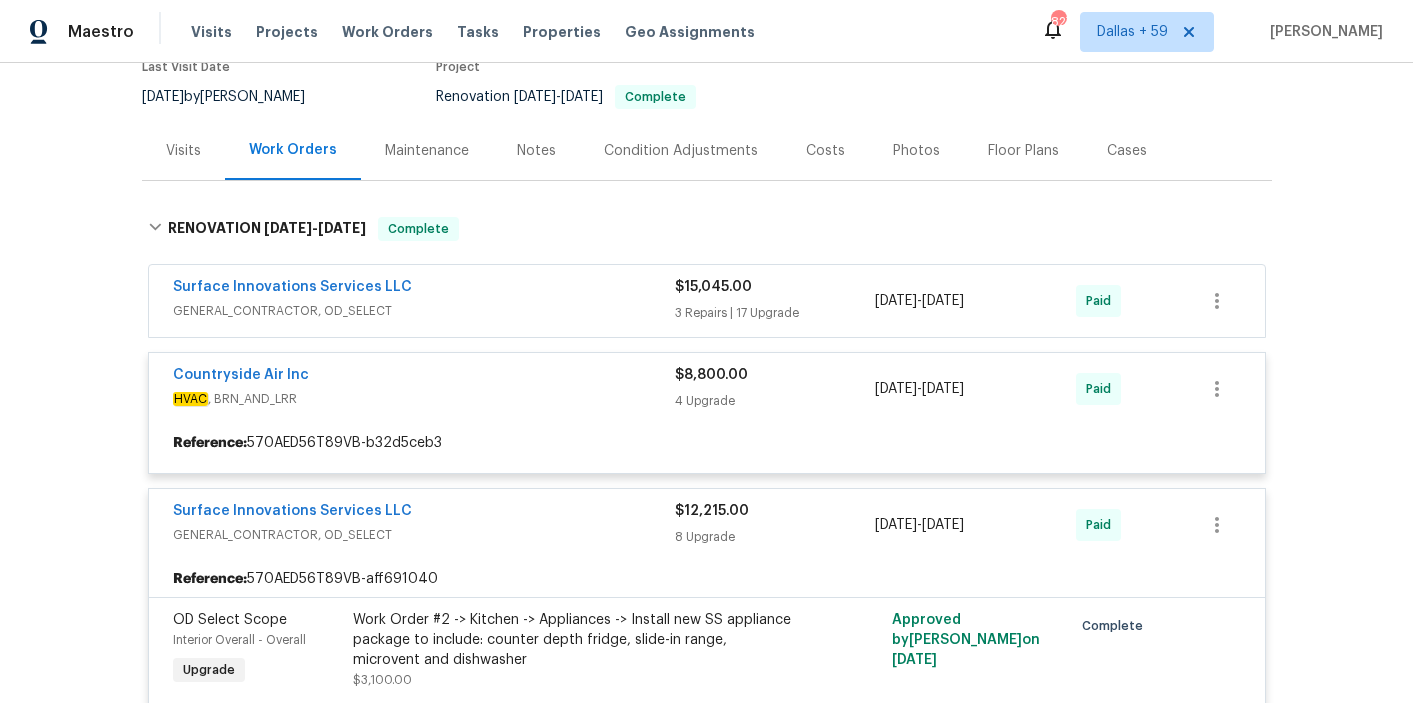 click at bounding box center (707, 7782) 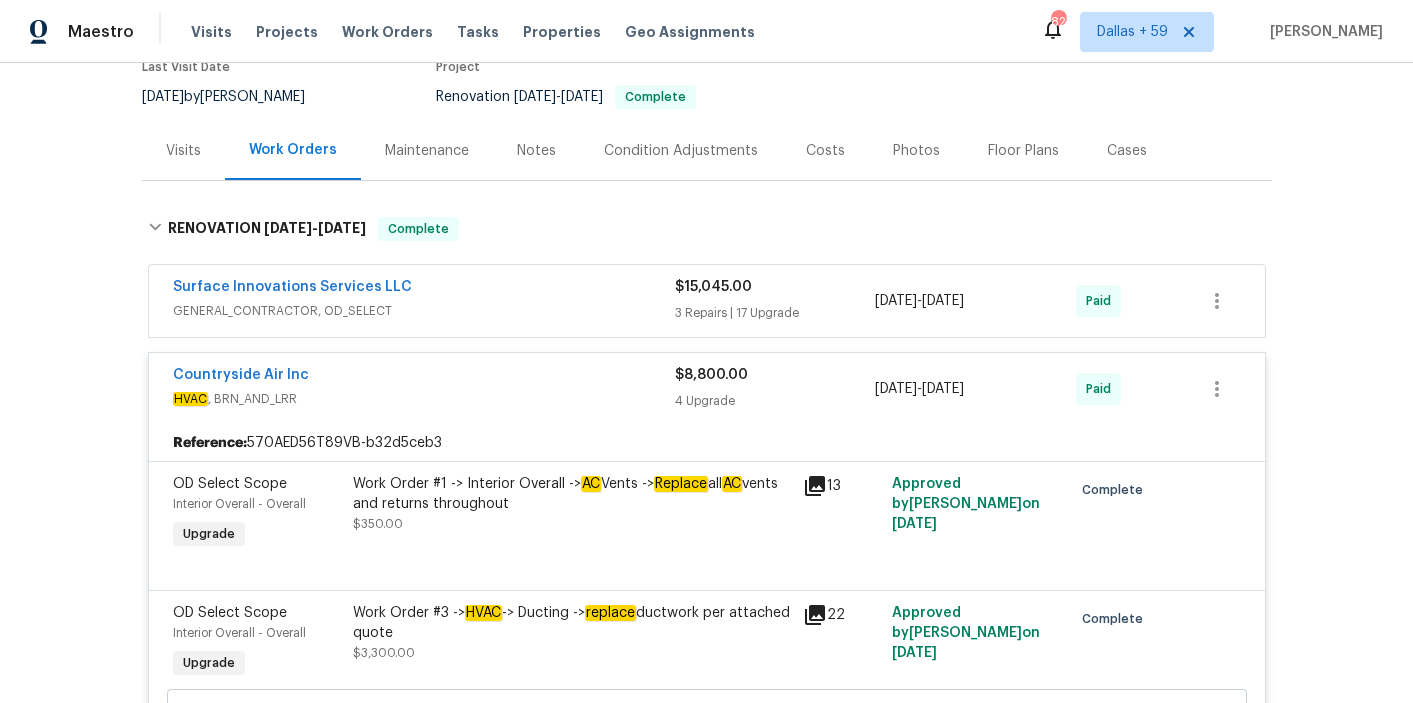 click on "Surface Innovations Services LLC" at bounding box center [424, 289] 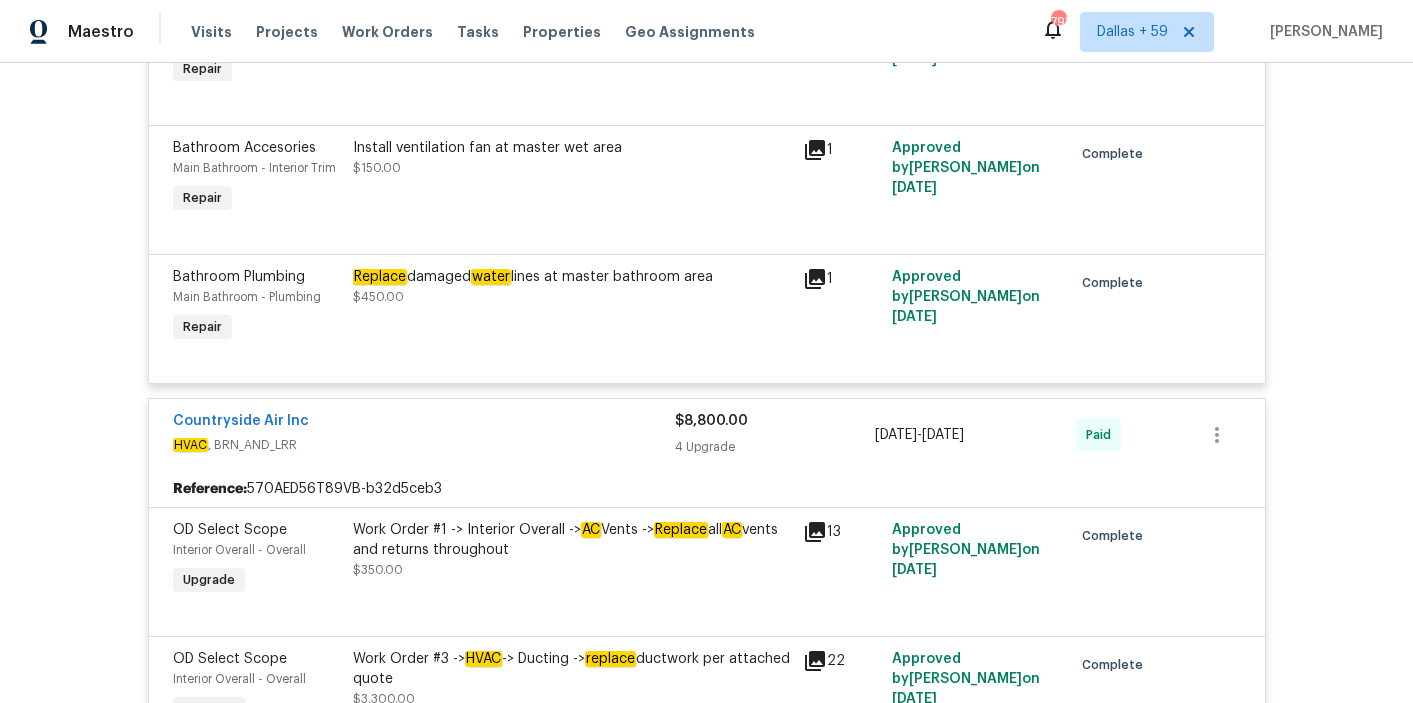 scroll, scrollTop: 2813, scrollLeft: 0, axis: vertical 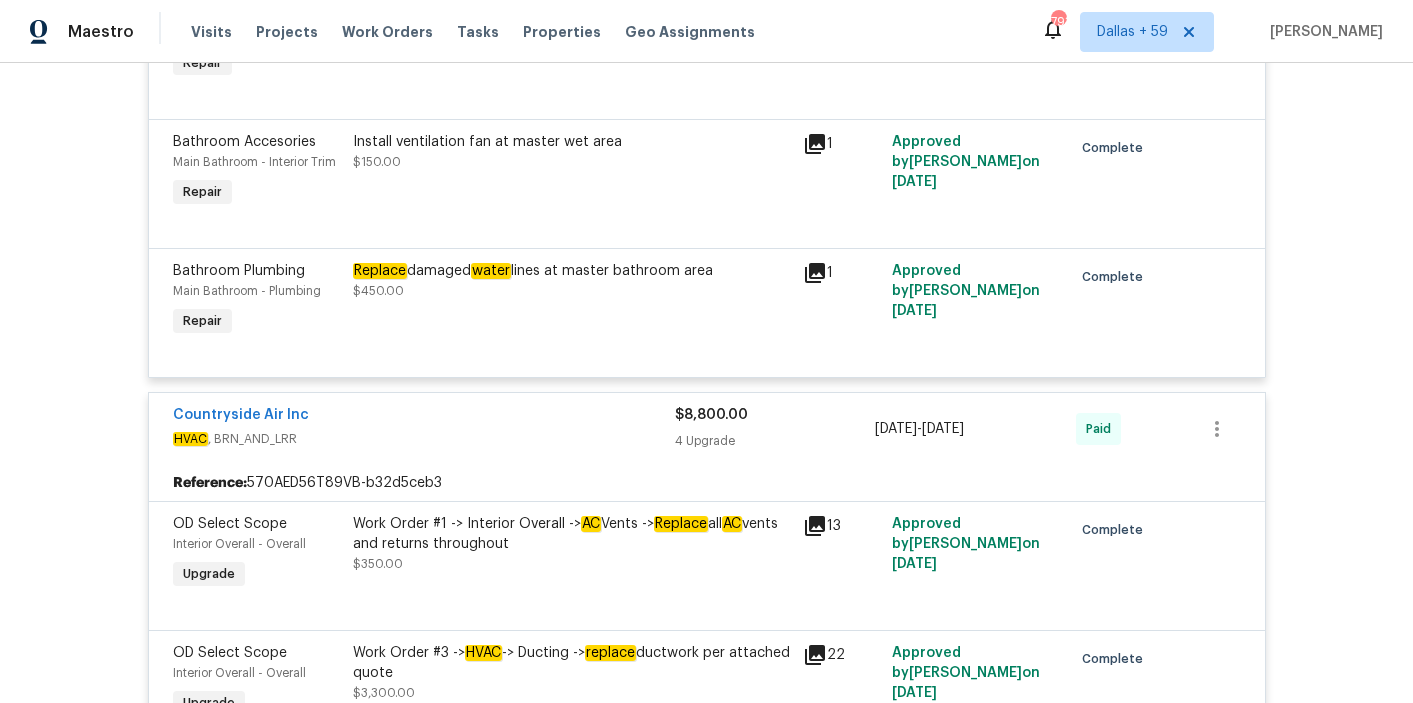 click on "Replace  damaged  water  lines at master bathroom area $450.00" at bounding box center [572, 281] 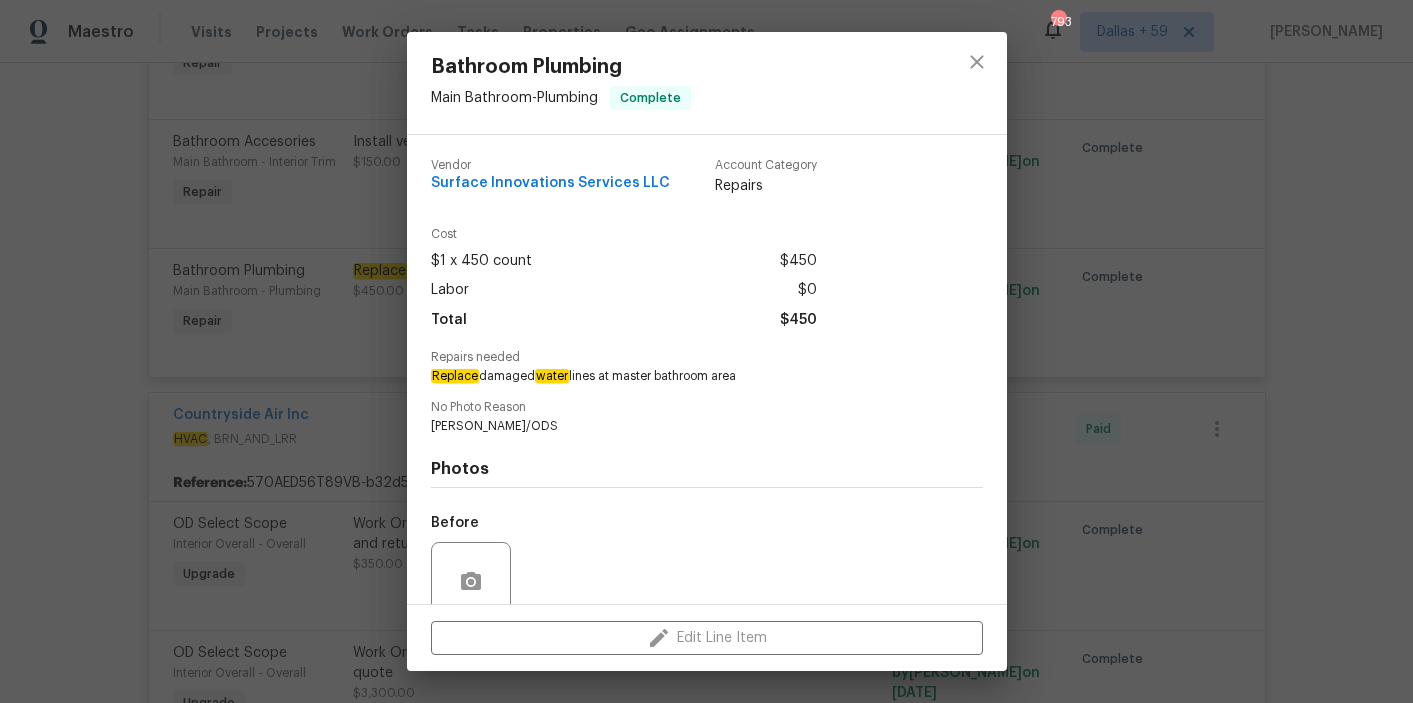 scroll, scrollTop: 167, scrollLeft: 0, axis: vertical 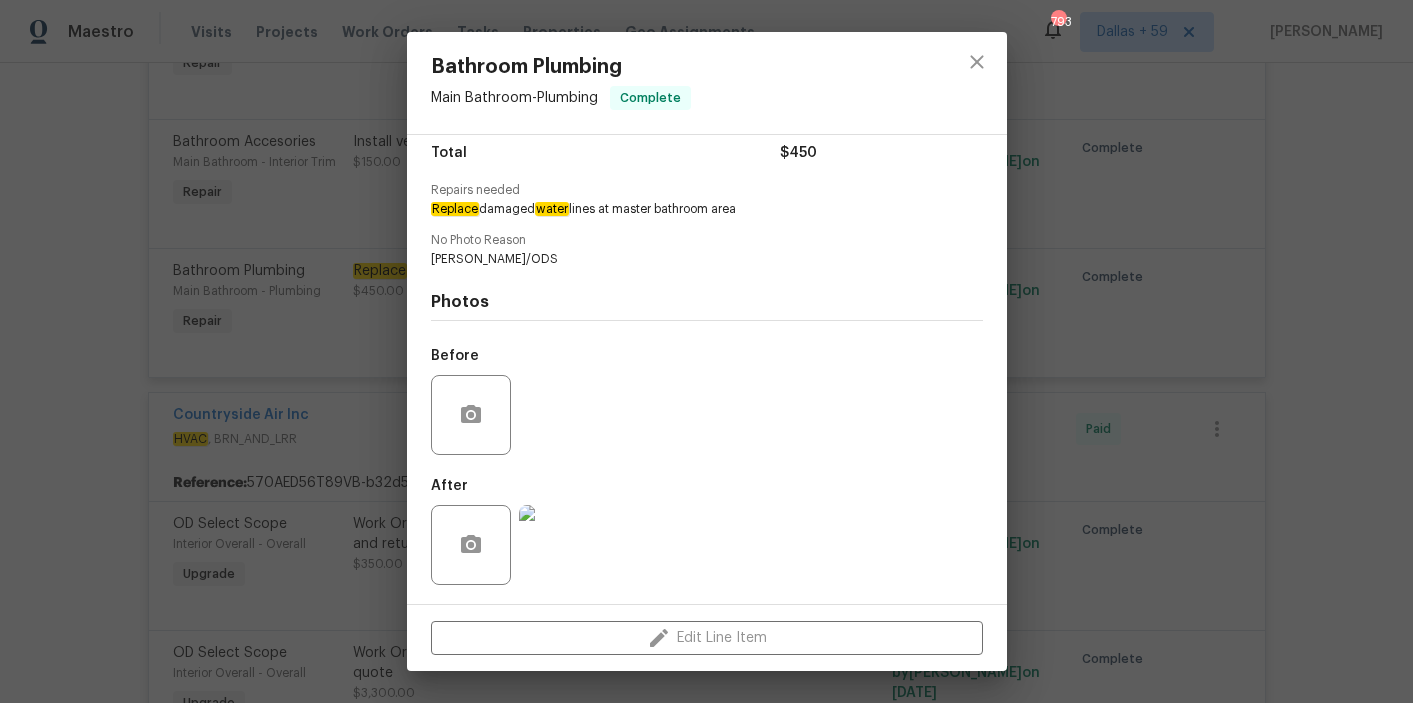 click at bounding box center [559, 545] 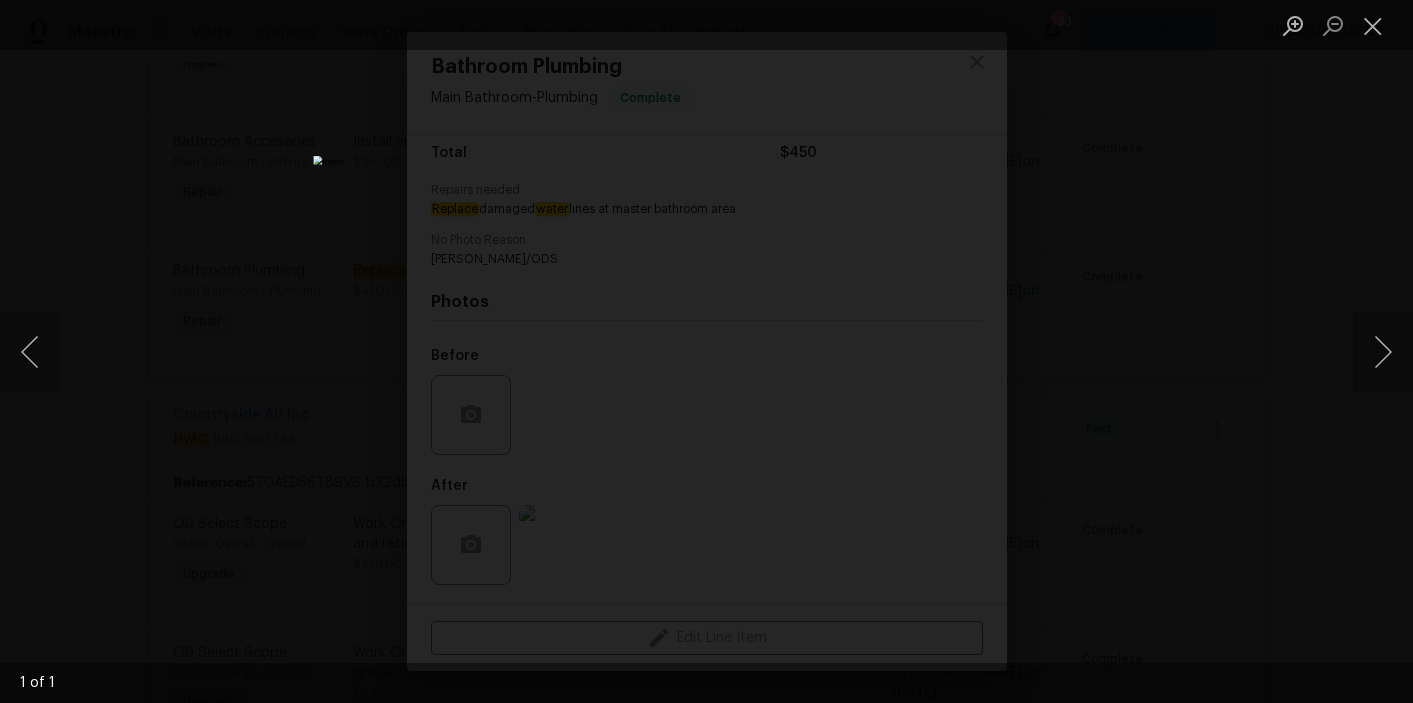 click at bounding box center [706, 351] 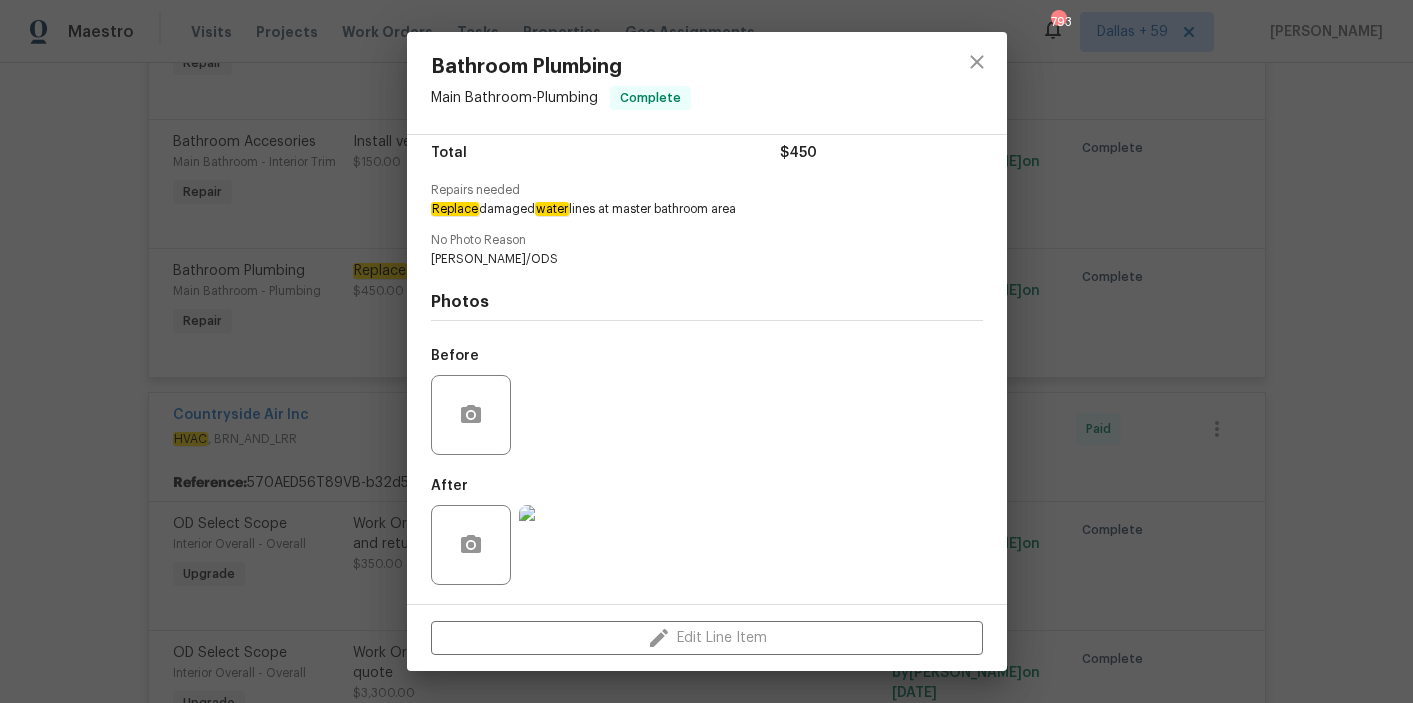 click on "Bathroom Plumbing Main Bathroom  -  Plumbing Complete Vendor Surface Innovations Services LLC Account Category Repairs Cost $1 x 450 count $450 Labor $0 Total $450 Repairs needed Replace  damaged  water  lines at master bathroom area No Photo Reason Per Ollie/ODS Photos Before After  Edit Line Item" at bounding box center [706, 351] 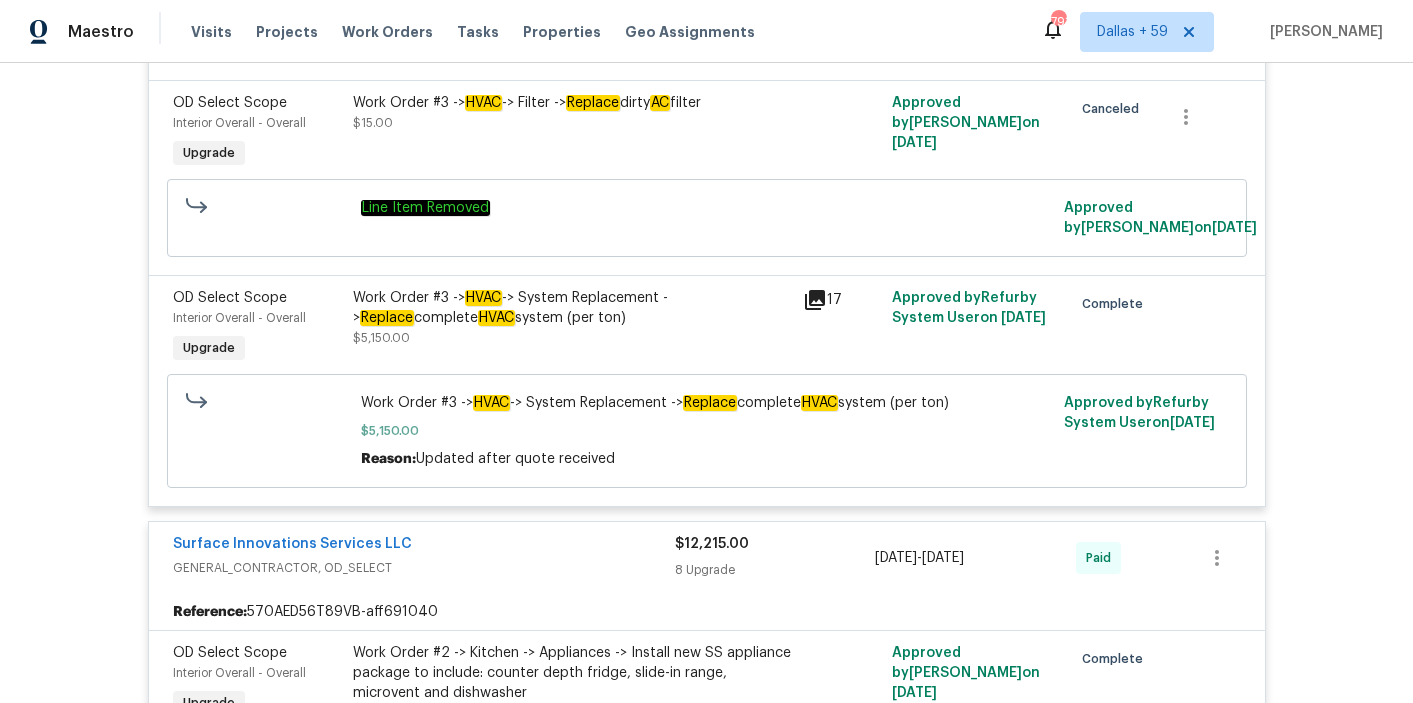 scroll, scrollTop: 3592, scrollLeft: 0, axis: vertical 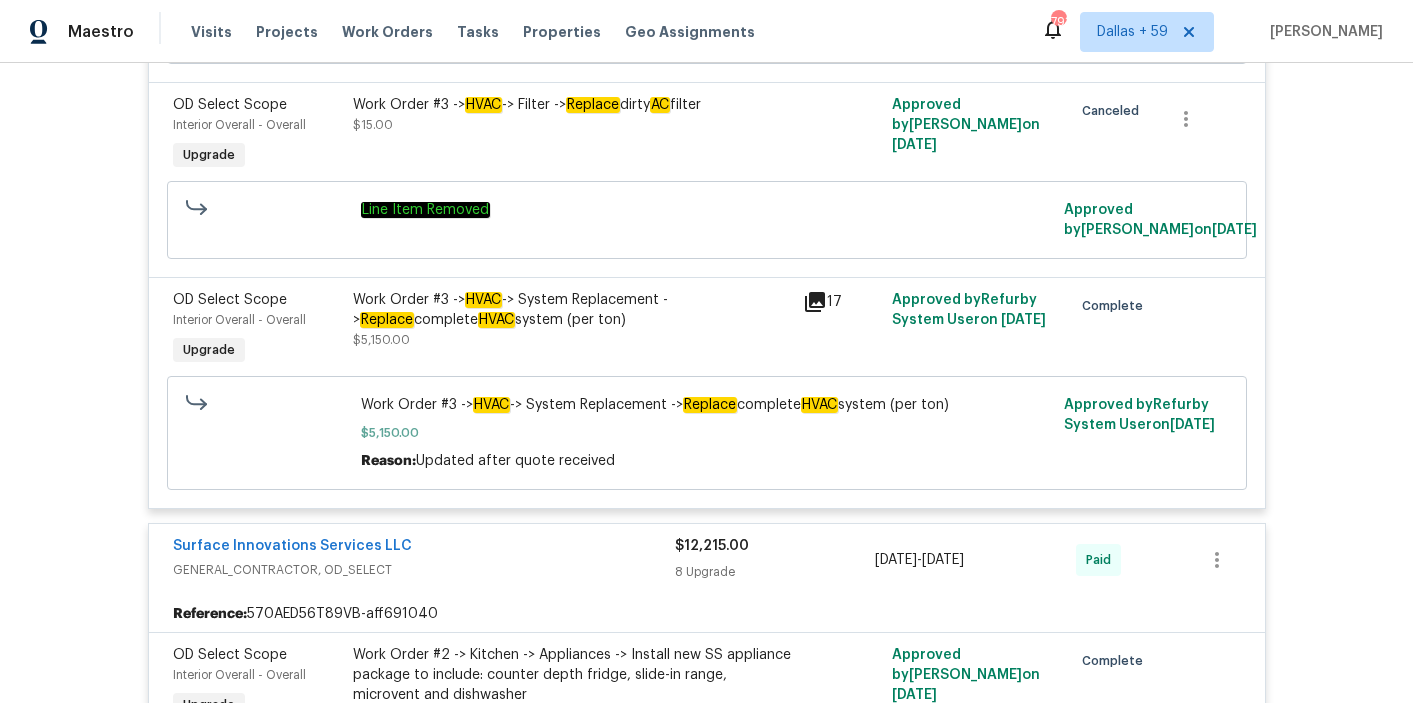 click on "Work Order #3 ->  HVAC  -> System Replacement ->  Replace  complete  HVAC  system (per ton)" at bounding box center (572, 310) 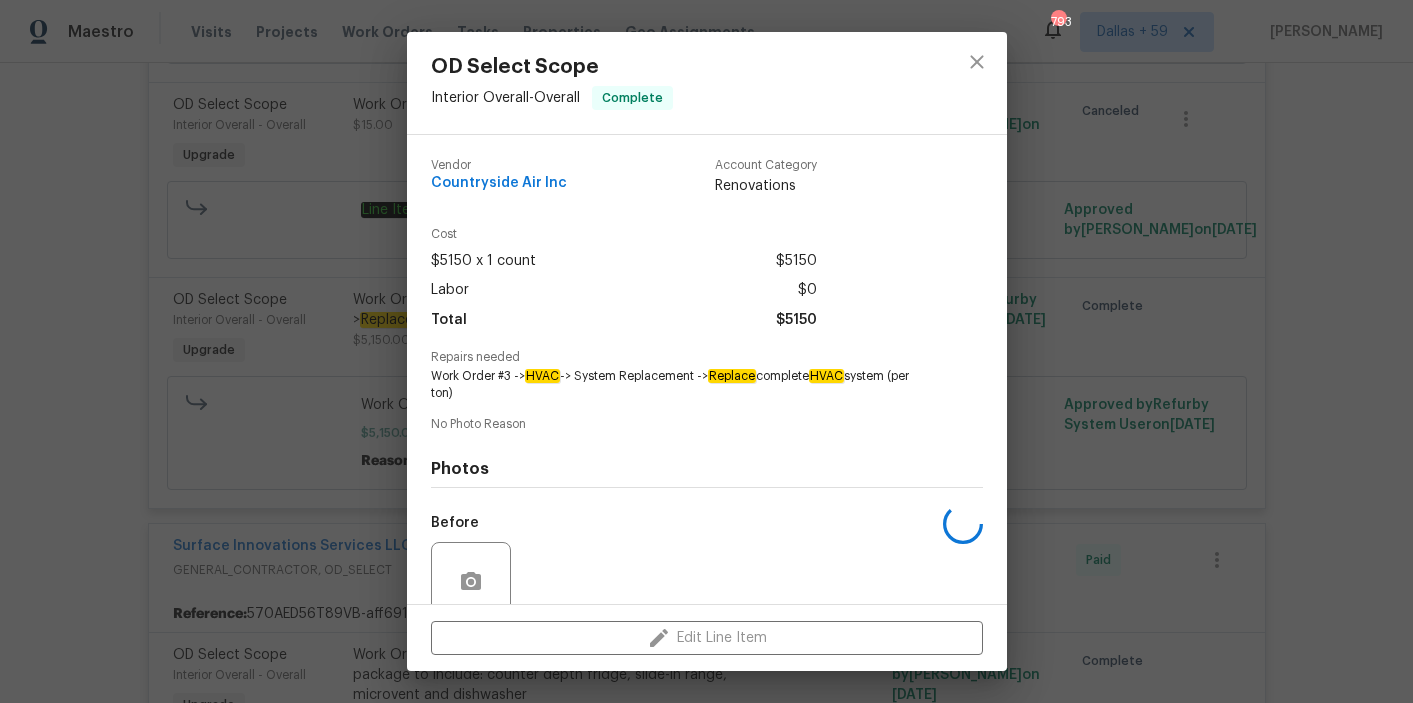 scroll, scrollTop: 167, scrollLeft: 0, axis: vertical 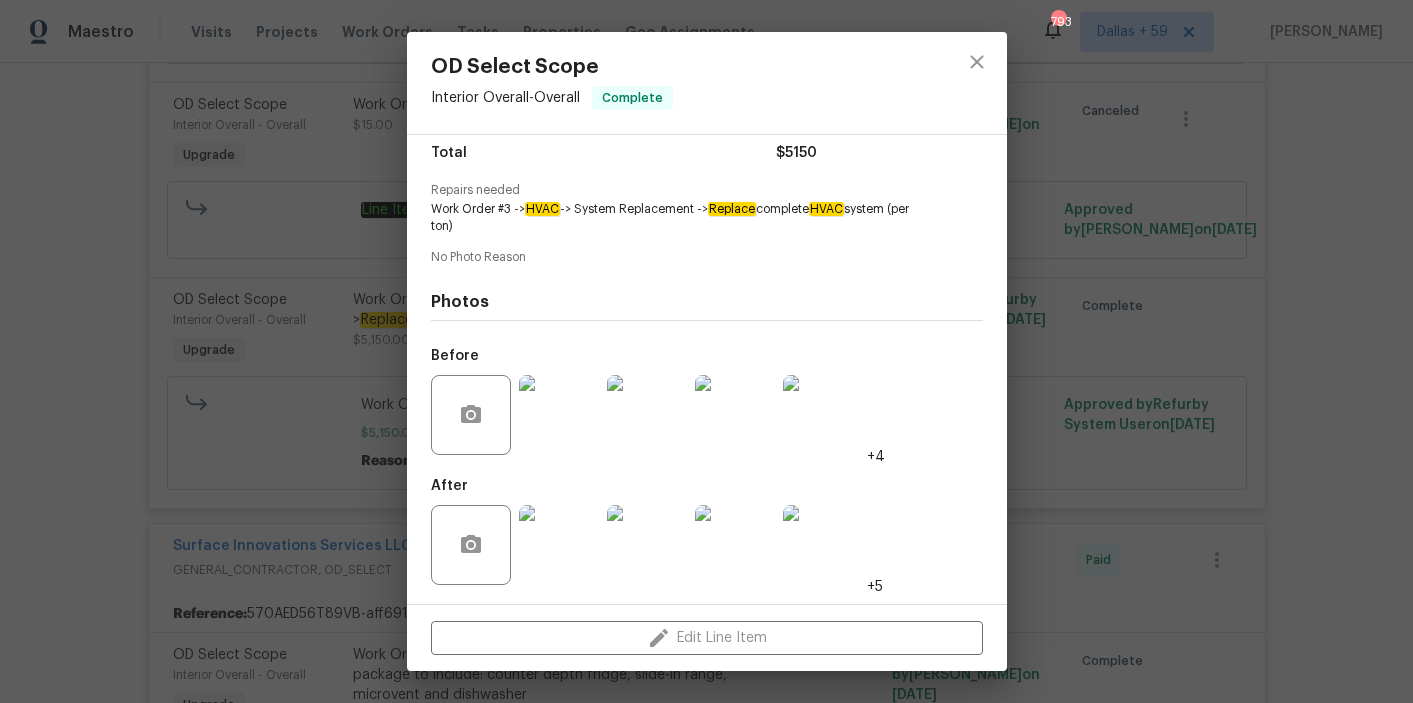 click at bounding box center [559, 415] 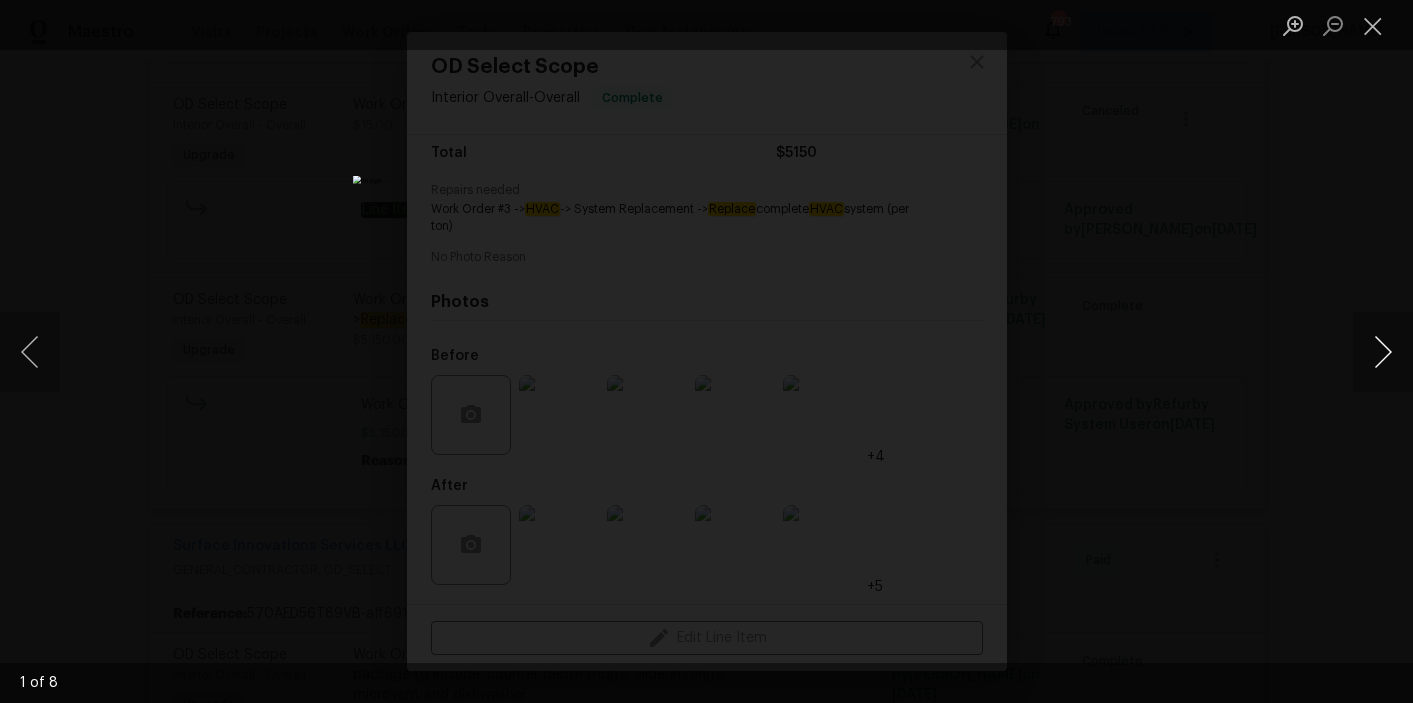 click at bounding box center (1383, 352) 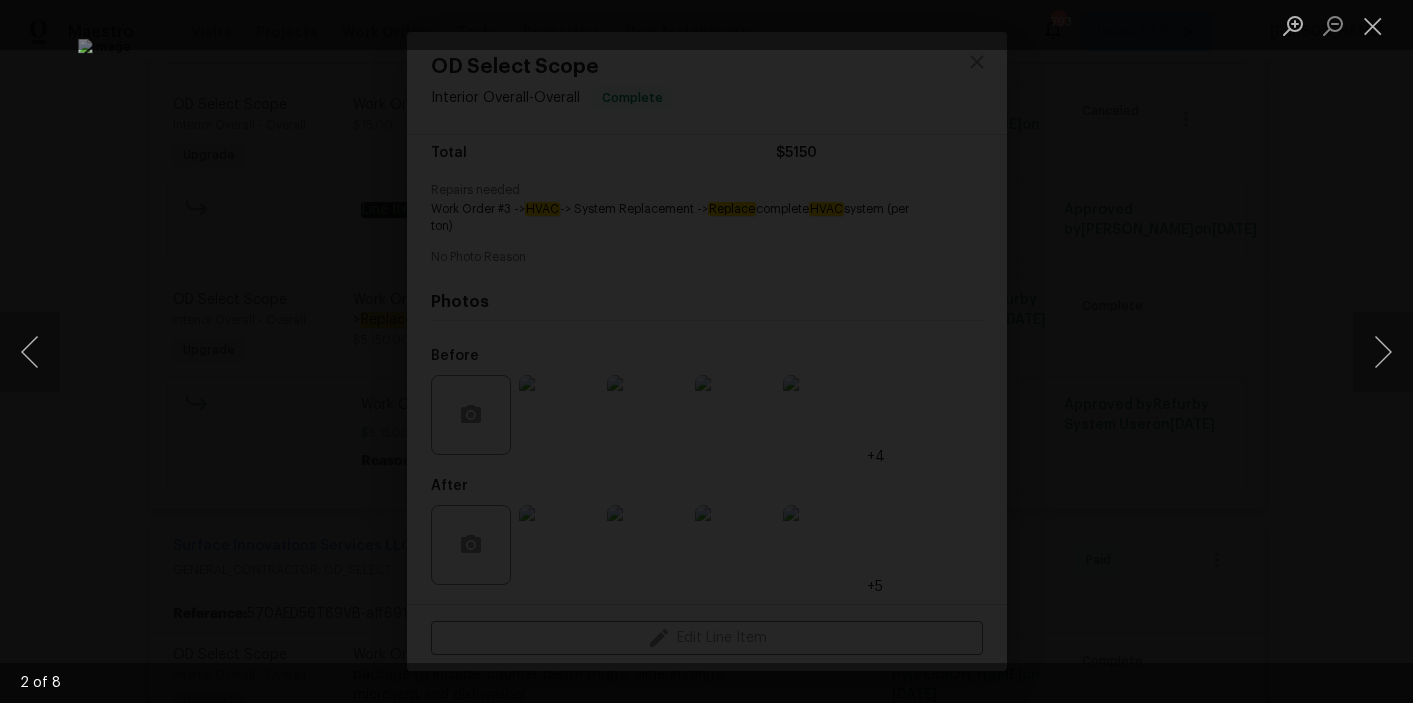 click at bounding box center (706, 351) 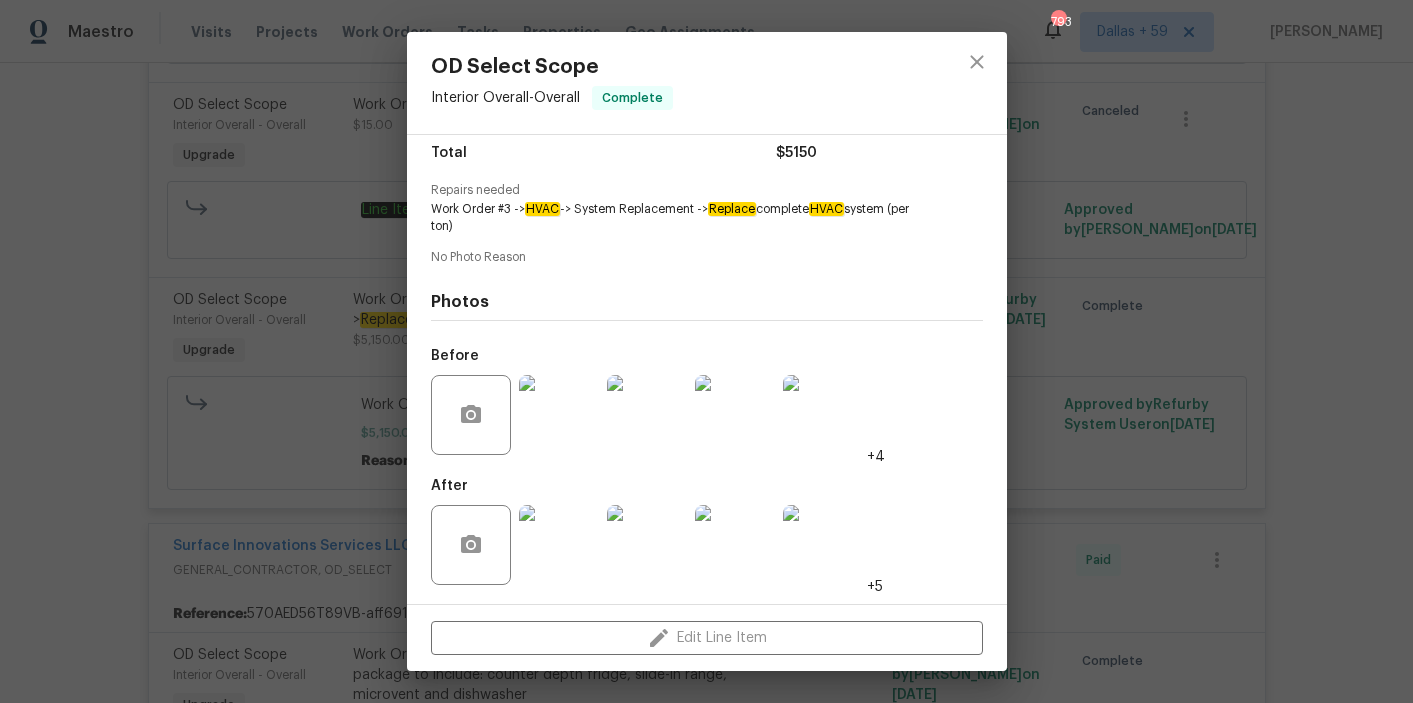click at bounding box center (559, 545) 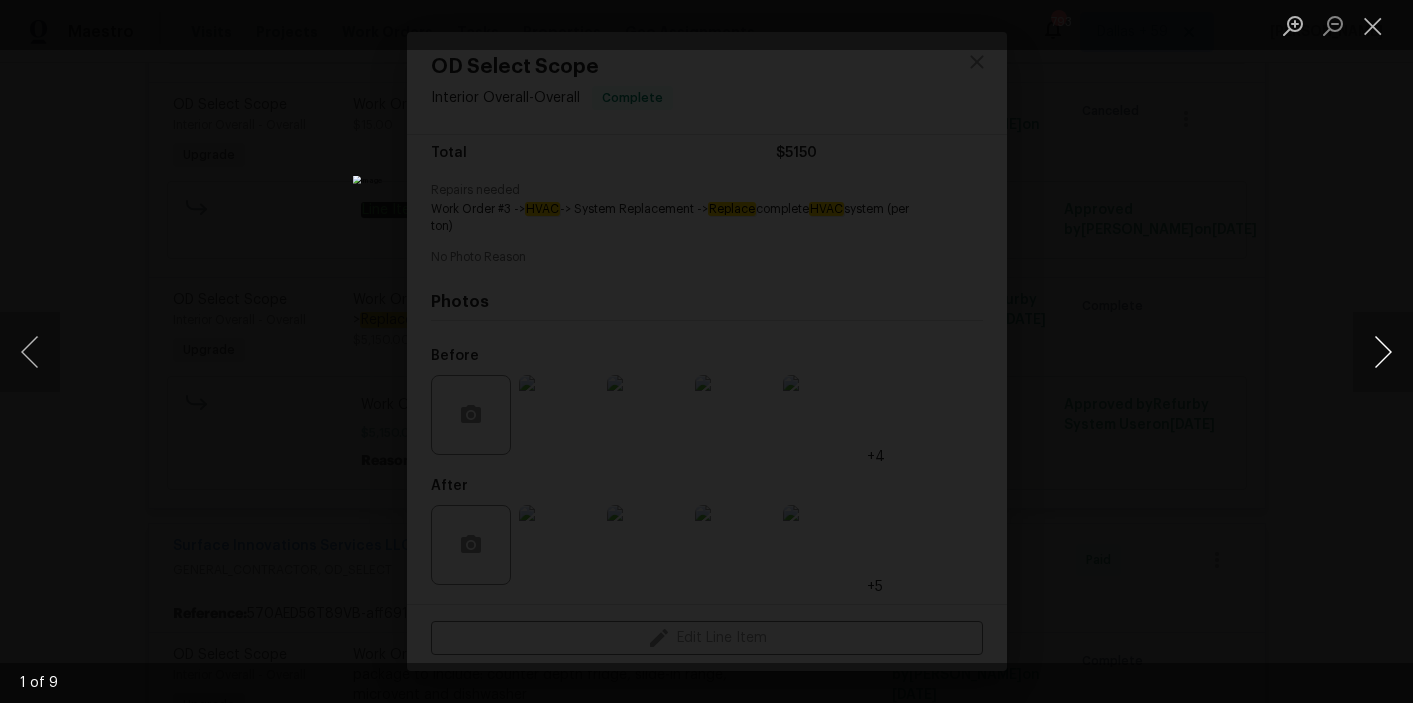 click at bounding box center [1383, 352] 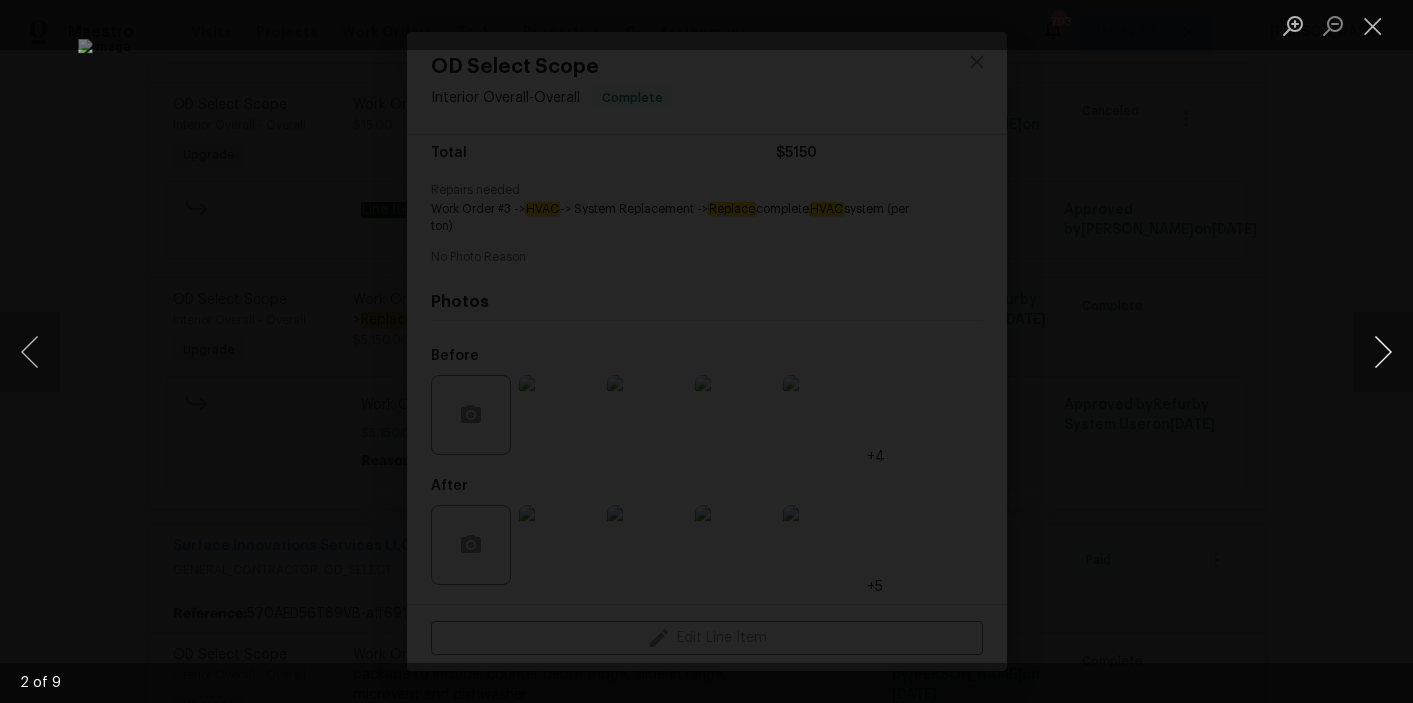 click at bounding box center [1383, 352] 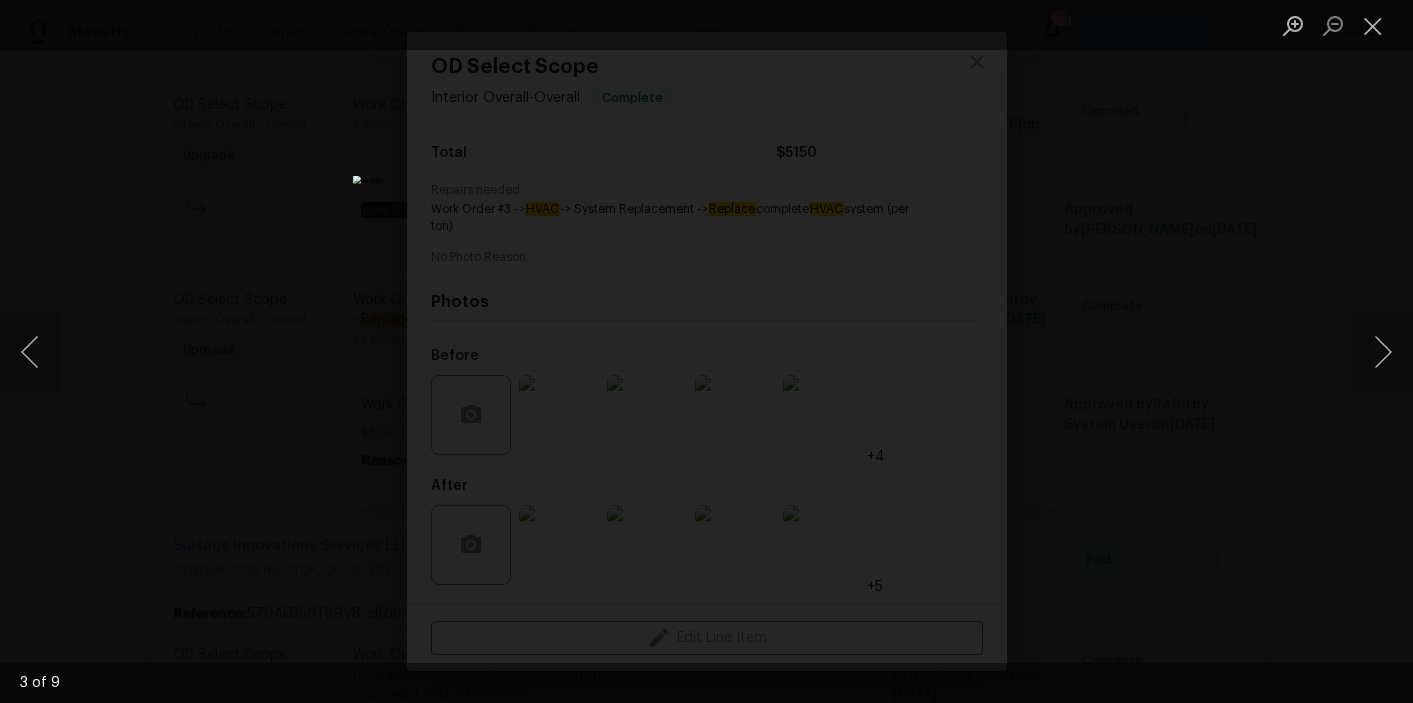 click at bounding box center [706, 351] 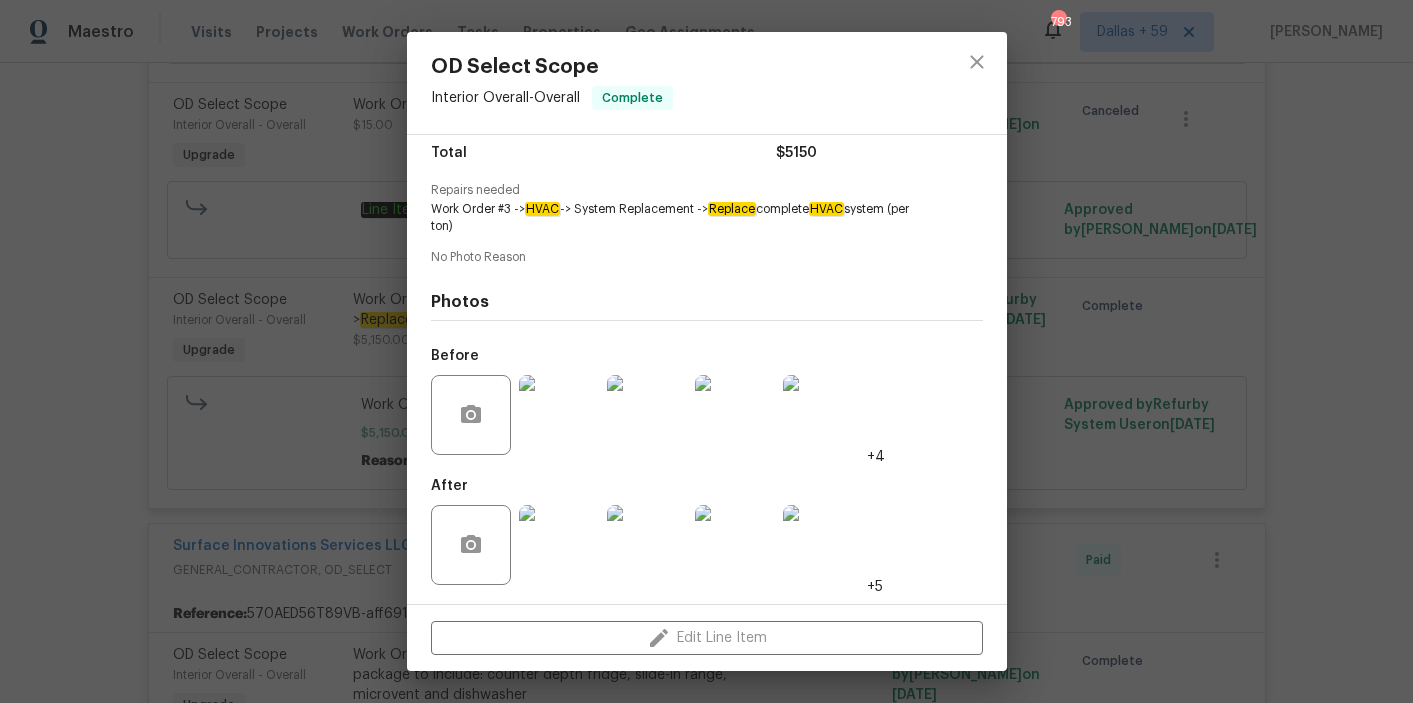 click on "OD Select Scope Interior Overall  -  Overall Complete Vendor Countryside Air Inc Account Category Renovations Cost $5150 x 1 count $5150 Labor $0 Total $5150 Repairs needed Work Order #3 ->  HVAC  -> System Replacement ->  Replace  complete  HVAC  system (per ton) No Photo Reason   Photos Before  +4 After  +5  Edit Line Item" at bounding box center (706, 351) 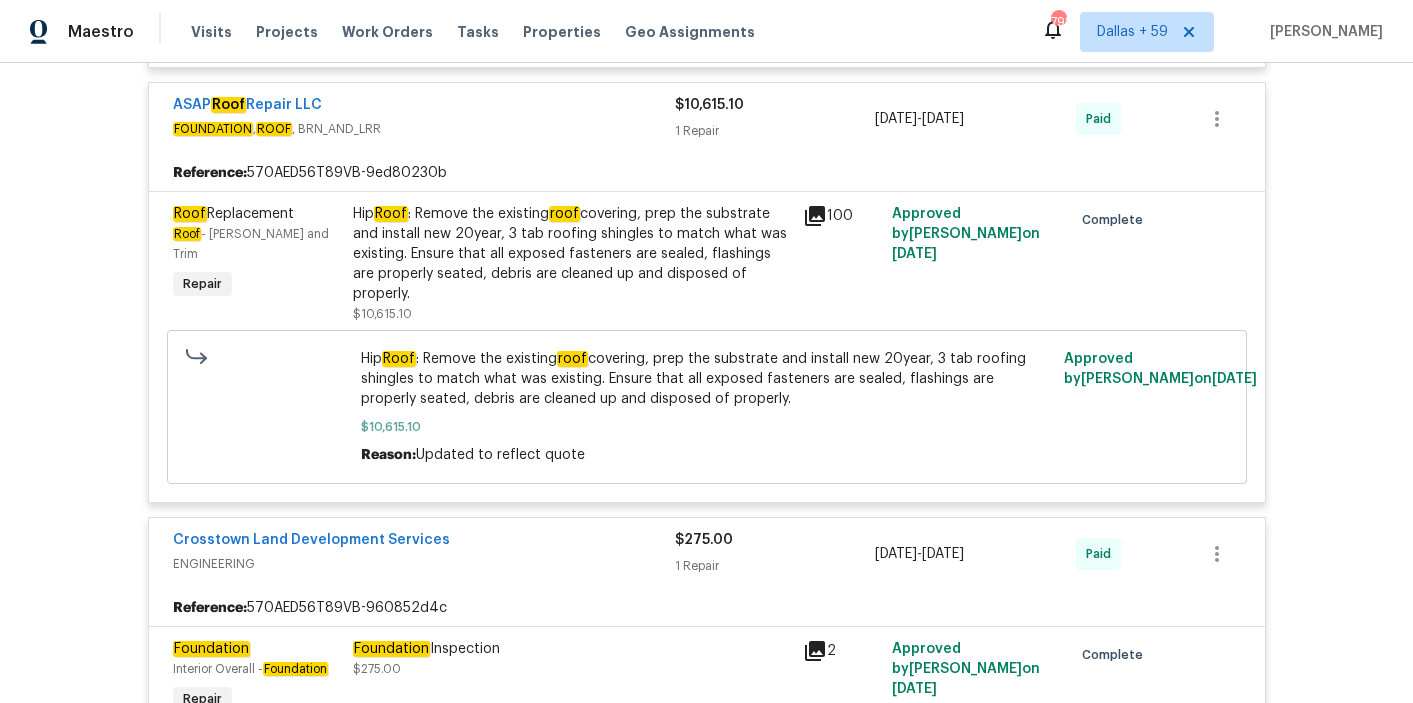 scroll, scrollTop: 11548, scrollLeft: 0, axis: vertical 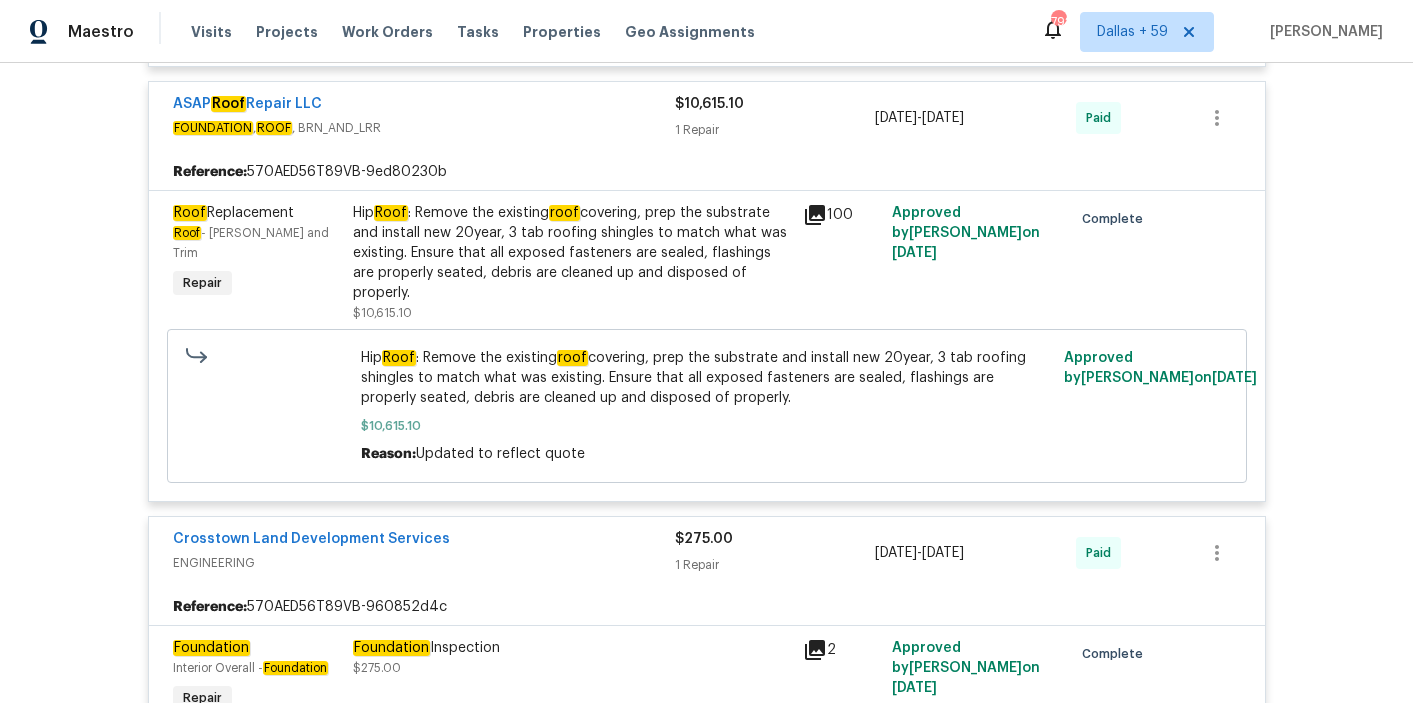 click on "Hip  Roof : Remove the existing  roof  covering, prep the substrate and install new 20year, 3 tab roofing shingles to match what was existing. Ensure that all exposed fasteners are sealed, flashings are properly seated, debris are cleaned up and disposed of properly." at bounding box center (572, 253) 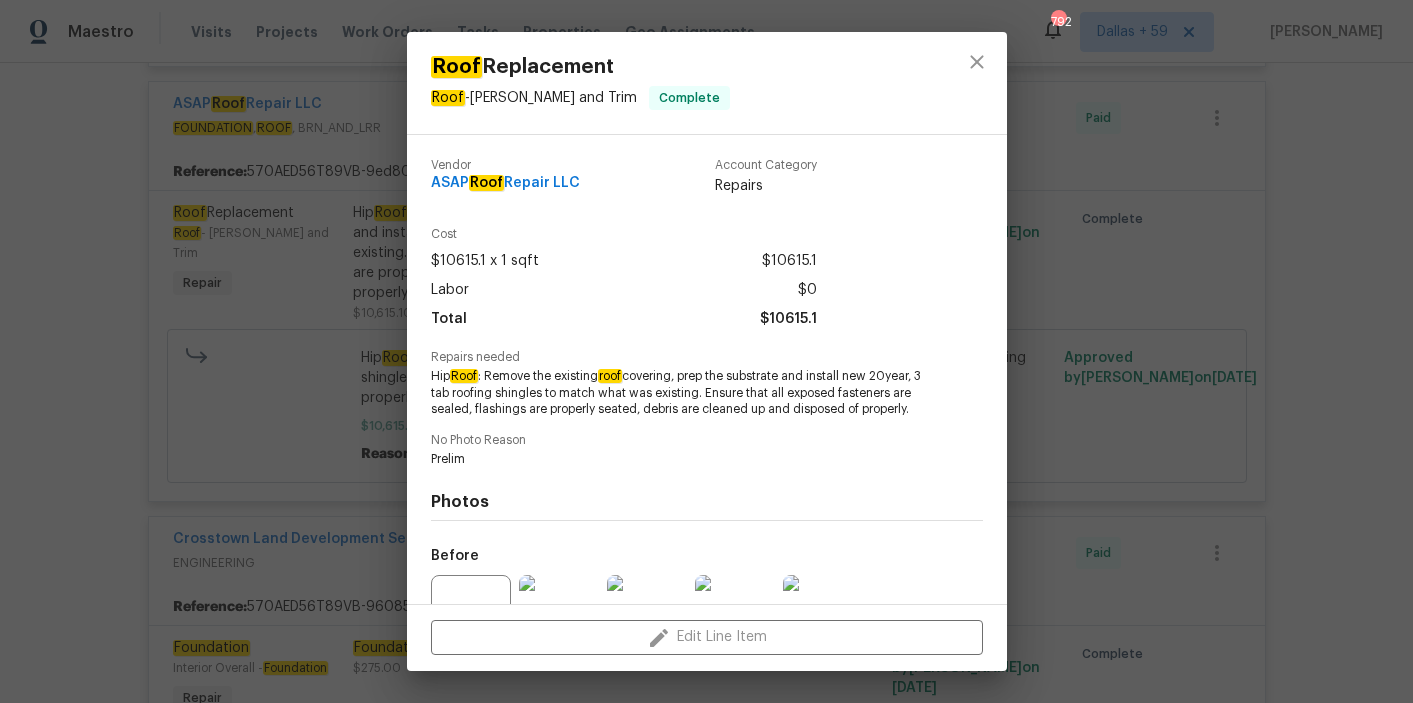 scroll, scrollTop: 201, scrollLeft: 0, axis: vertical 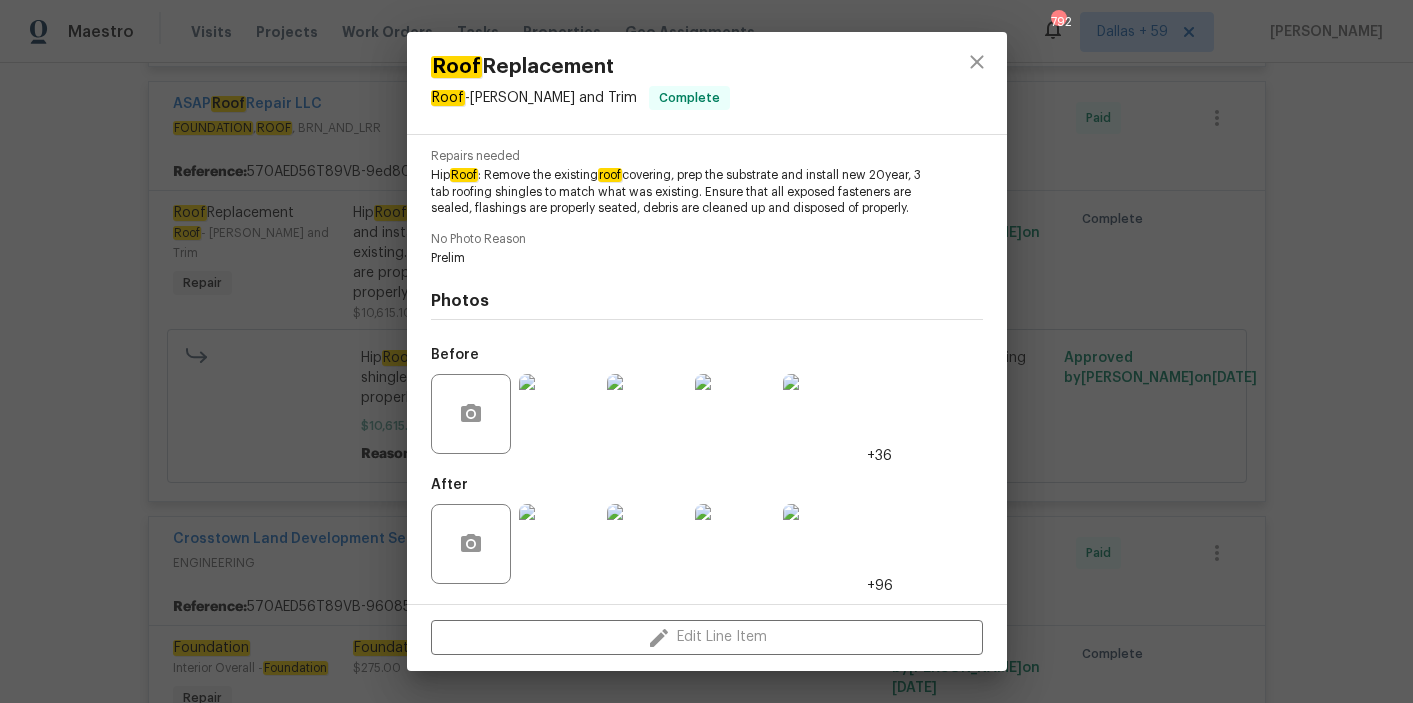 click at bounding box center [559, 414] 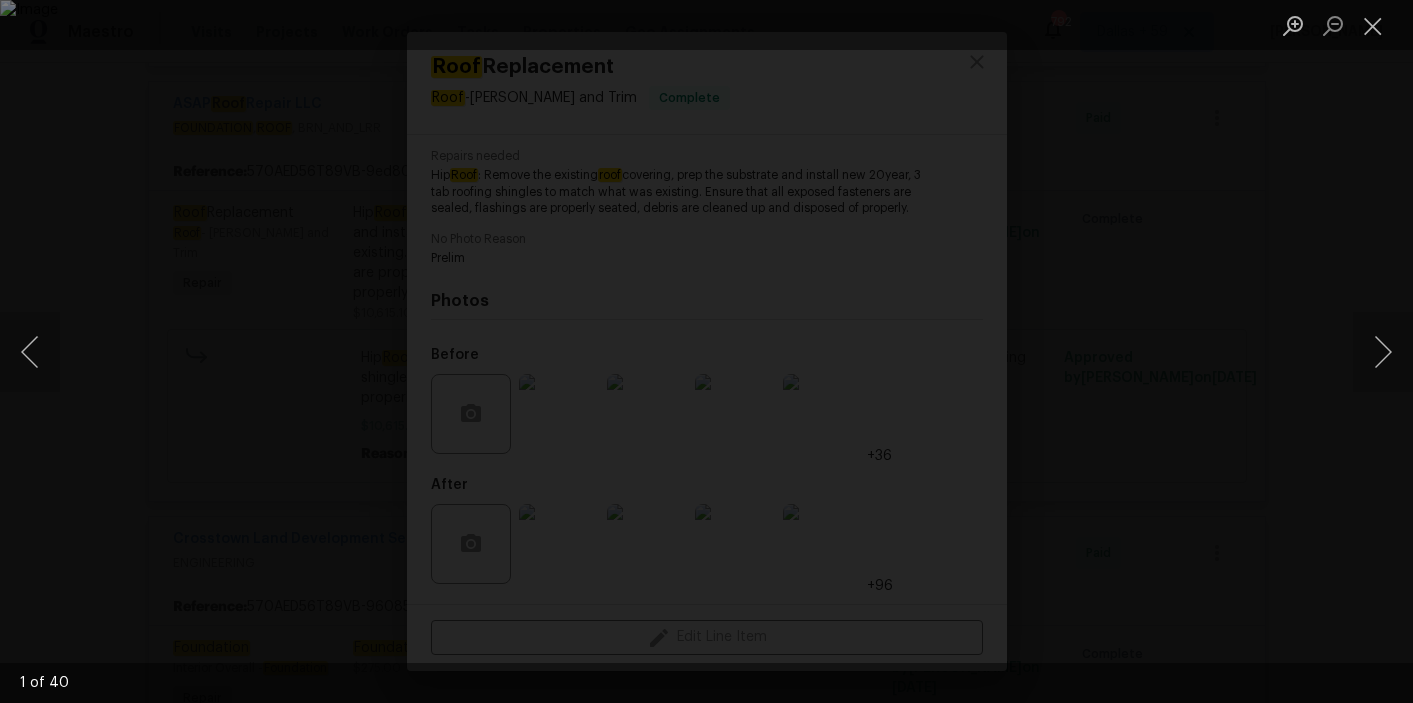 click at bounding box center (706, 351) 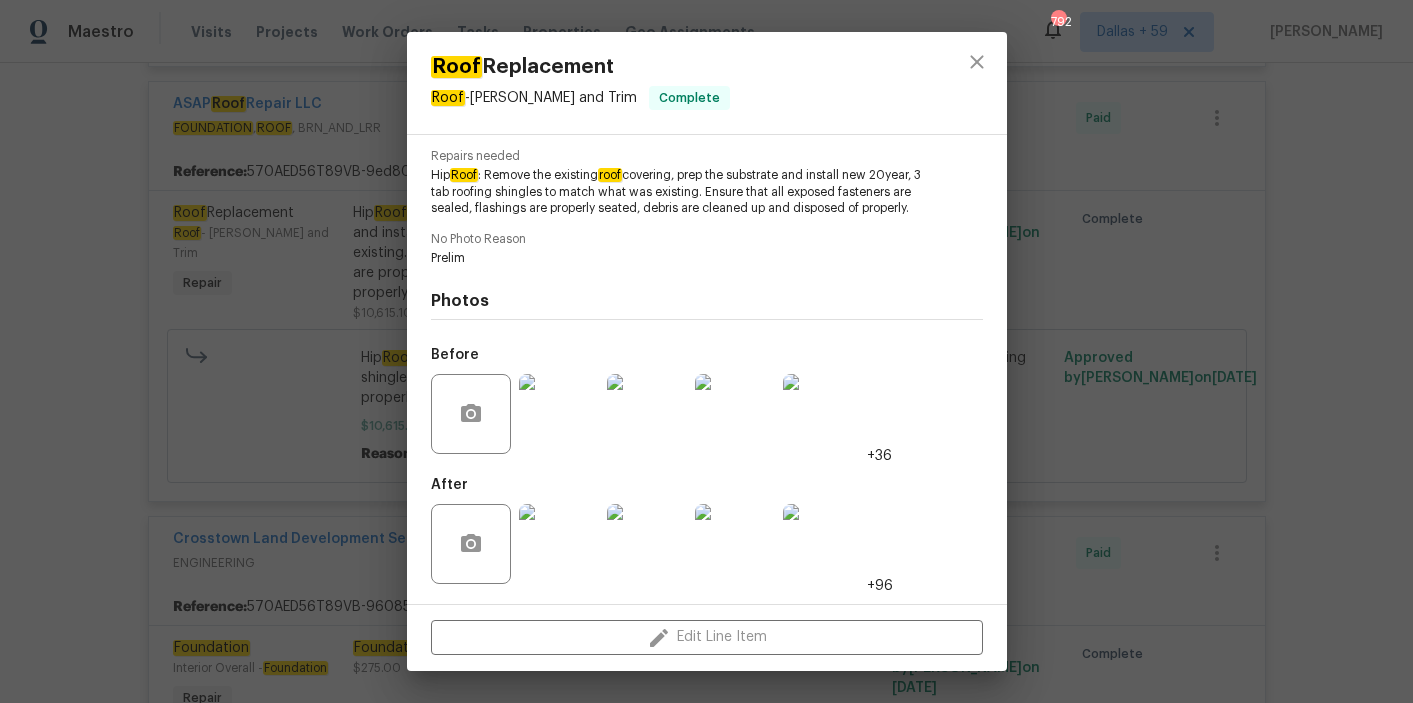 click at bounding box center (559, 544) 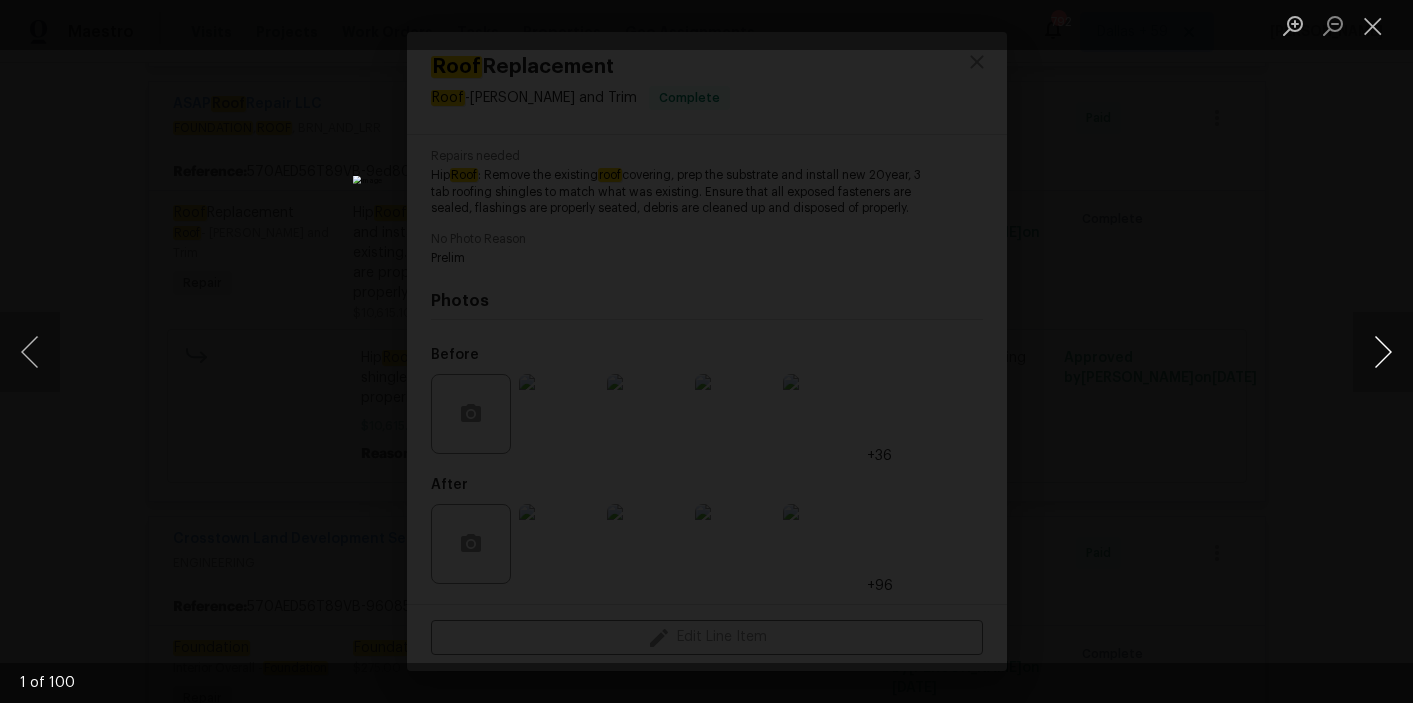 click at bounding box center (1383, 352) 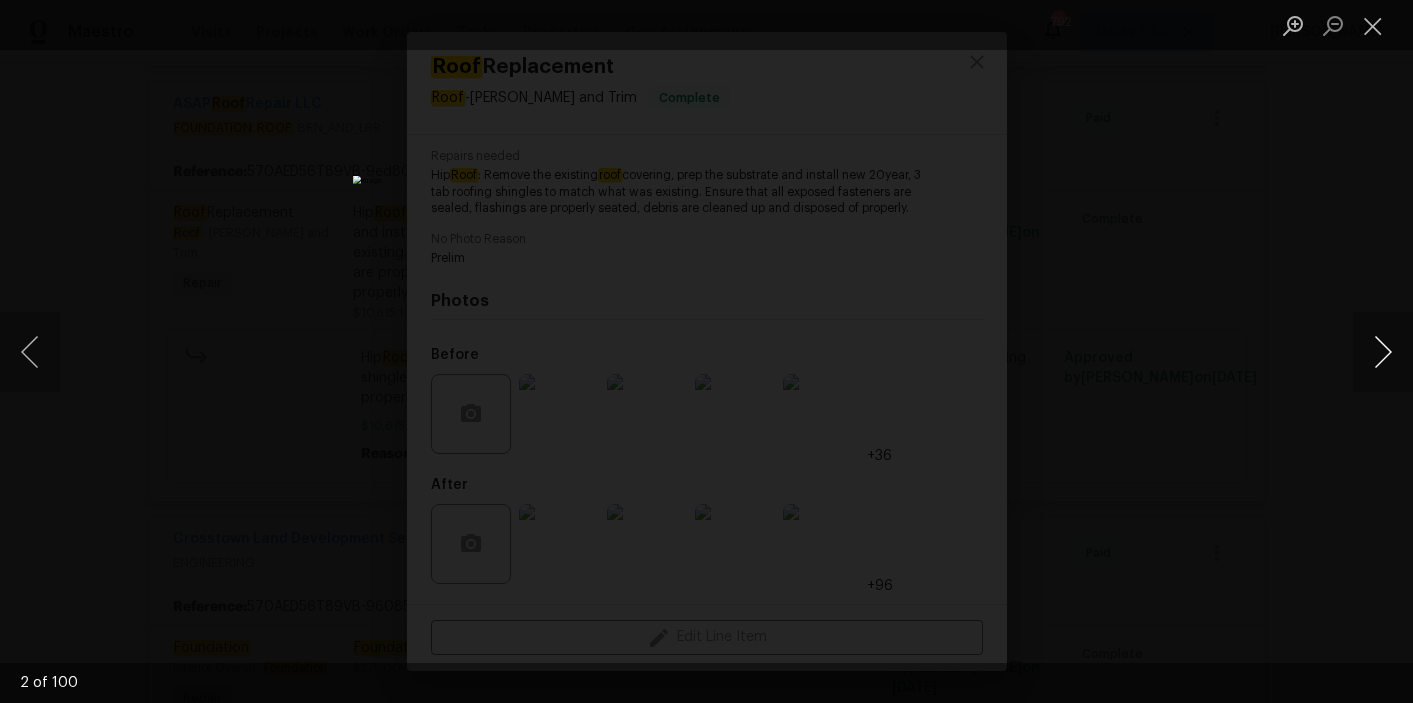 click at bounding box center [1383, 352] 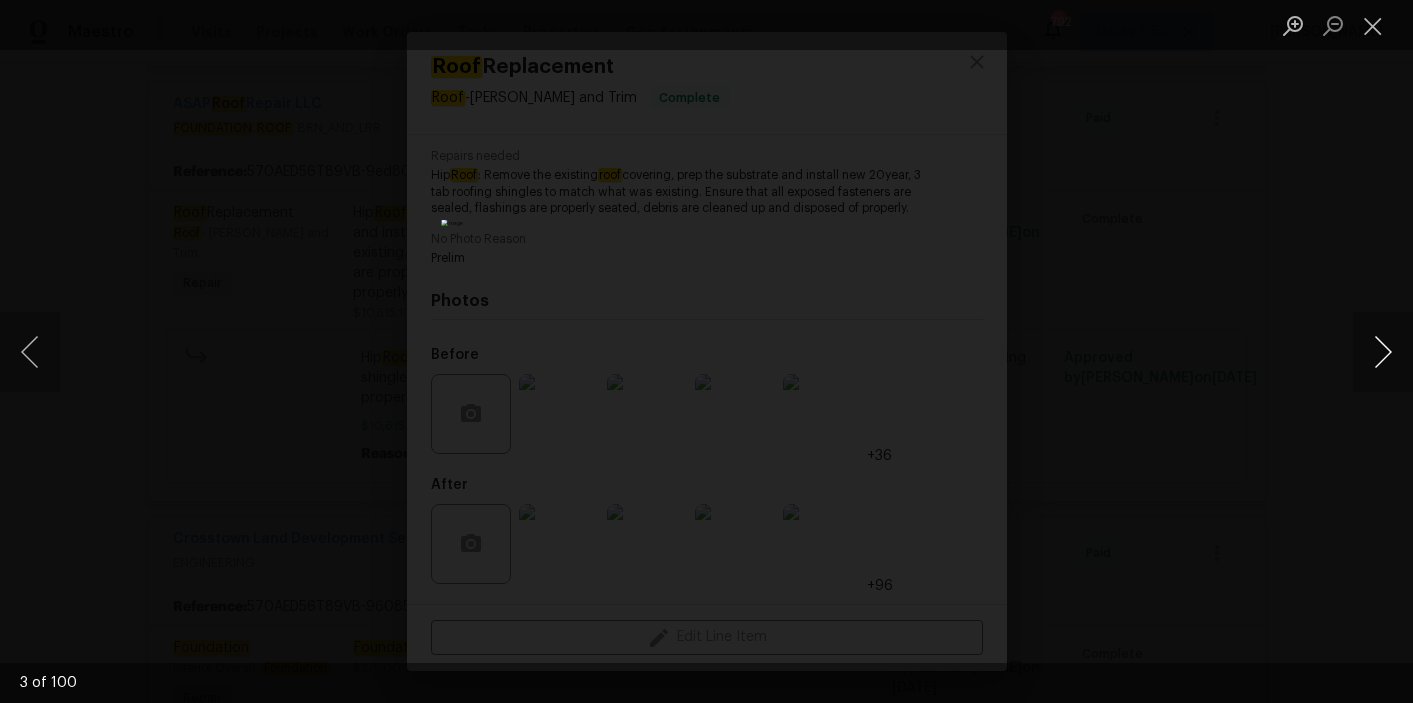 click at bounding box center (1383, 352) 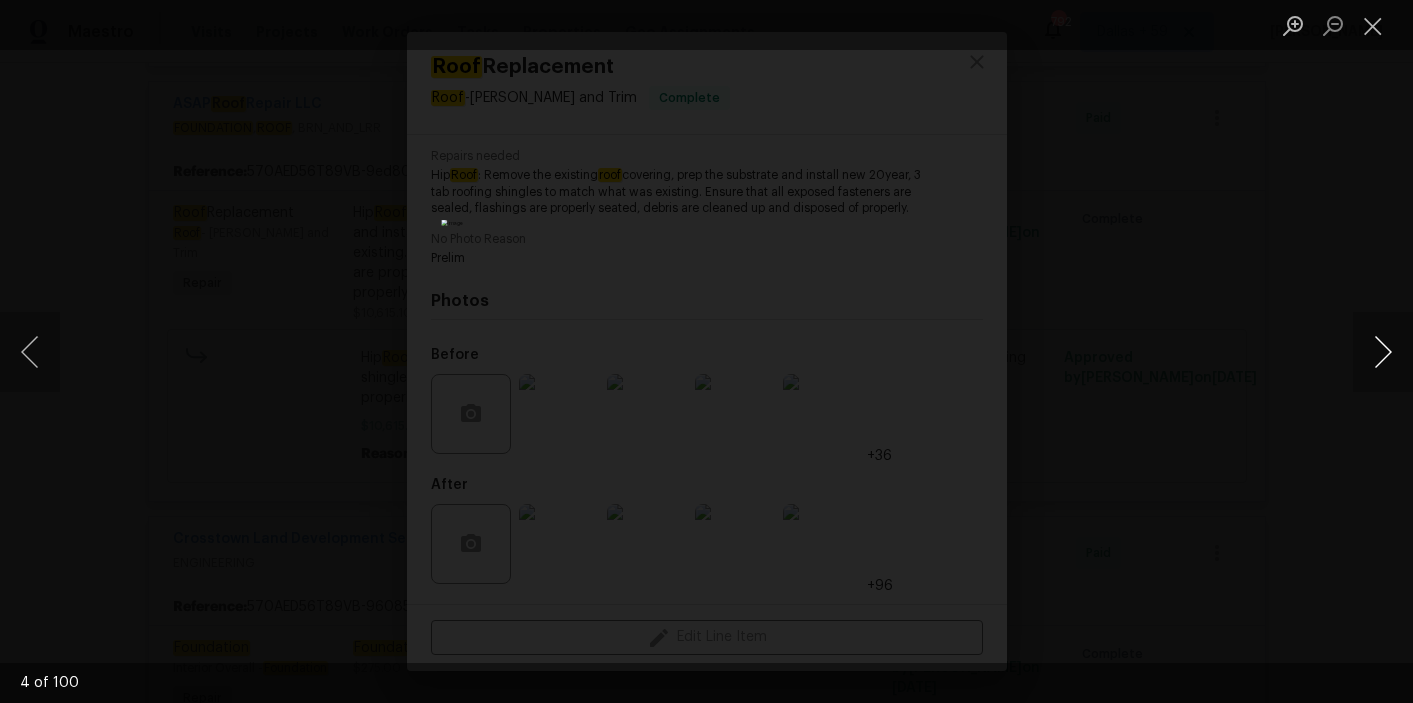 click at bounding box center (1383, 352) 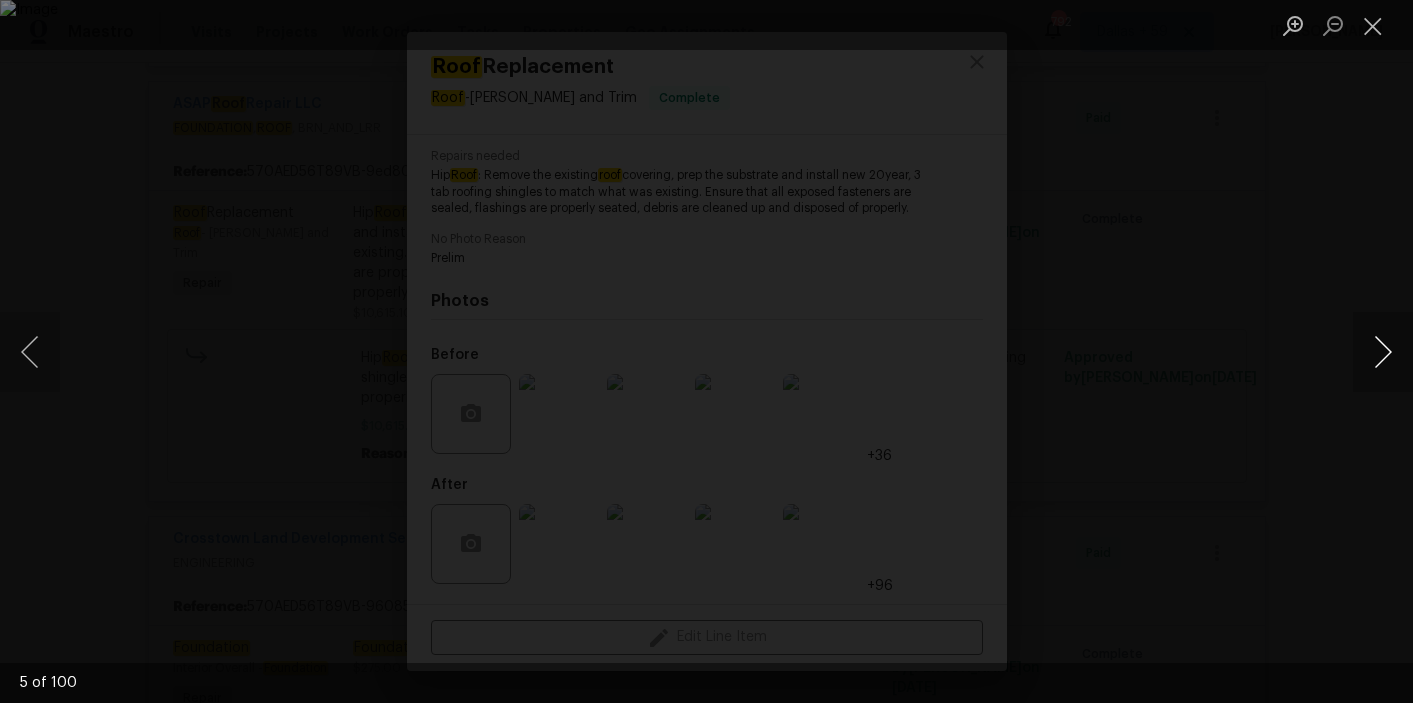 click at bounding box center (1383, 352) 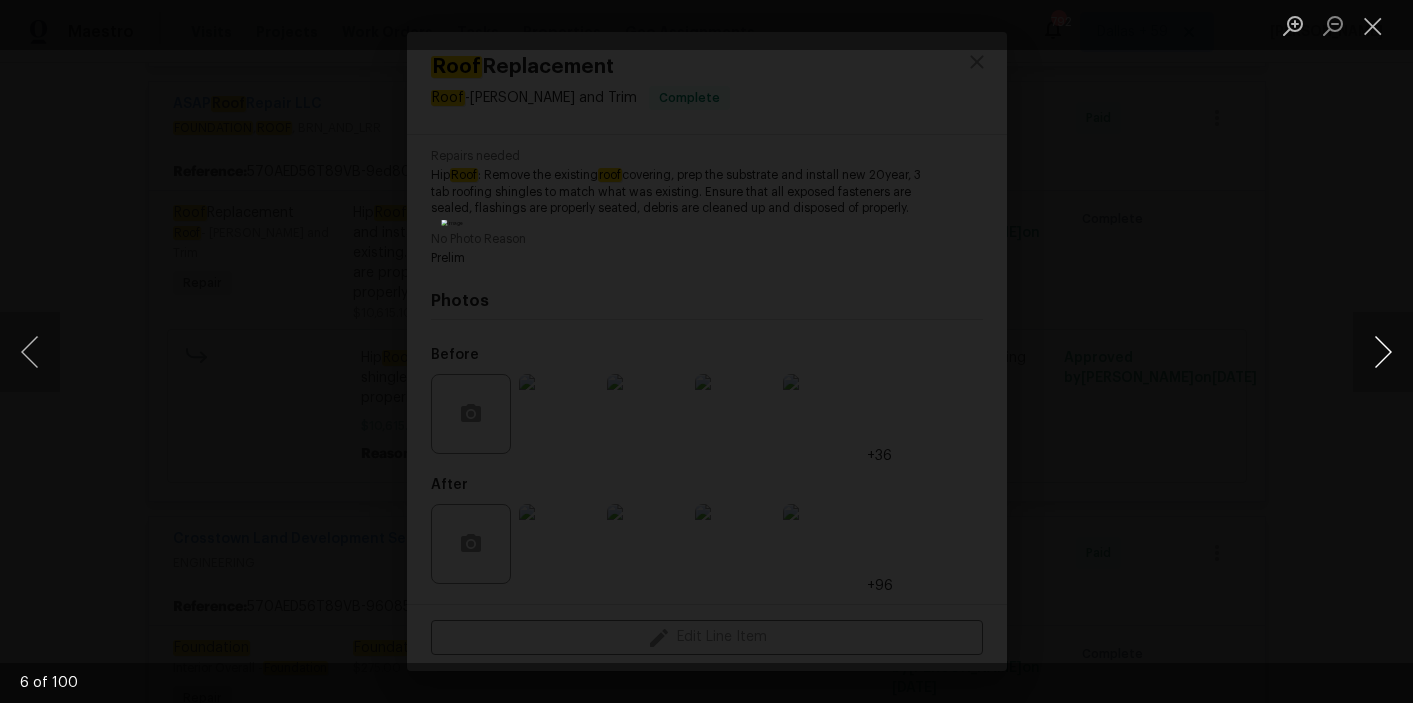 click at bounding box center [1383, 352] 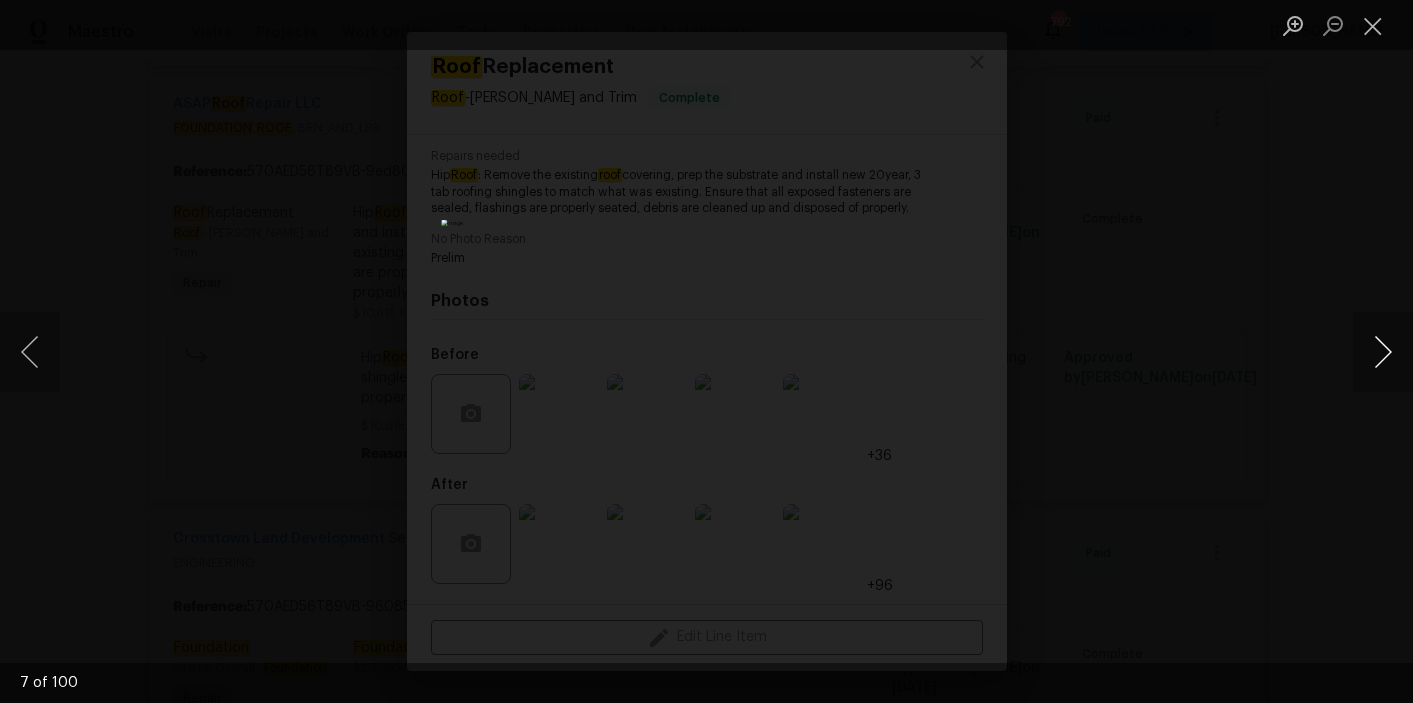 click at bounding box center [1383, 352] 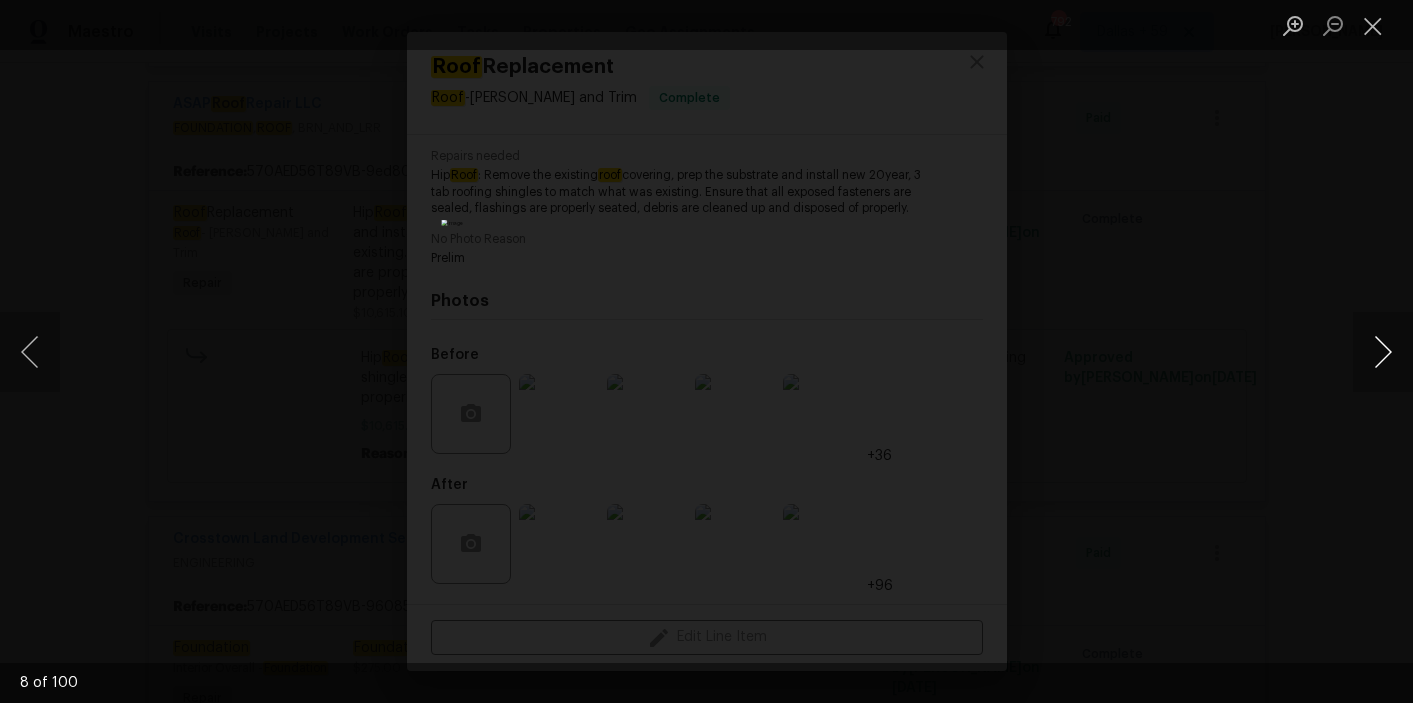 click at bounding box center [1383, 352] 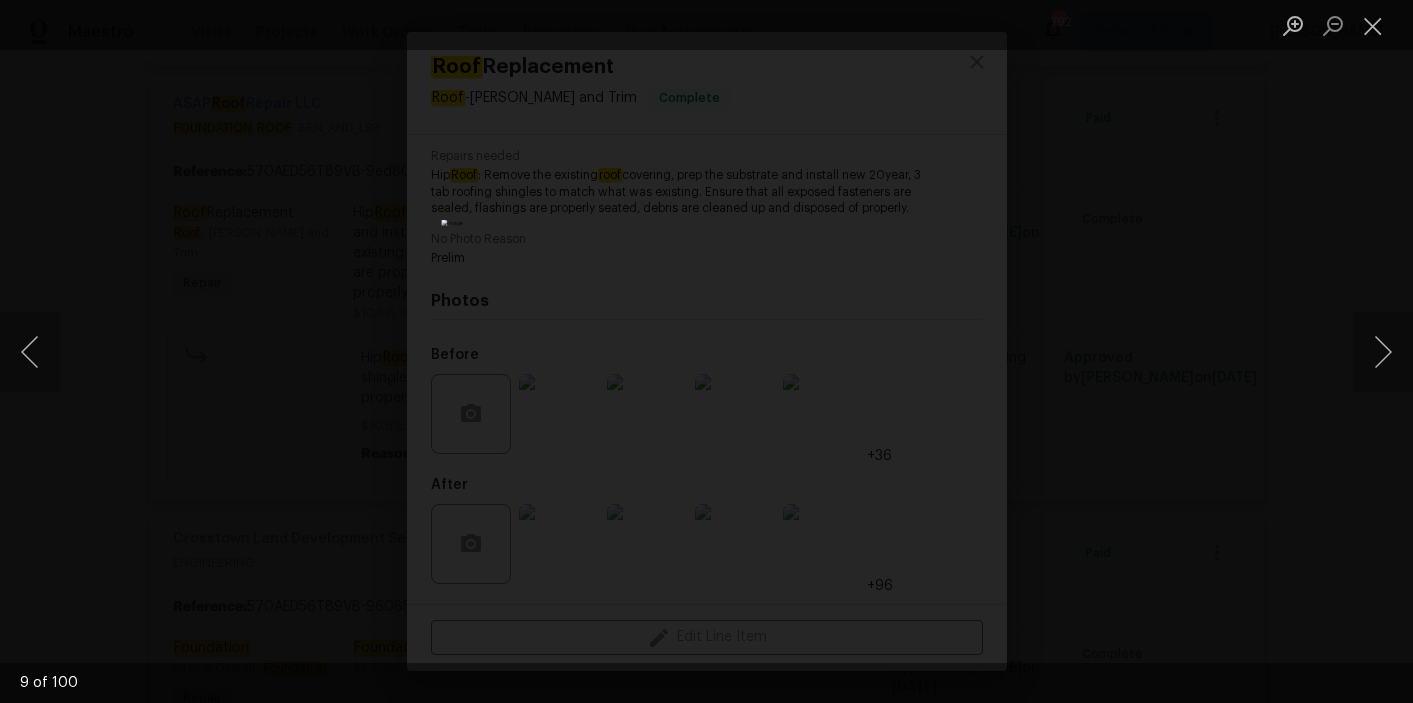 click at bounding box center [706, 351] 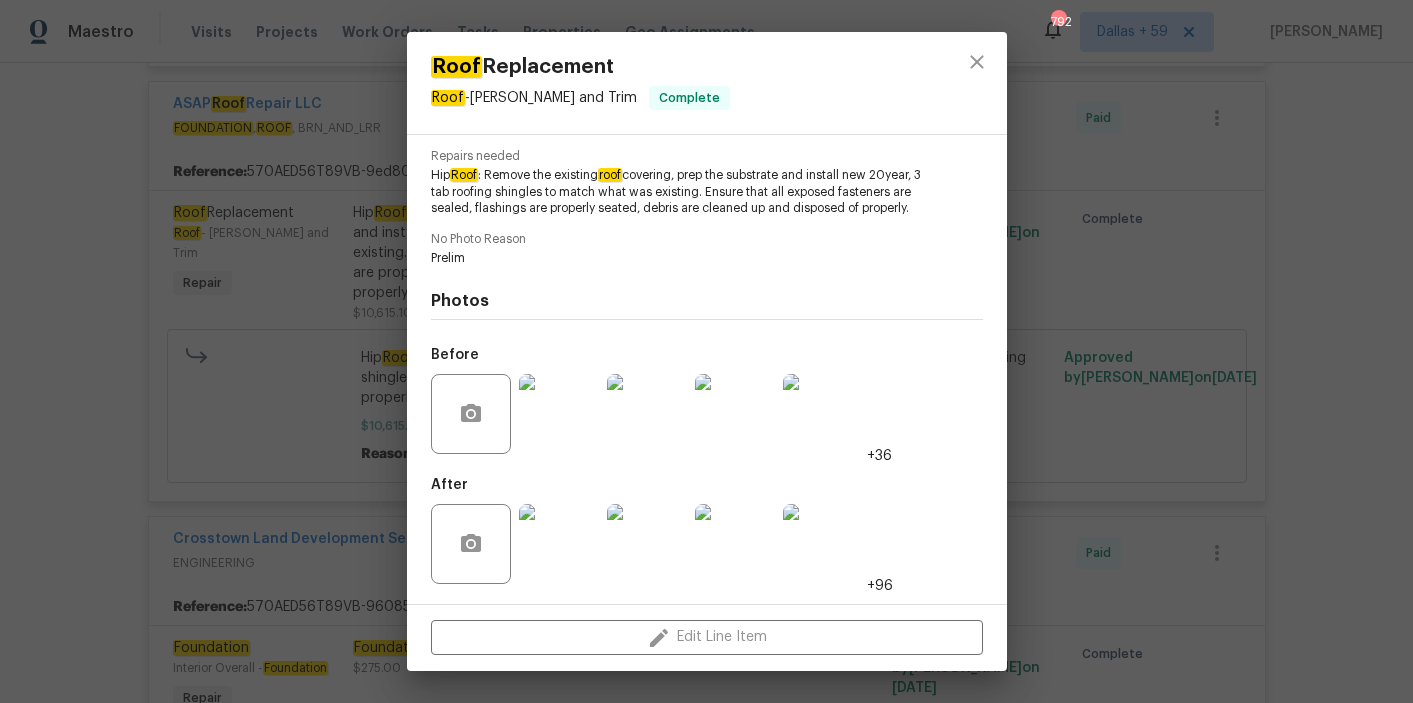 click on "Roof  Replacement Roof  -  Eaves and Trim Complete Vendor ASAP  Roof  Repair LLC Account Category Repairs Cost $10615.1 x 1 sqft $10615.1 Labor $0 Total $10615.1 Repairs needed Hip  Roof : Remove the existing  roof  covering, prep the substrate and install new 20year, 3 tab roofing shingles to match what was existing. Ensure that all exposed fasteners are sealed, flashings are properly seated, debris are cleaned up and disposed of properly. No Photo Reason Prelim Photos Before  +36 After  +96  Edit Line Item" at bounding box center [706, 351] 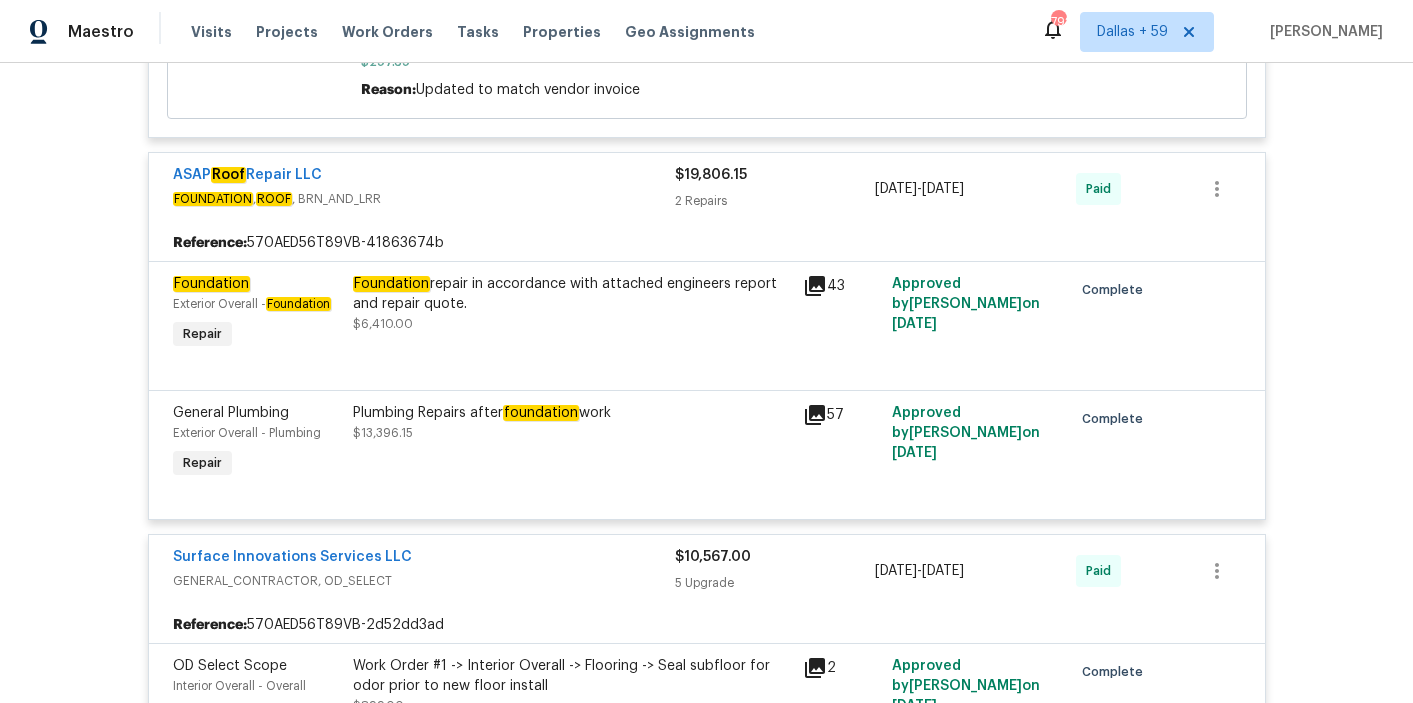 scroll, scrollTop: 13025, scrollLeft: 0, axis: vertical 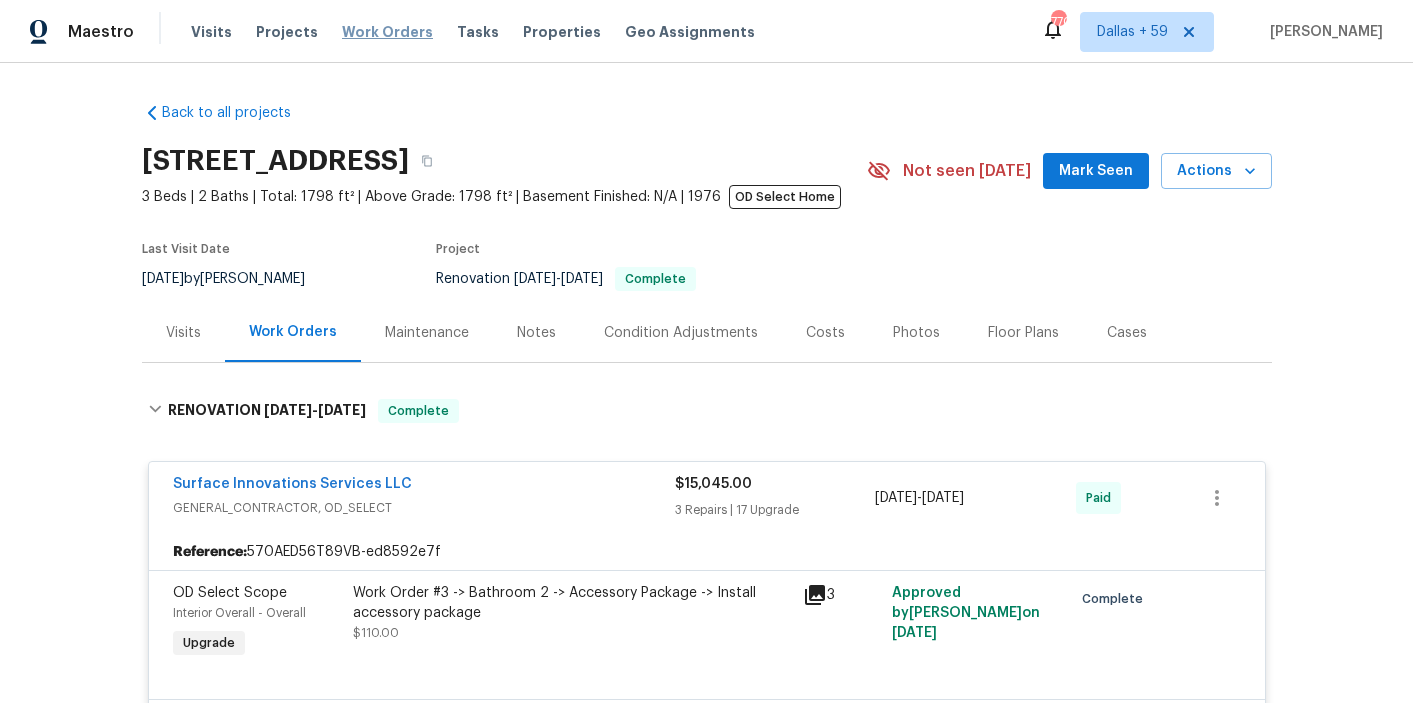 click on "Work Orders" at bounding box center [387, 32] 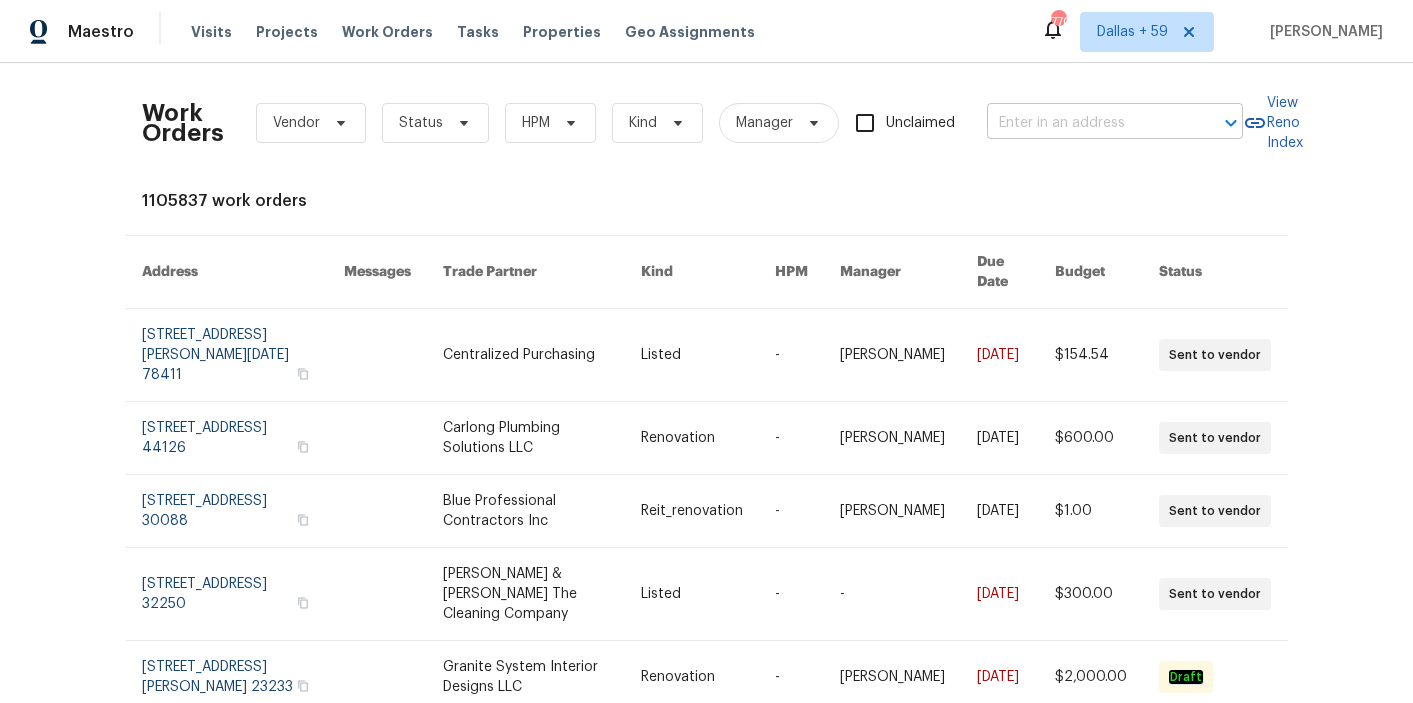 click at bounding box center (1087, 123) 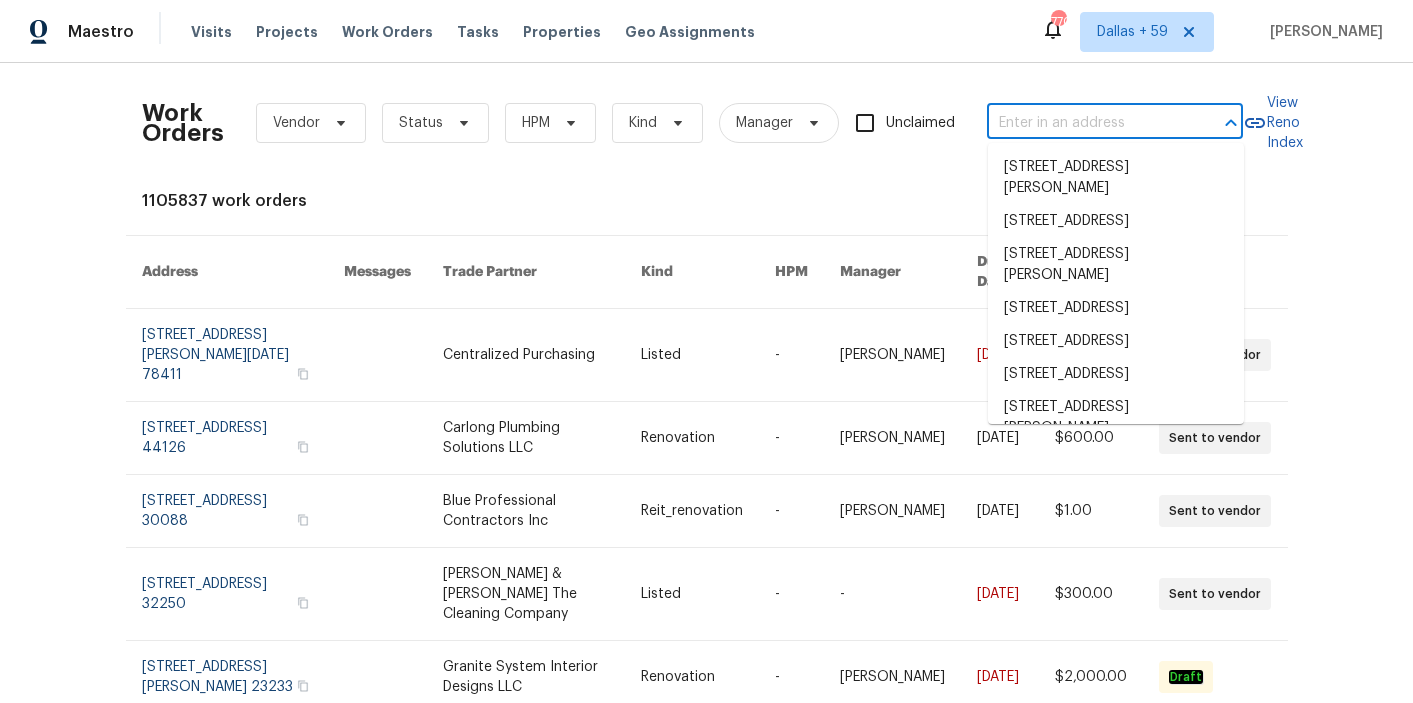 paste on "113 Crosswind Dr, Cary, NC 27513" 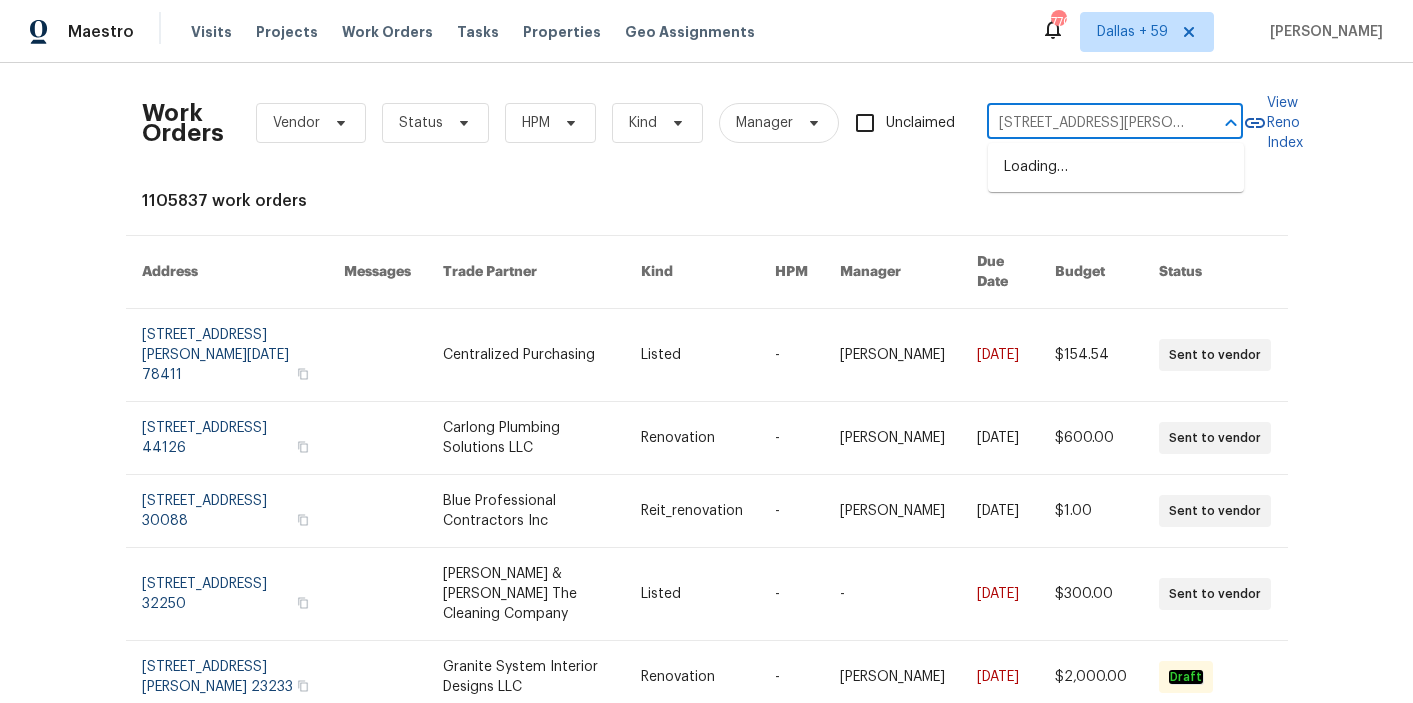 scroll, scrollTop: 0, scrollLeft: 28, axis: horizontal 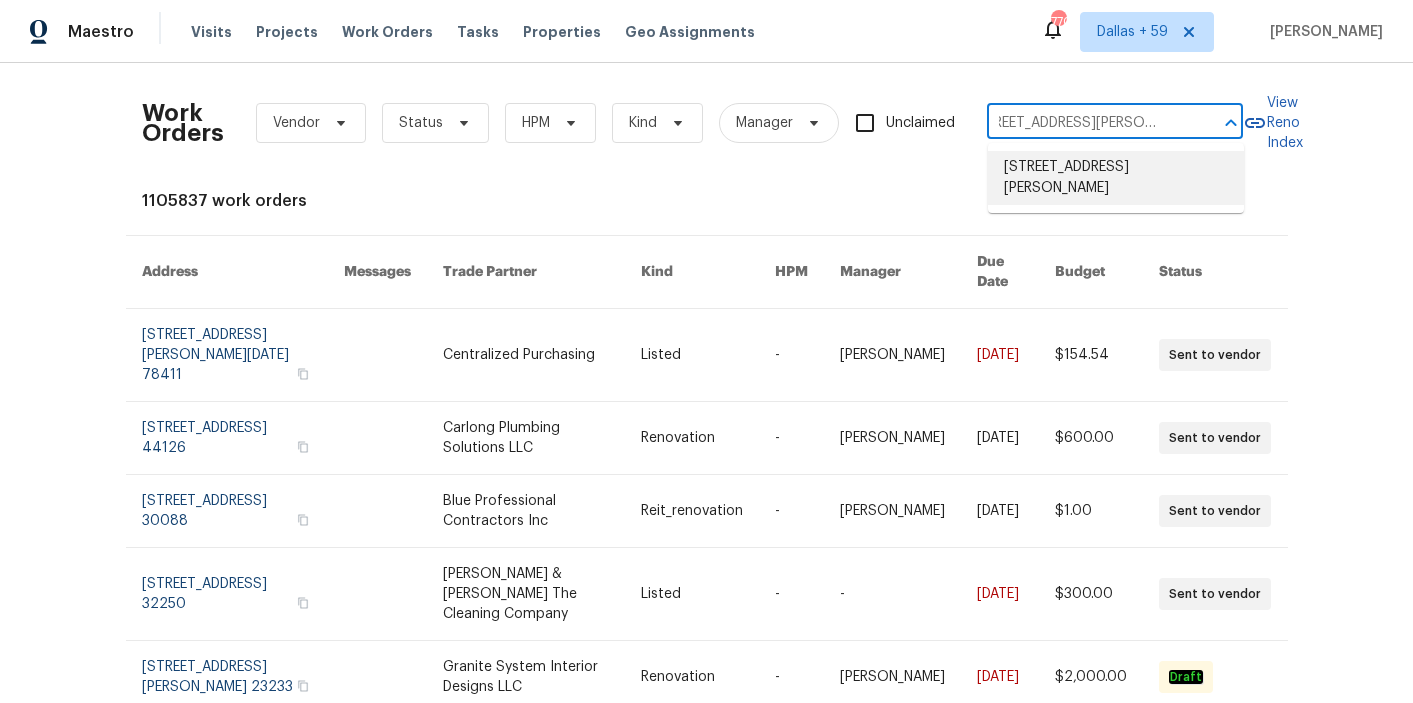 click on "113 Crosswind Dr, Cary, NC 27513" at bounding box center (1116, 178) 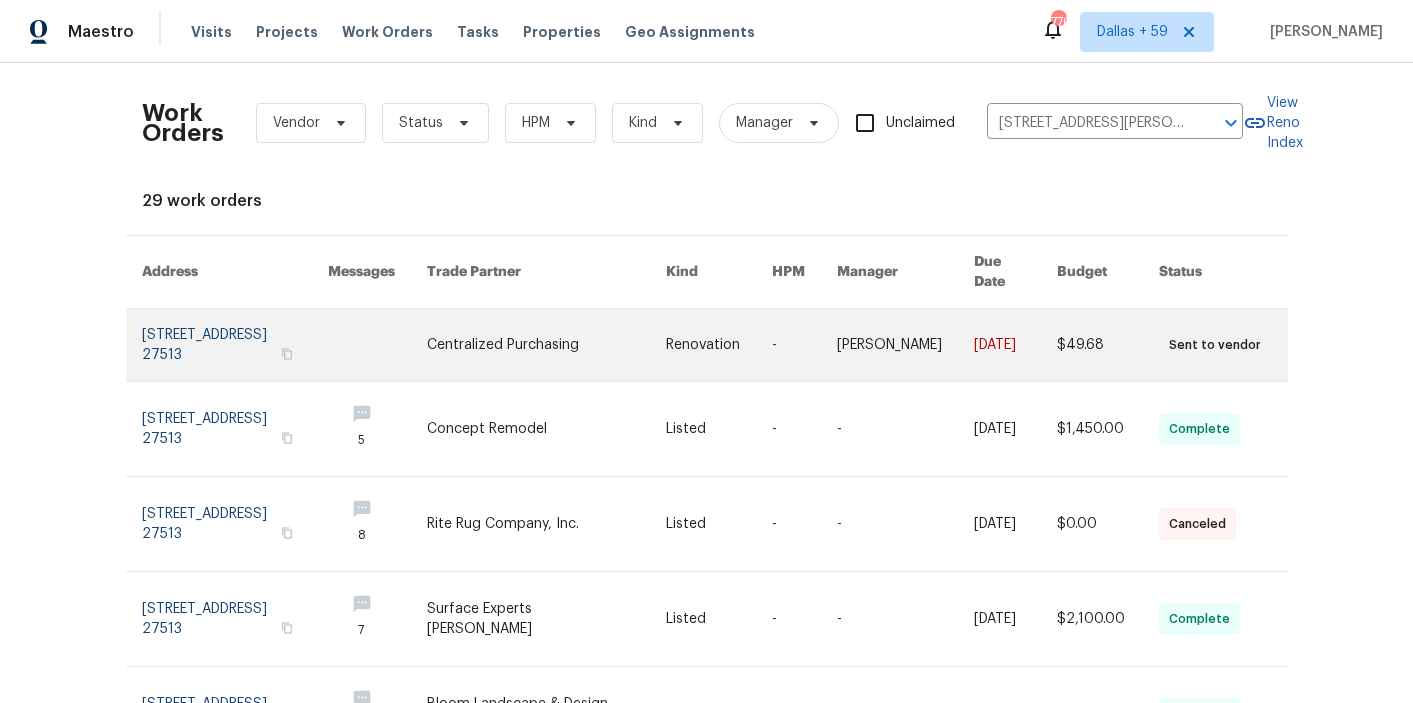 click at bounding box center (546, 345) 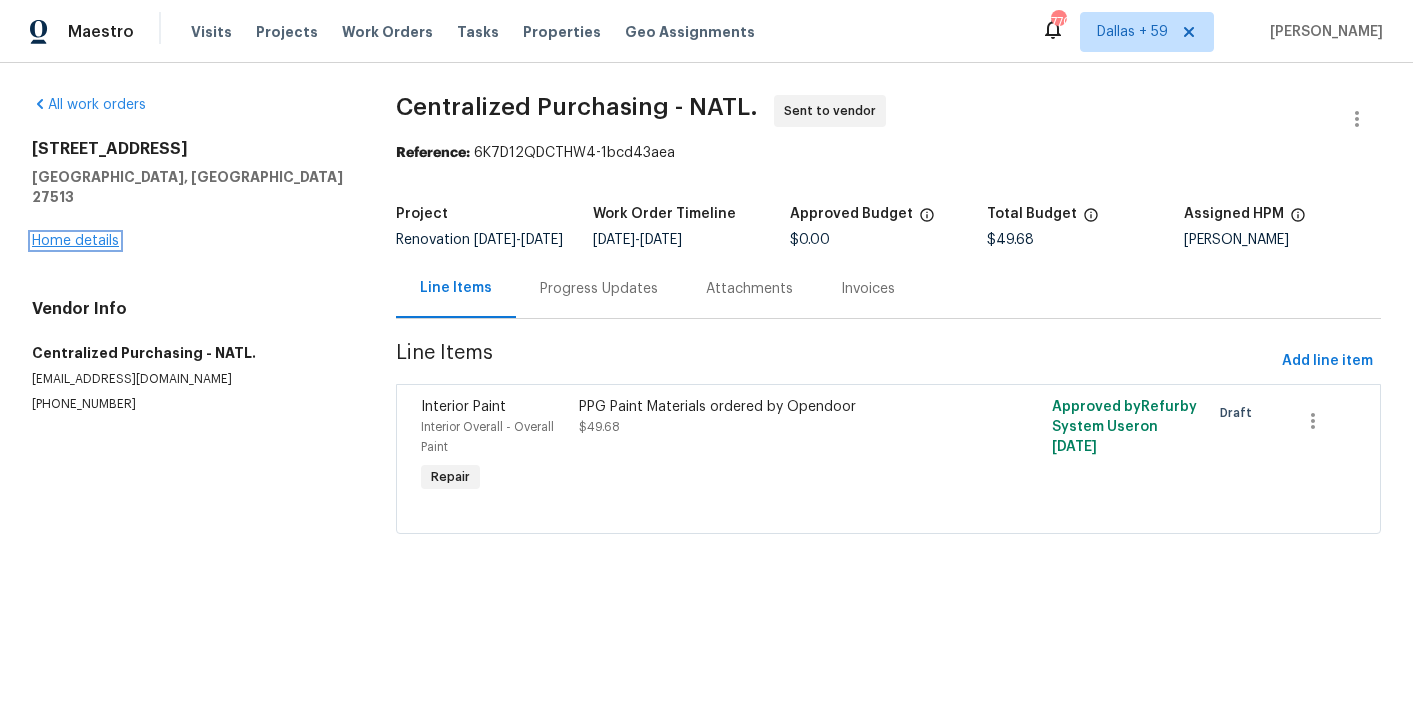 click on "Home details" at bounding box center [75, 241] 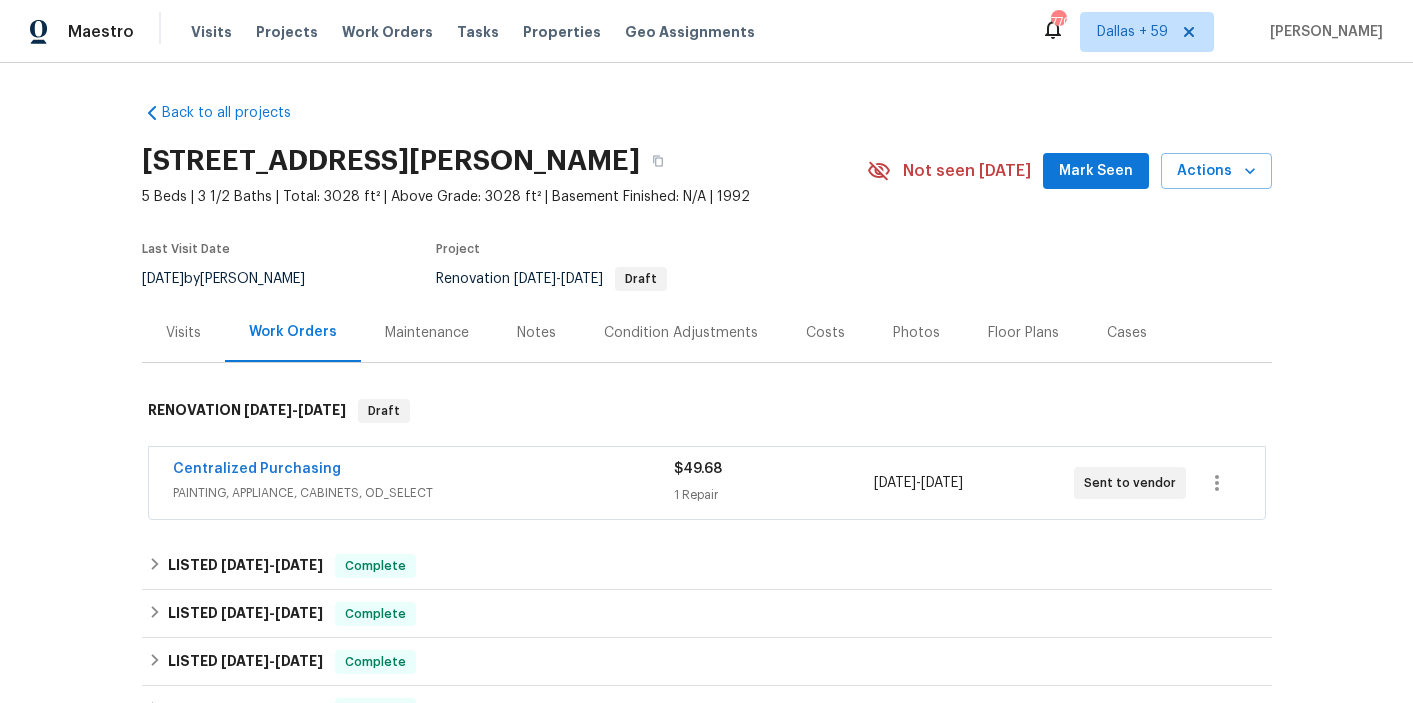scroll, scrollTop: 86, scrollLeft: 0, axis: vertical 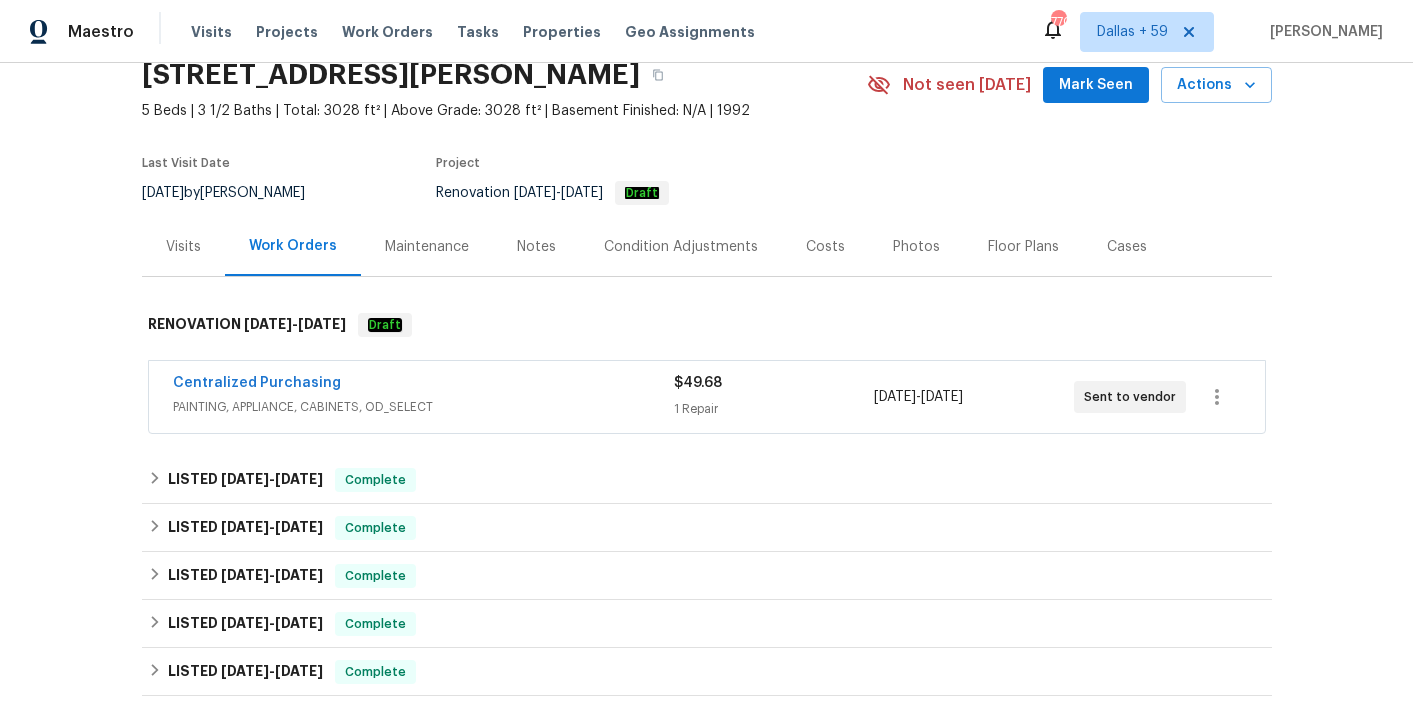 click on "PAINTING, APPLIANCE, CABINETS, OD_SELECT" at bounding box center [423, 407] 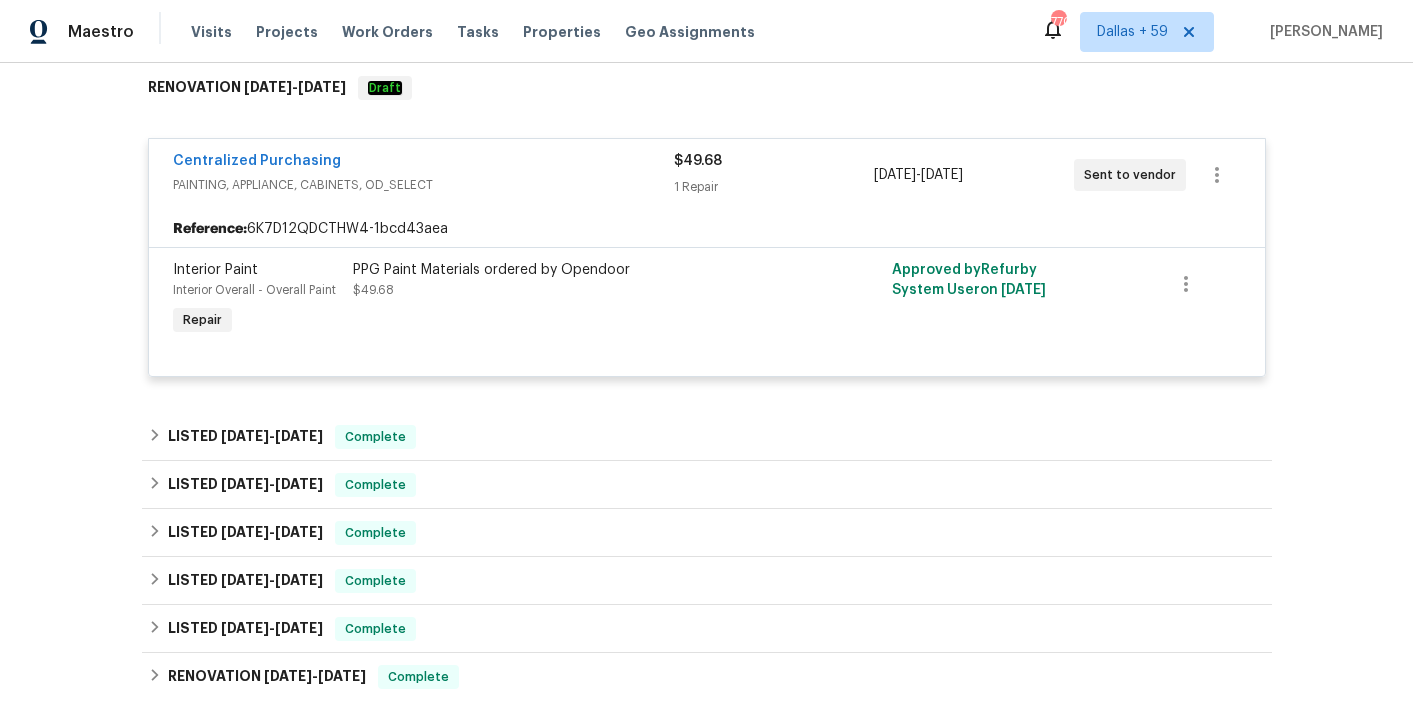 scroll, scrollTop: 321, scrollLeft: 0, axis: vertical 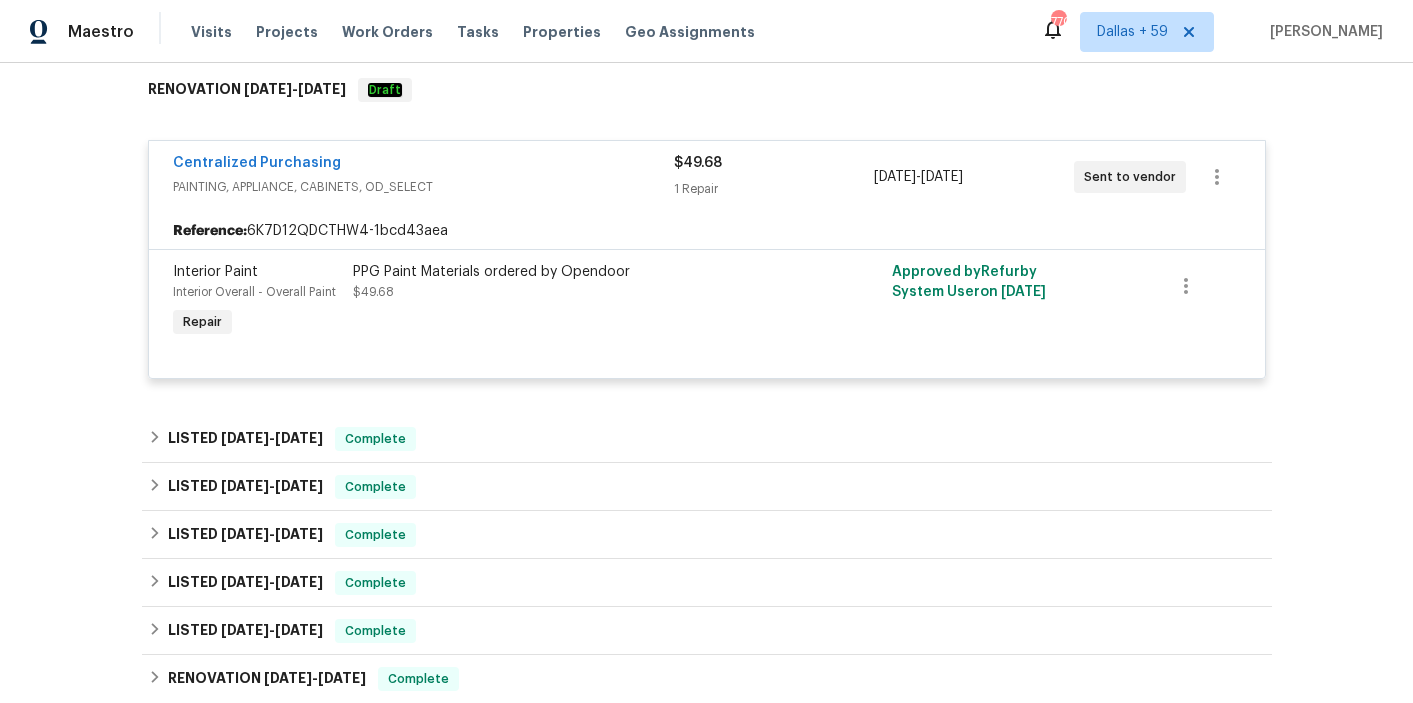 click on "Back to all projects 113 Crosswind Dr, Cary, NC 27513 5 Beds | 3 1/2 Baths | Total: 3028 ft² | Above Grade: 3028 ft² | Basement Finished: N/A | 1992 Not seen today Mark Seen Actions Last Visit Date 7/11/2025  by  Wayne Putnam   Project Renovation   7/9/2025  -  7/9/2025 Draft Visits Work Orders Maintenance Notes Condition Adjustments Costs Photos Floor Plans Cases RENOVATION   7/9/25  -  7/9/25 Draft Centralized Purchasing PAINTING, APPLIANCE, CABINETS, OD_SELECT $49.68 1 Repair 7/9/2025  -  7/9/2025 Sent to vendor Reference:  6K7D12QDCTHW4-1bcd43aea Interior Paint Interior Overall - Overall Paint Repair PPG Paint Materials ordered by Opendoor $49.68 Approved by  Refurby System User  on   7/10/2025 LISTED   7/1/25  -  7/14/25 Complete Surface Experts Cary BATHTUB_RESURFACING, COUNTERTOP_RESURFACING $2,100.00 2 Upgrade 7/1/2025  -  7/8/2025 Complete Bloom Landscape & Design, LLC SNOW, LANDSCAPING_MAINTENANCE, HARDSCAPE_LANDSCAPE $850.00 1 Repair 7/1/2025  -  7/8/2025 Complete Concept Remodel $1,450.00  -" at bounding box center [707, 327] 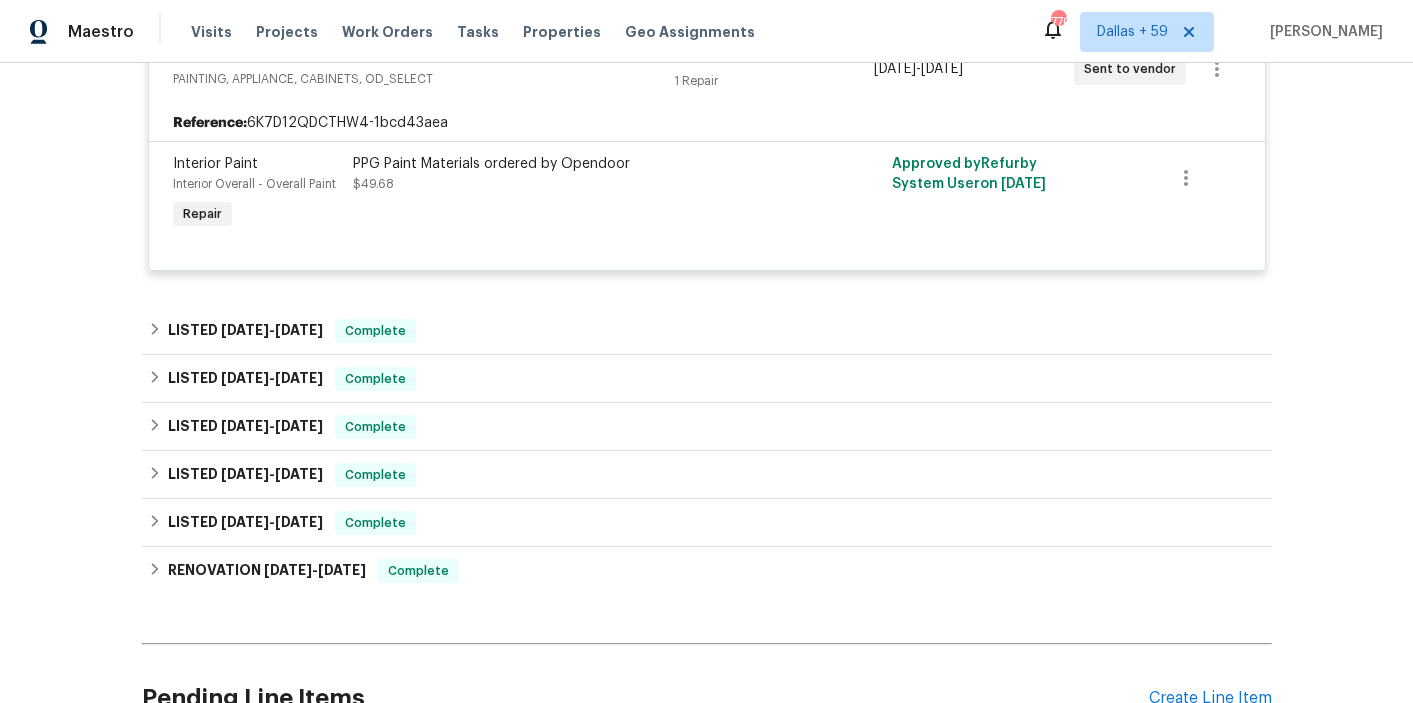 scroll, scrollTop: 431, scrollLeft: 0, axis: vertical 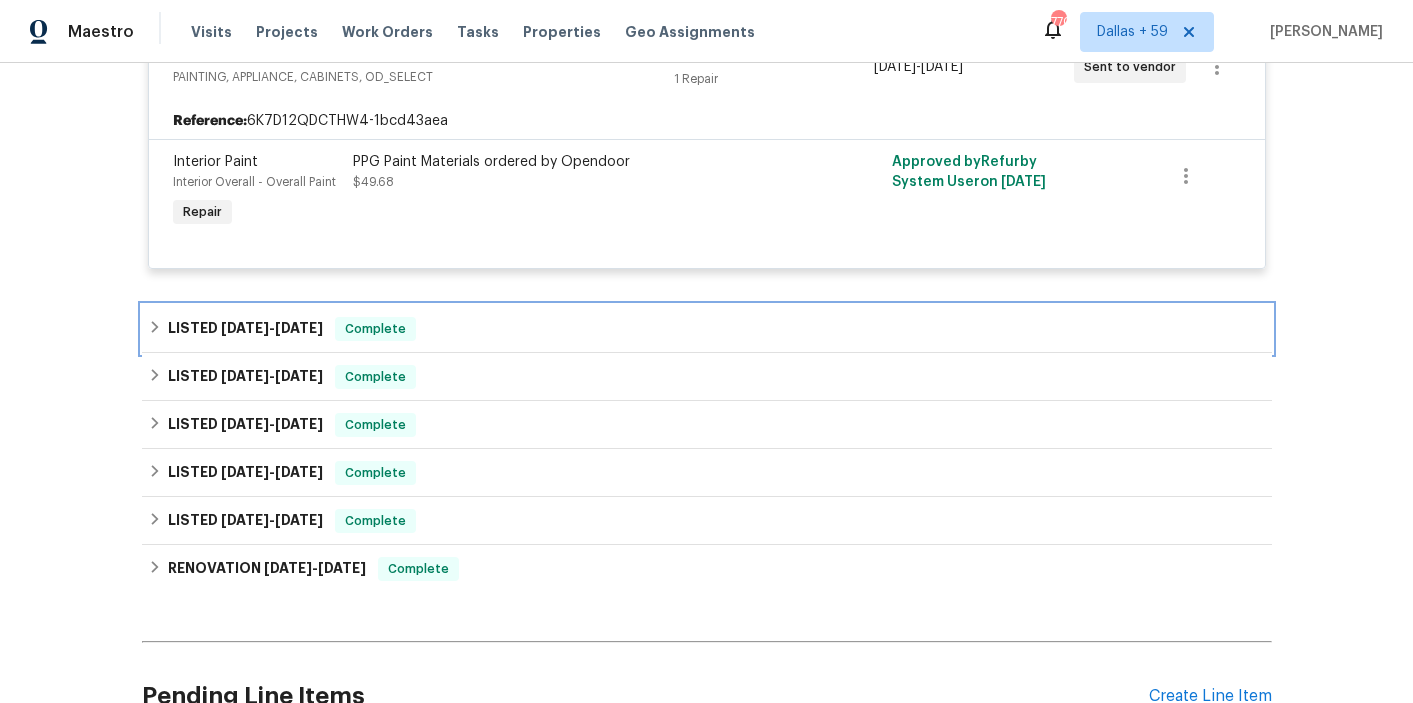 click on "LISTED   7/1/25  -  7/14/25 Complete" at bounding box center [707, 329] 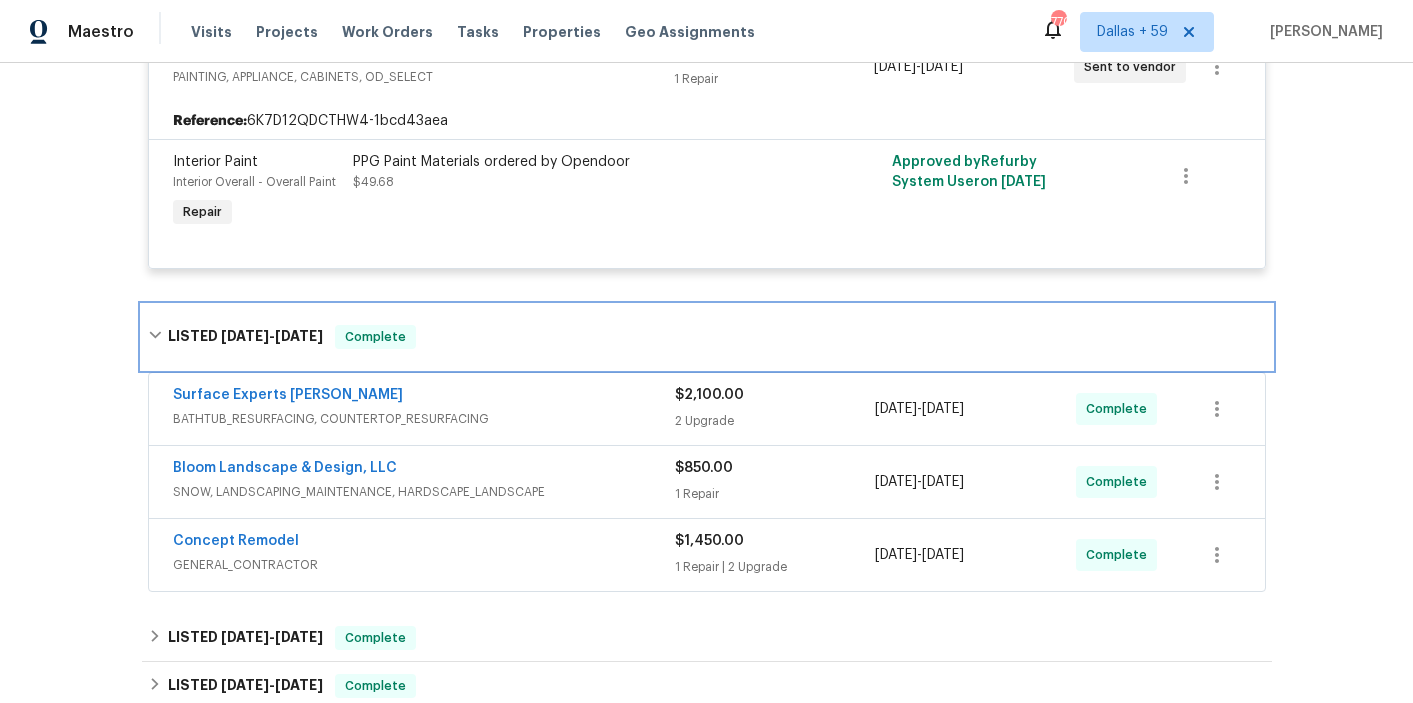 scroll, scrollTop: 532, scrollLeft: 0, axis: vertical 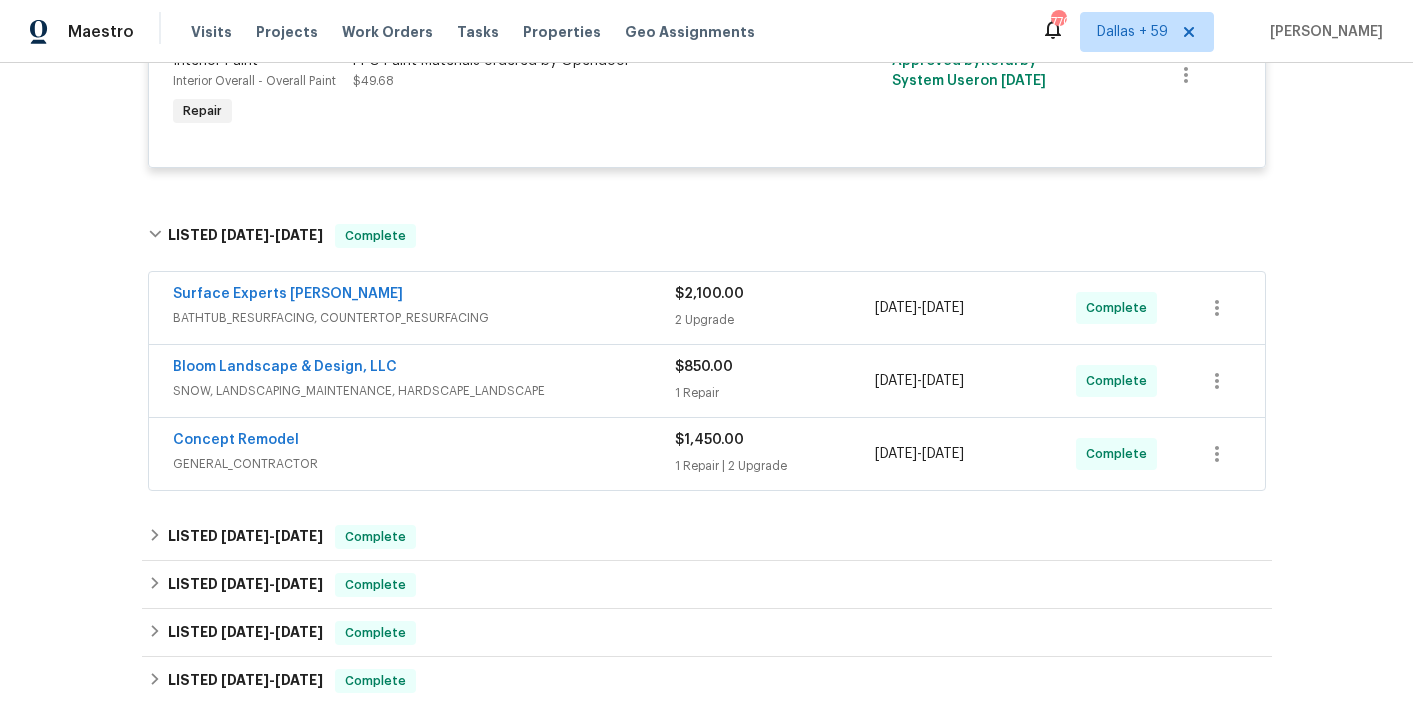 click on "GENERAL_CONTRACTOR" at bounding box center [424, 464] 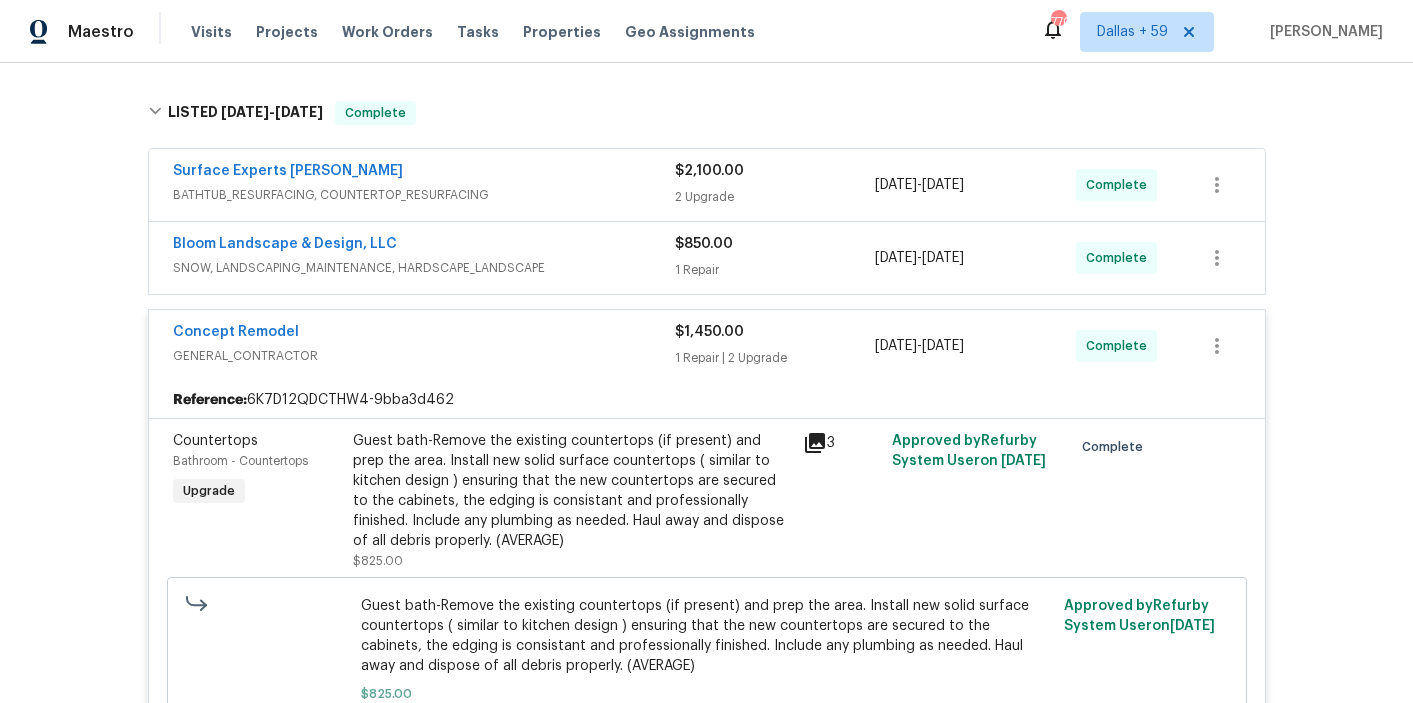 scroll, scrollTop: 656, scrollLeft: 0, axis: vertical 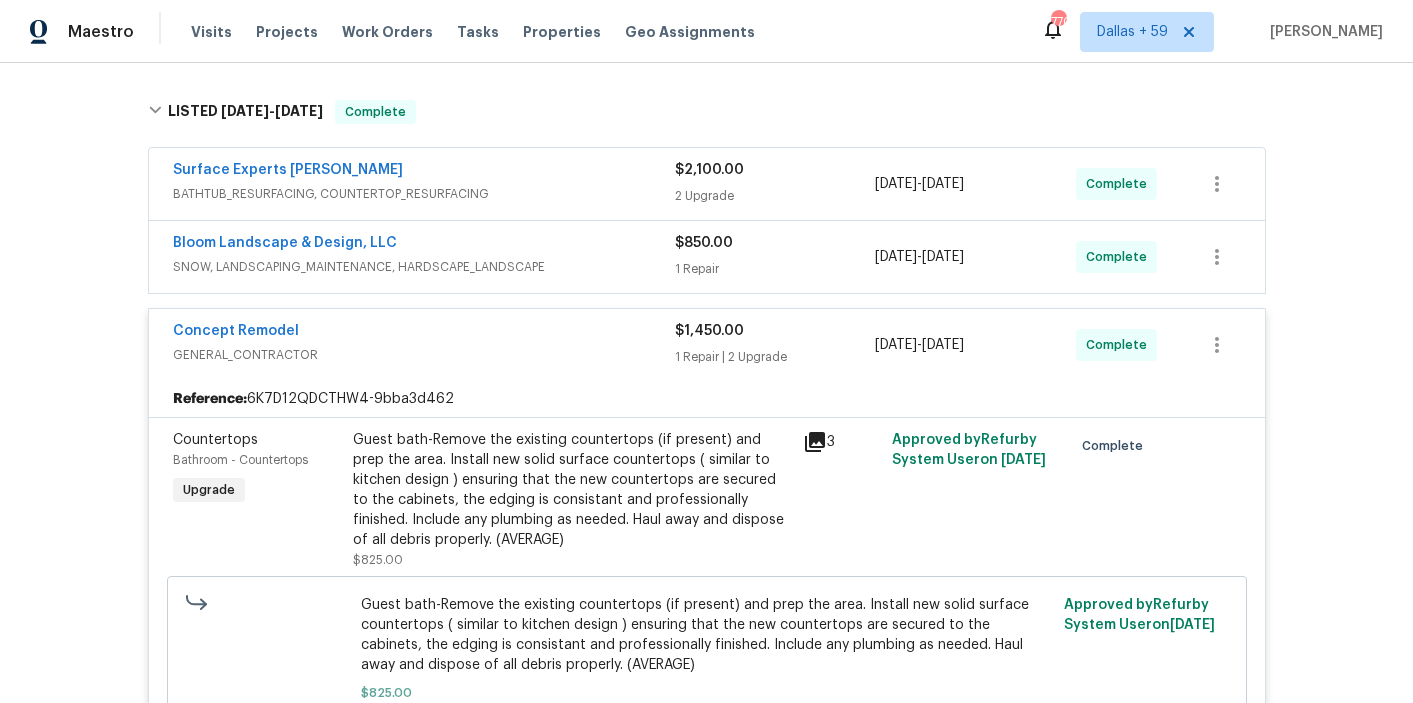 click on "Bloom Landscape & Design, LLC" at bounding box center (424, 245) 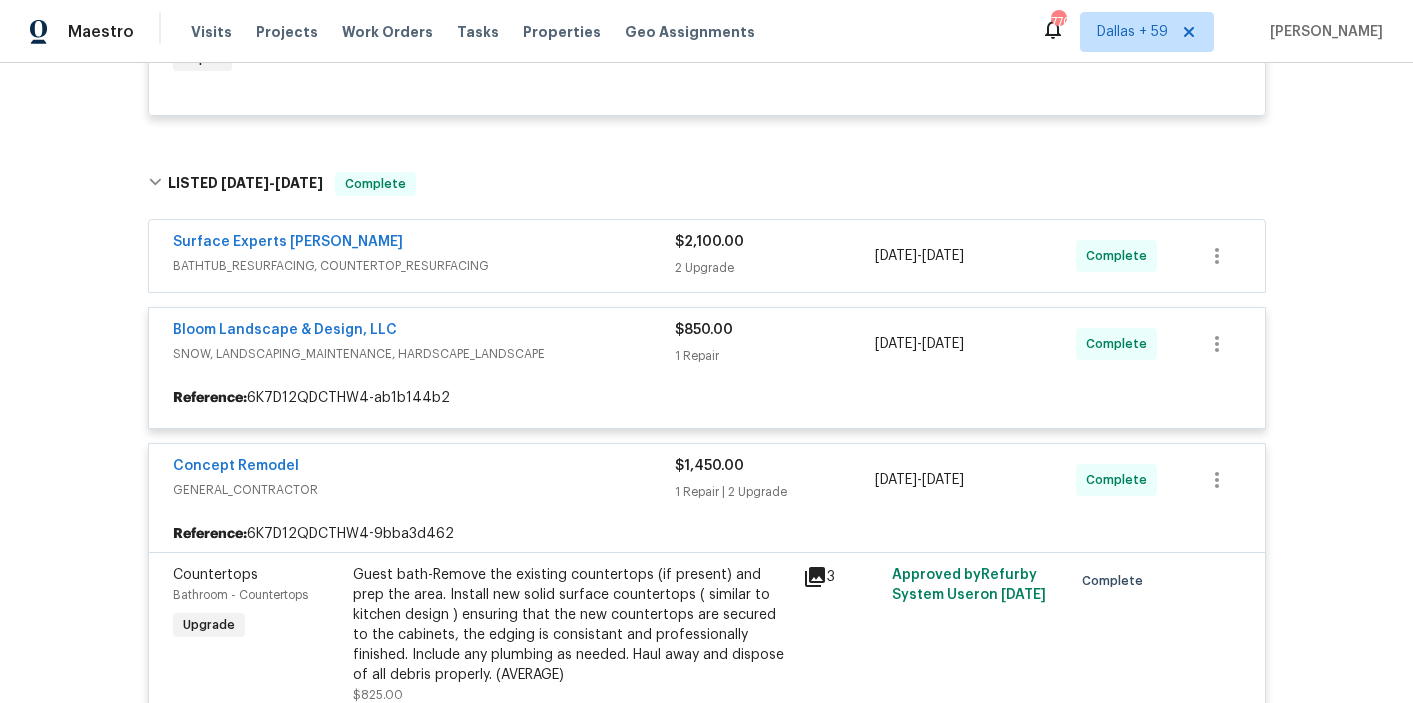 scroll, scrollTop: 583, scrollLeft: 0, axis: vertical 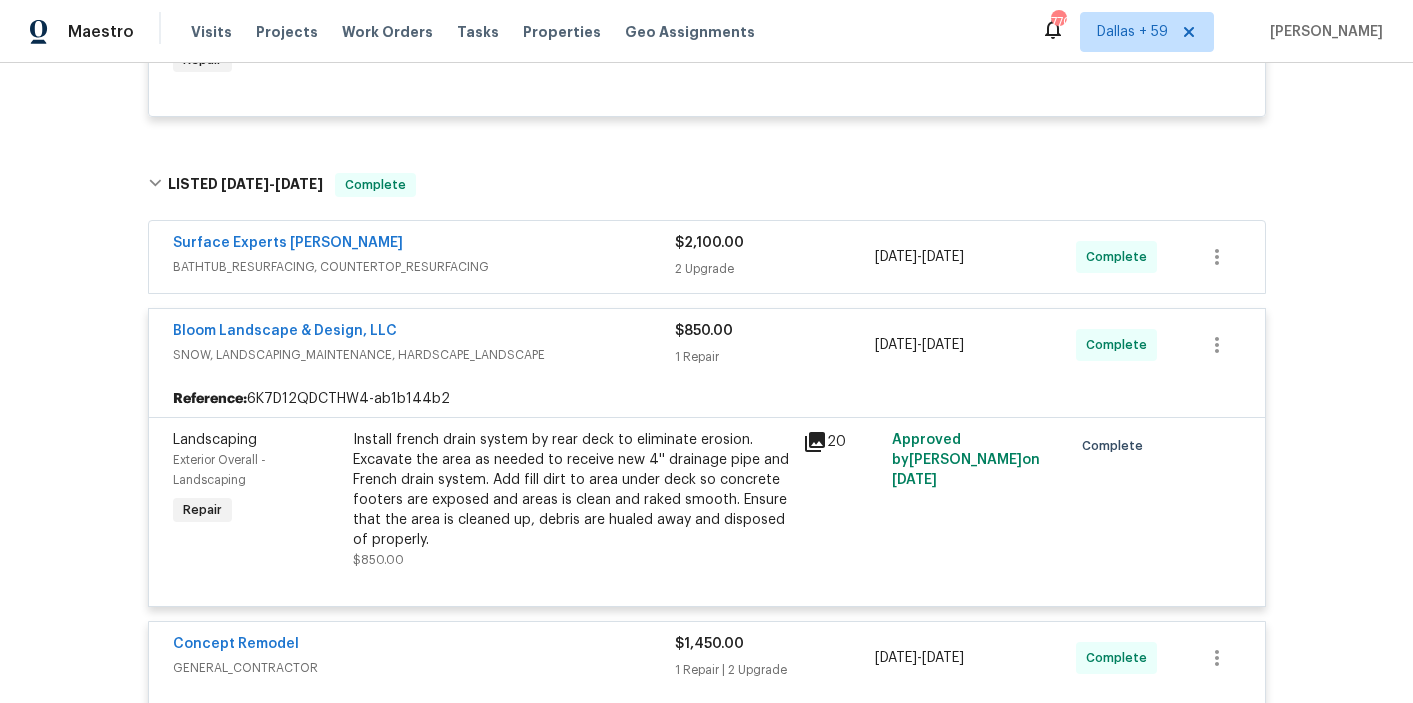 click on "Surface Experts Cary" at bounding box center (424, 245) 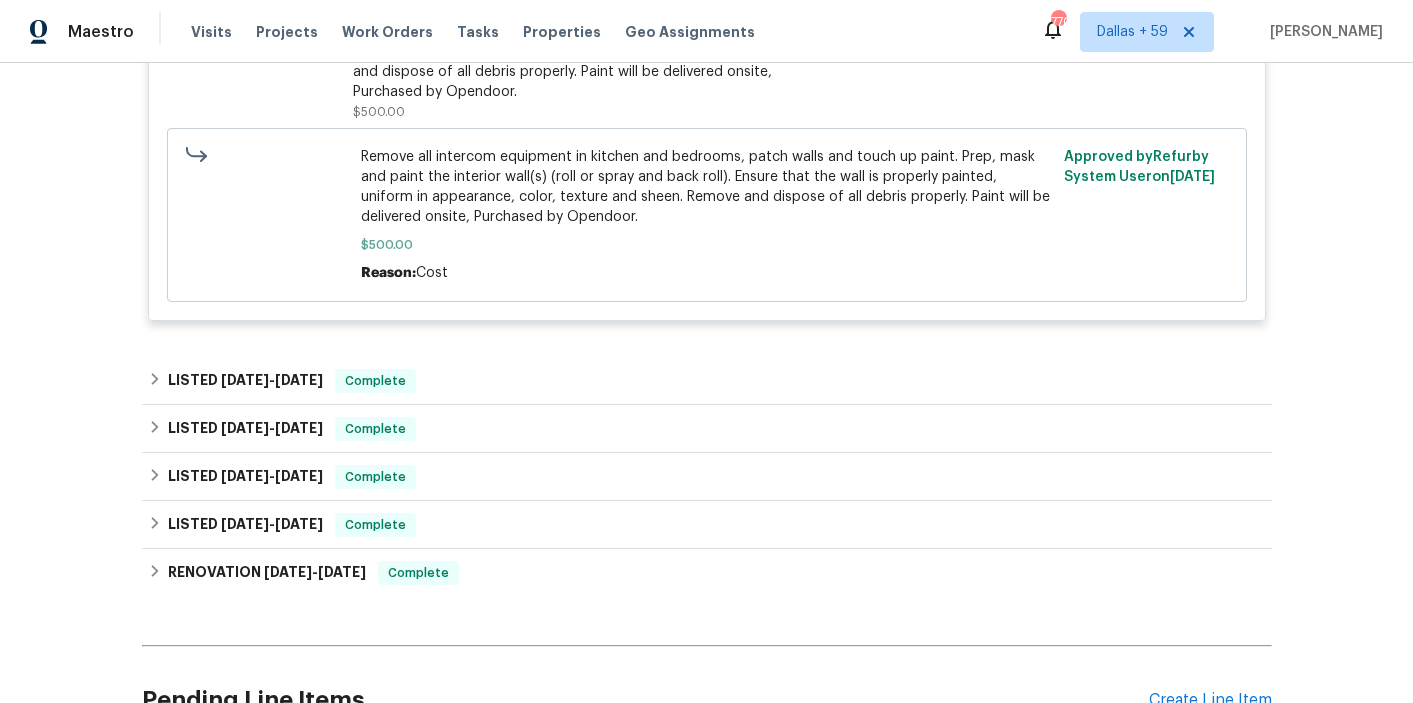 scroll, scrollTop: 2734, scrollLeft: 0, axis: vertical 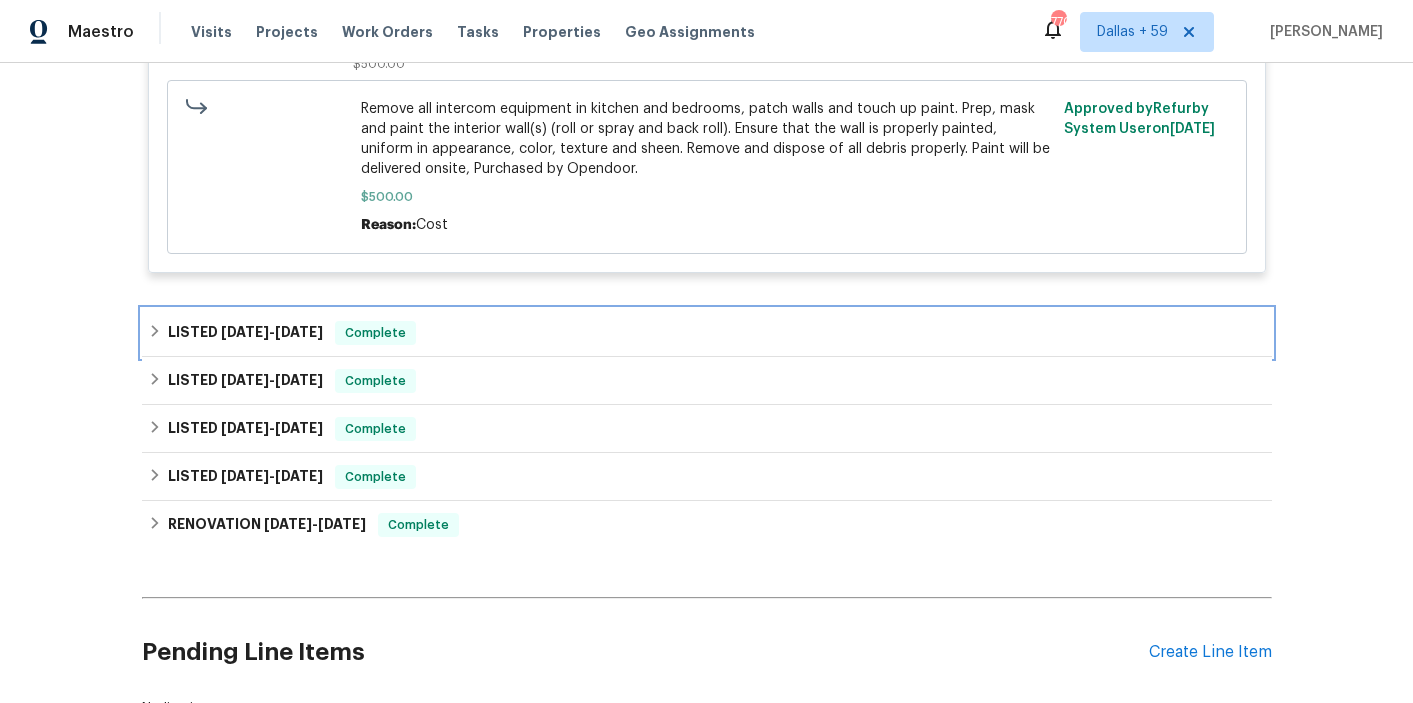 click on "LISTED   6/2/25  -  6/4/25 Complete" at bounding box center [707, 333] 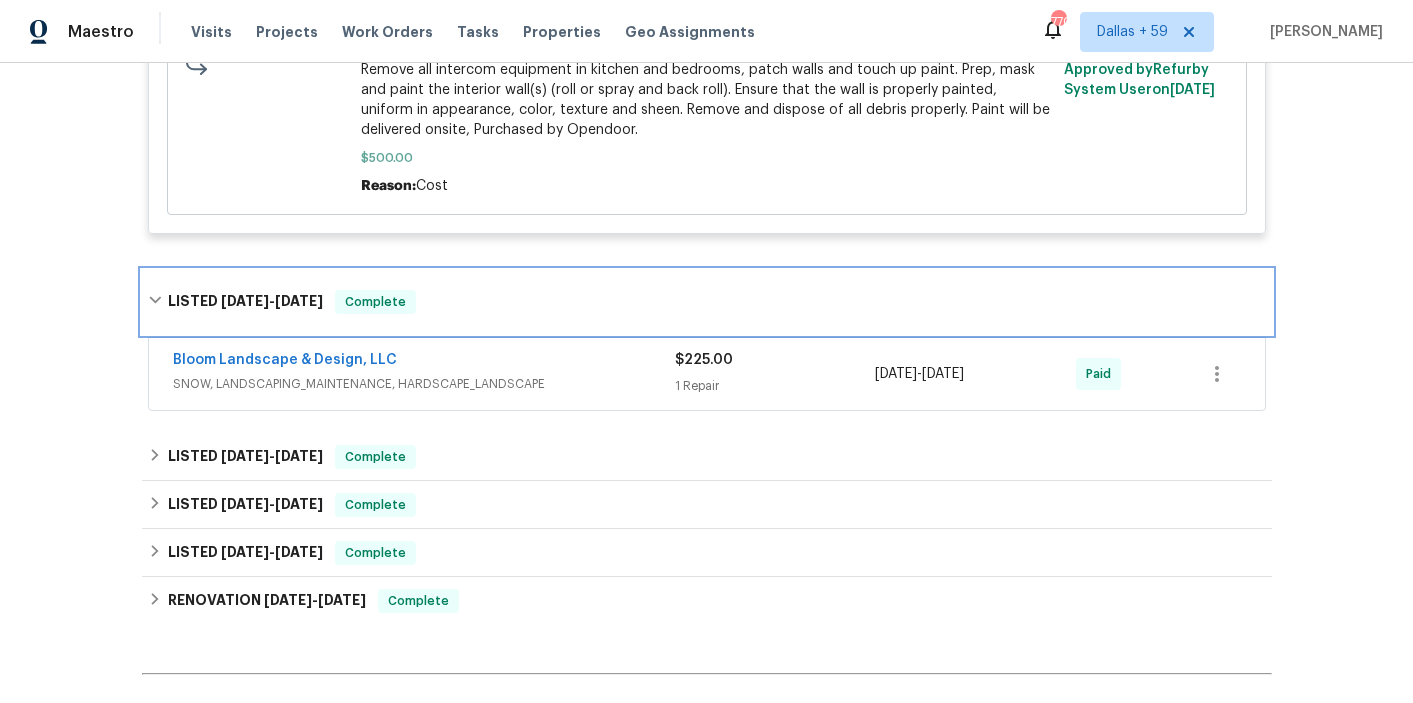 scroll, scrollTop: 2771, scrollLeft: 0, axis: vertical 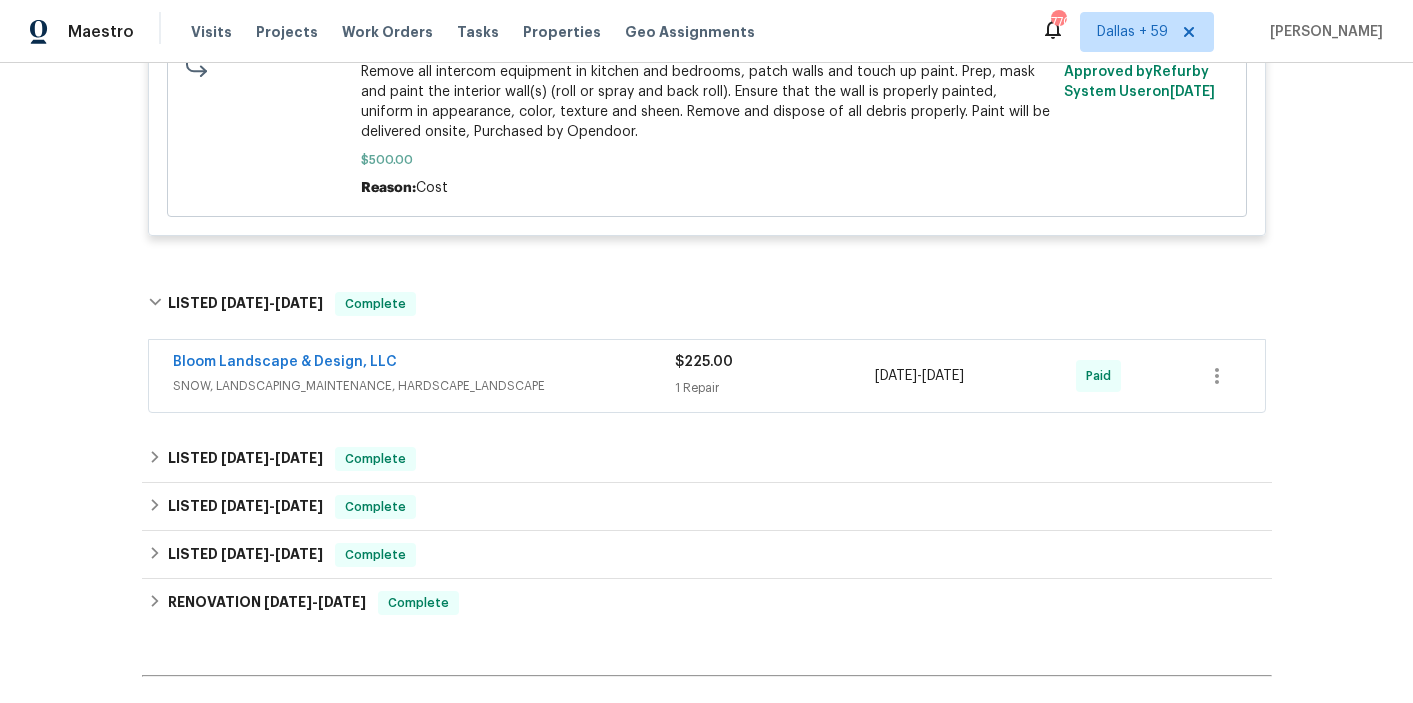 click on "SNOW, LANDSCAPING_MAINTENANCE, HARDSCAPE_LANDSCAPE" at bounding box center (424, 386) 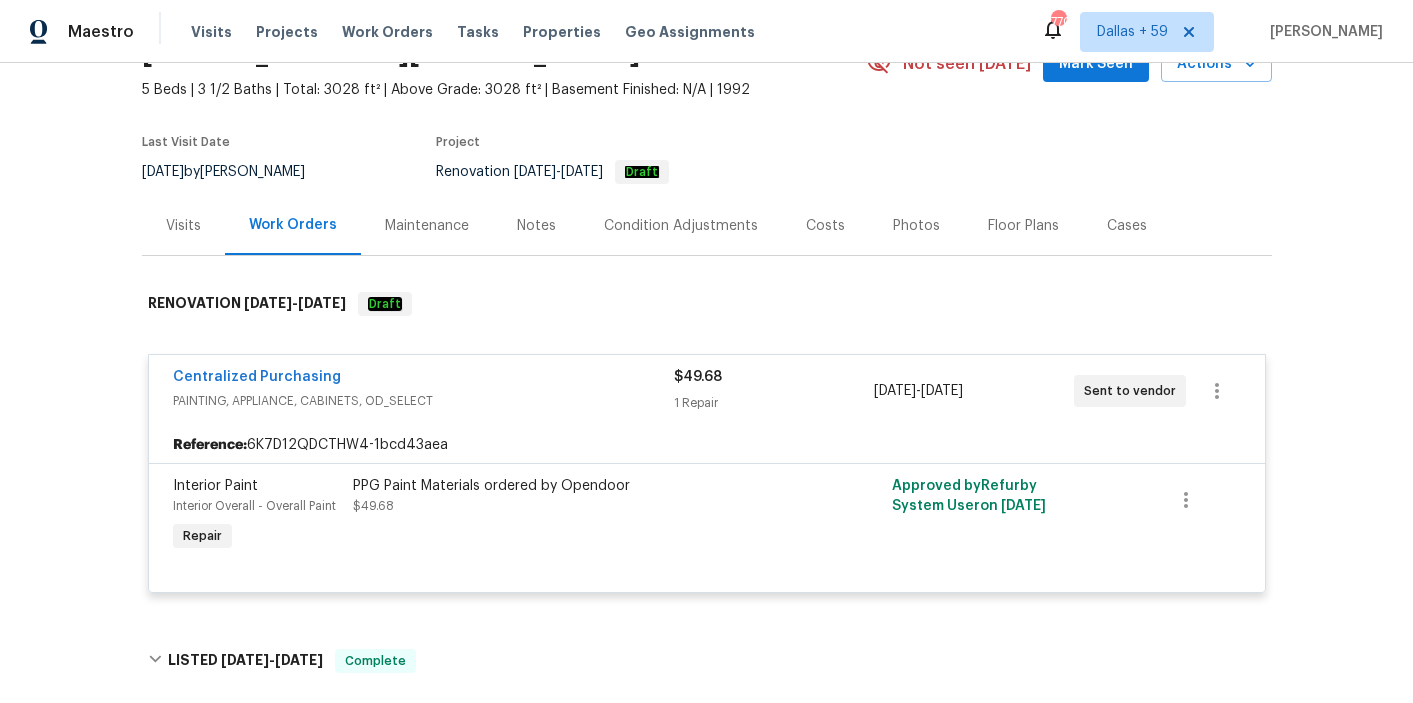 scroll, scrollTop: 0, scrollLeft: 0, axis: both 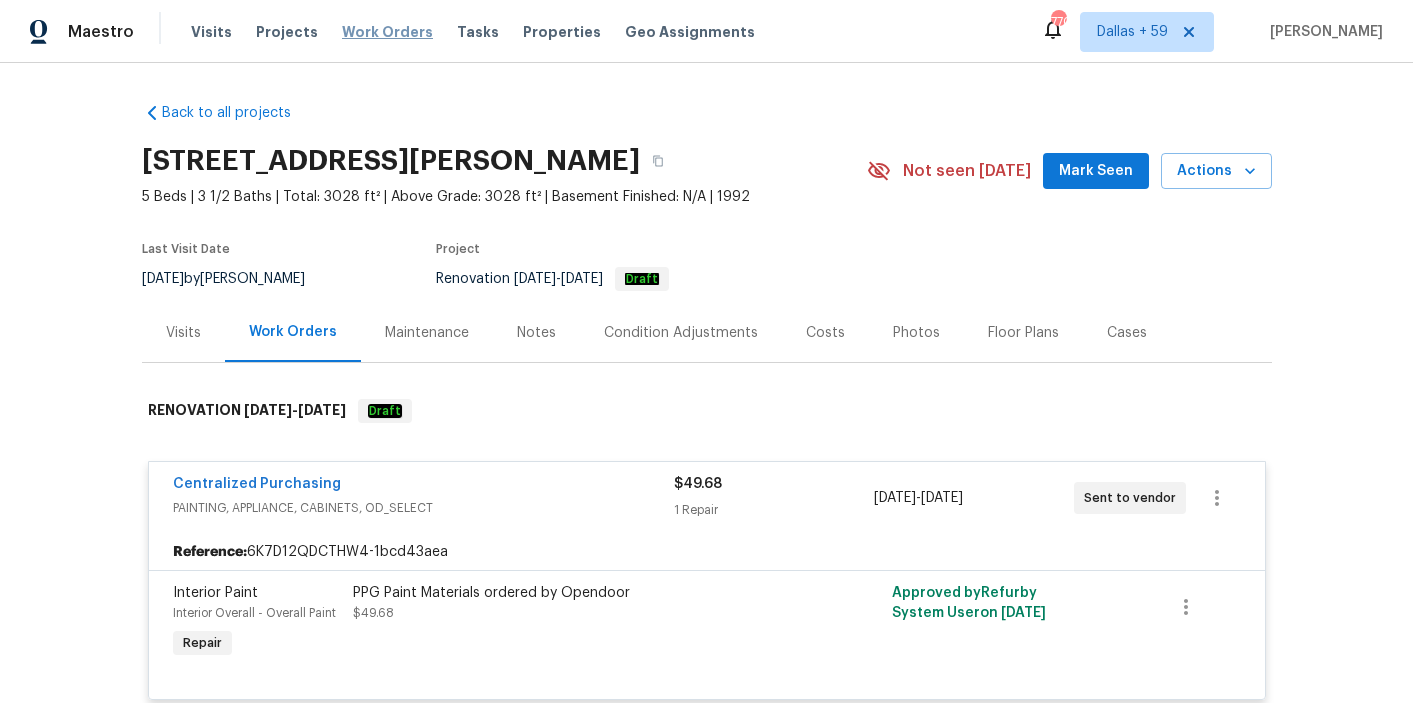 click on "Work Orders" at bounding box center [387, 32] 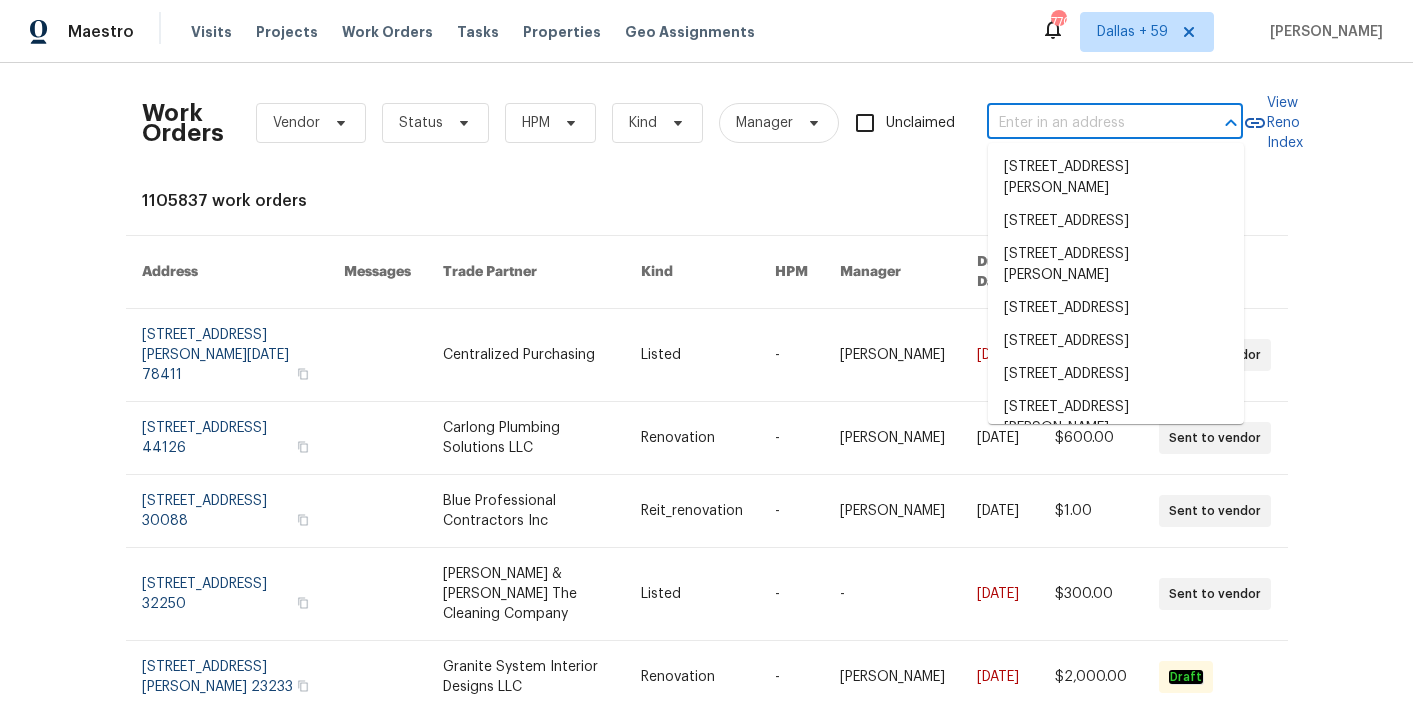 click at bounding box center [1087, 123] 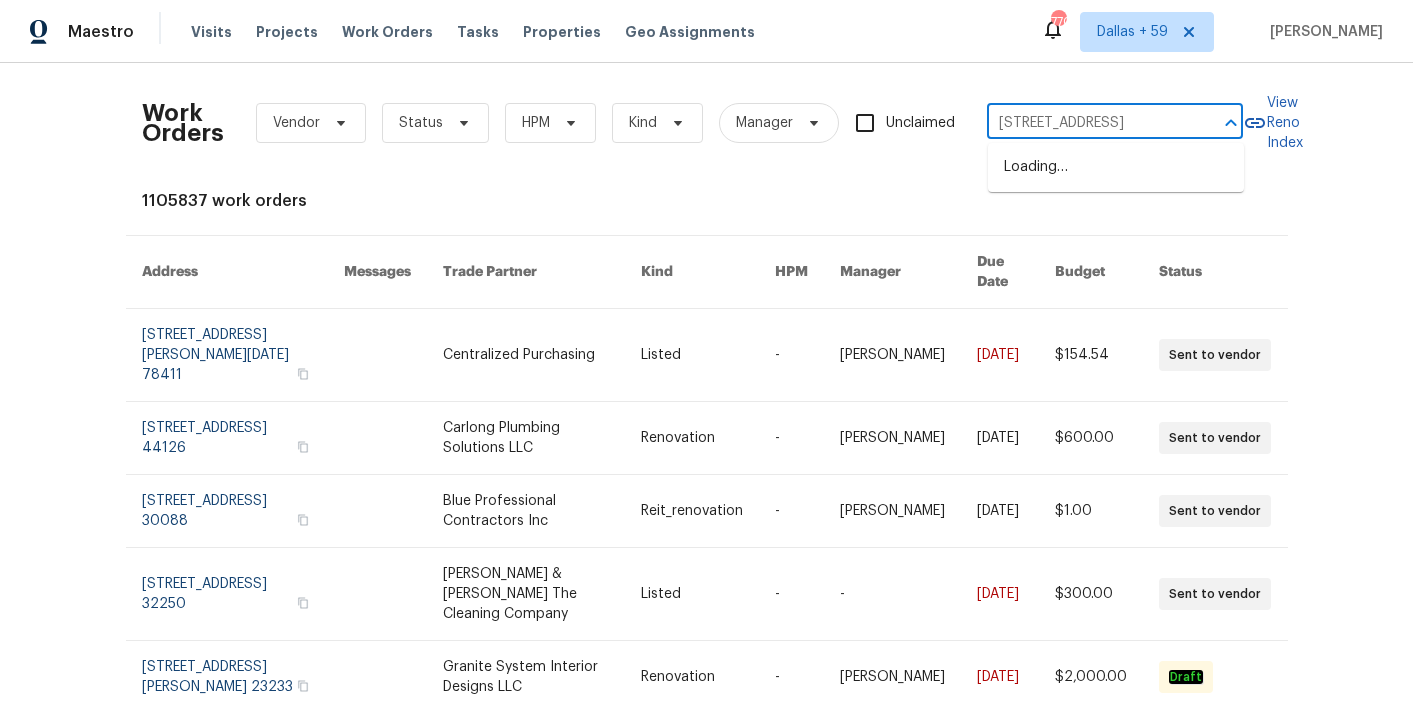 scroll, scrollTop: 0, scrollLeft: 80, axis: horizontal 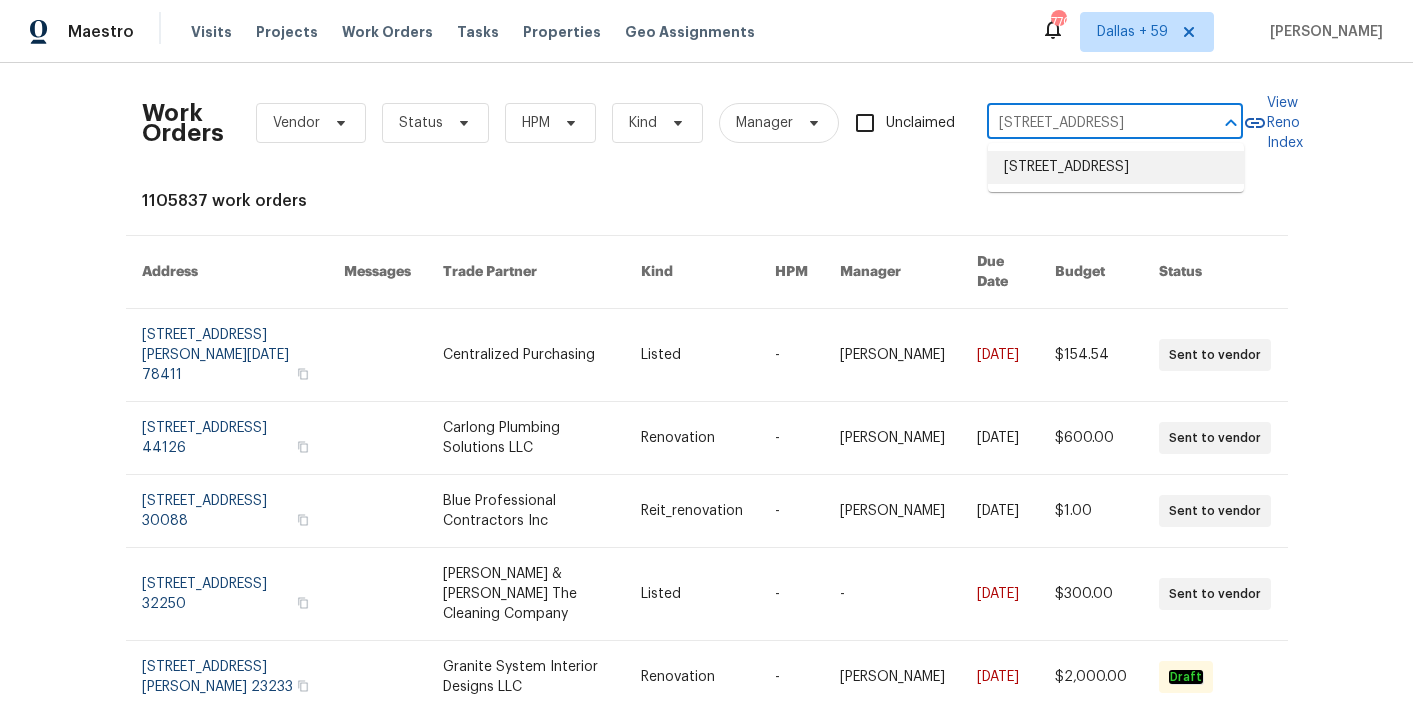 click on "6701 Winding Arch Dr, Durham, NC 27713" at bounding box center (1116, 167) 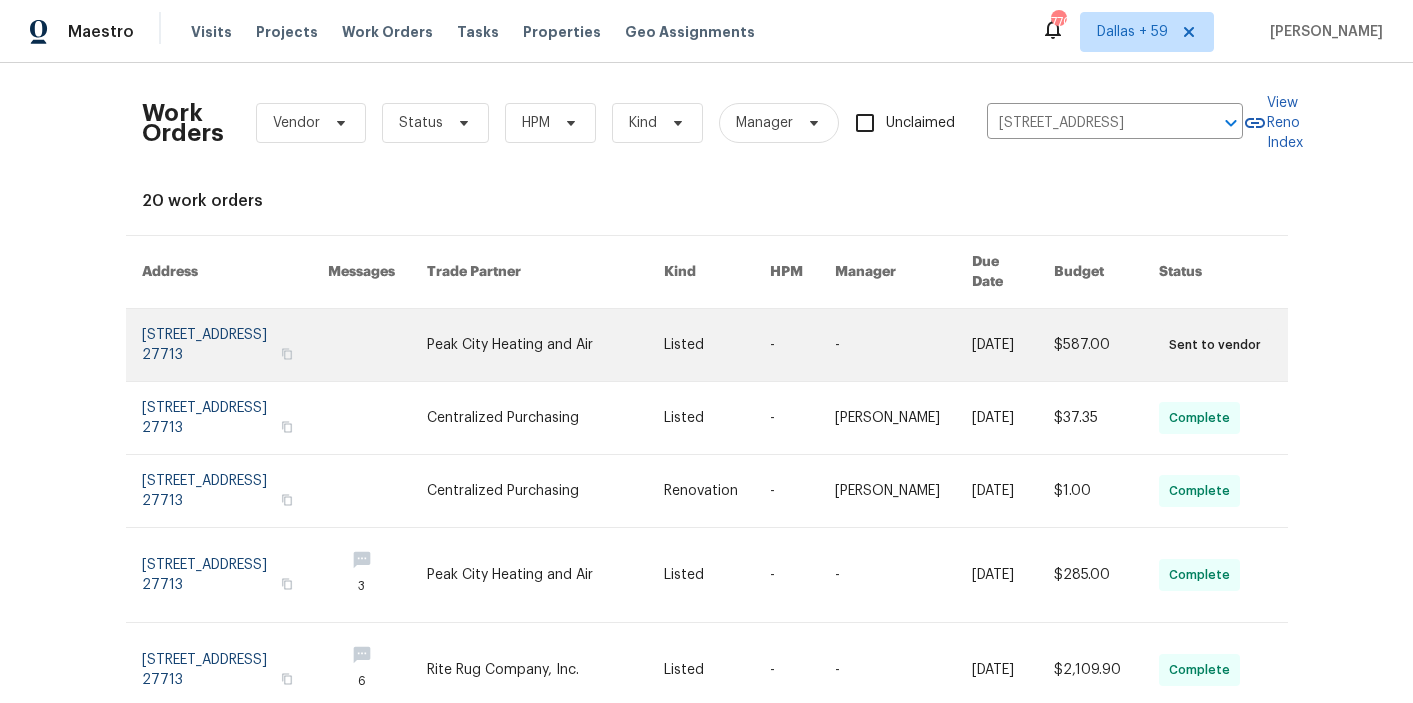 click at bounding box center [545, 345] 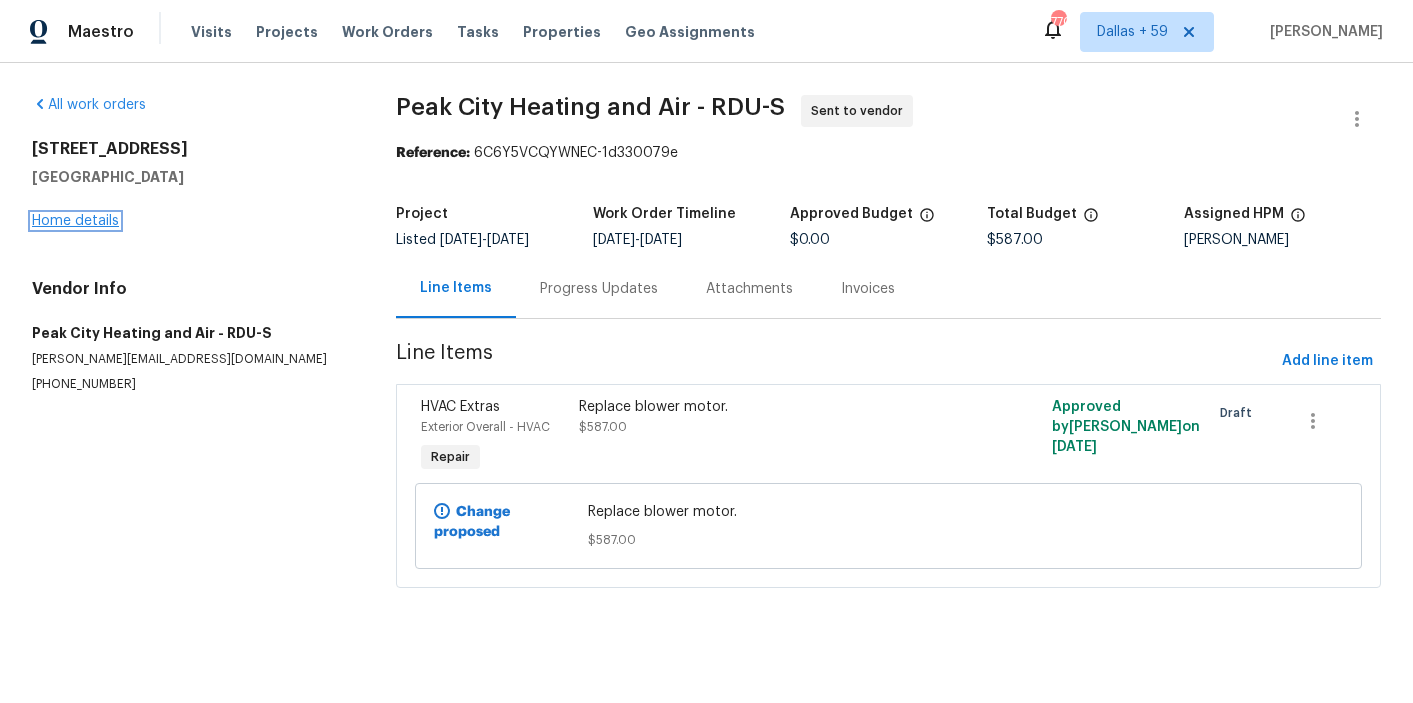 click on "Home details" at bounding box center [75, 221] 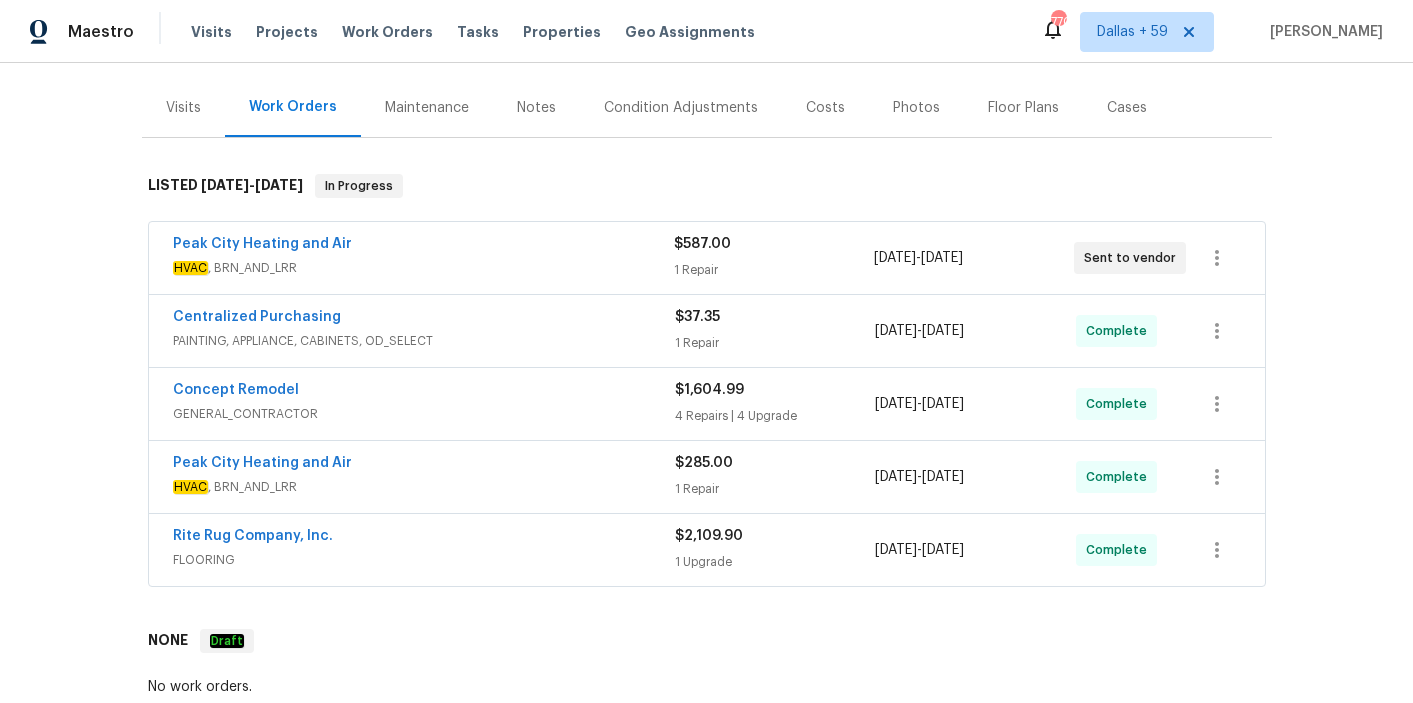 click on "HVAC , BRN_AND_LRR" at bounding box center [423, 268] 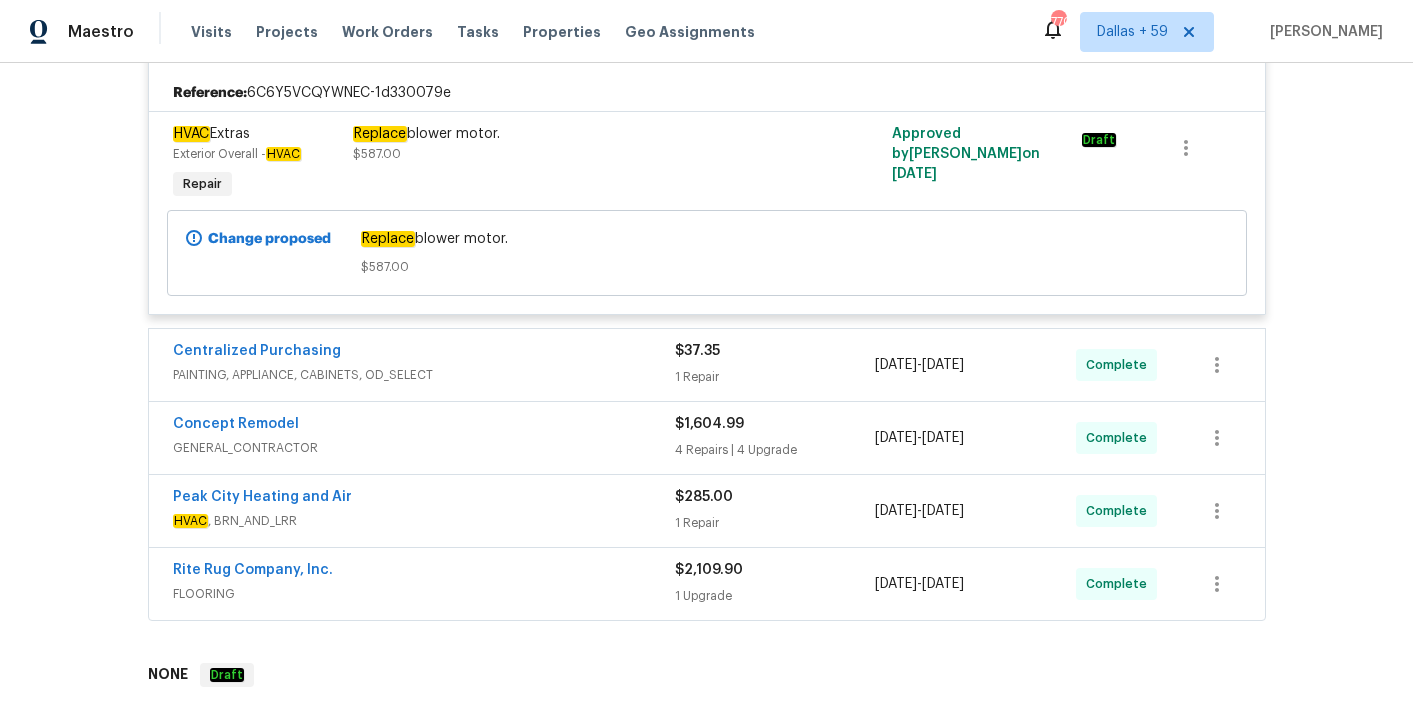 scroll, scrollTop: 458, scrollLeft: 0, axis: vertical 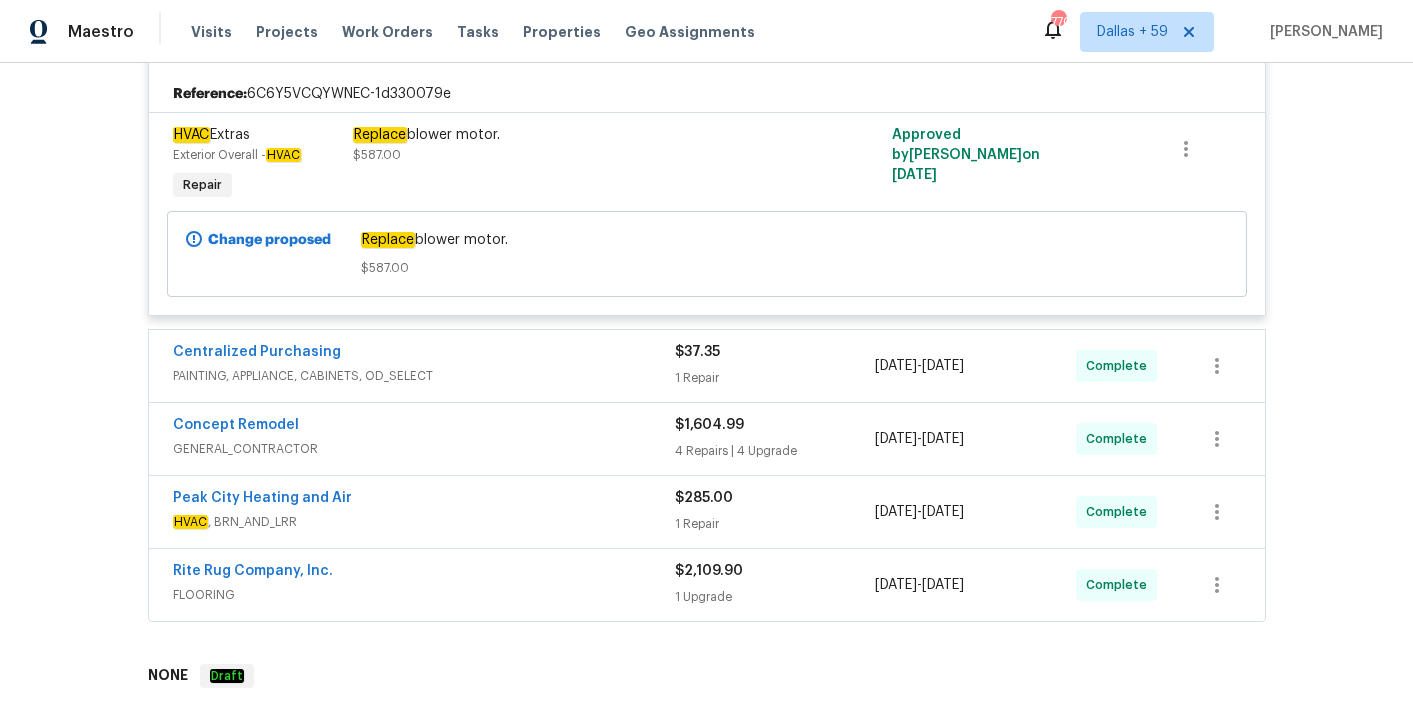 click on "Centralized Purchasing" at bounding box center [424, 354] 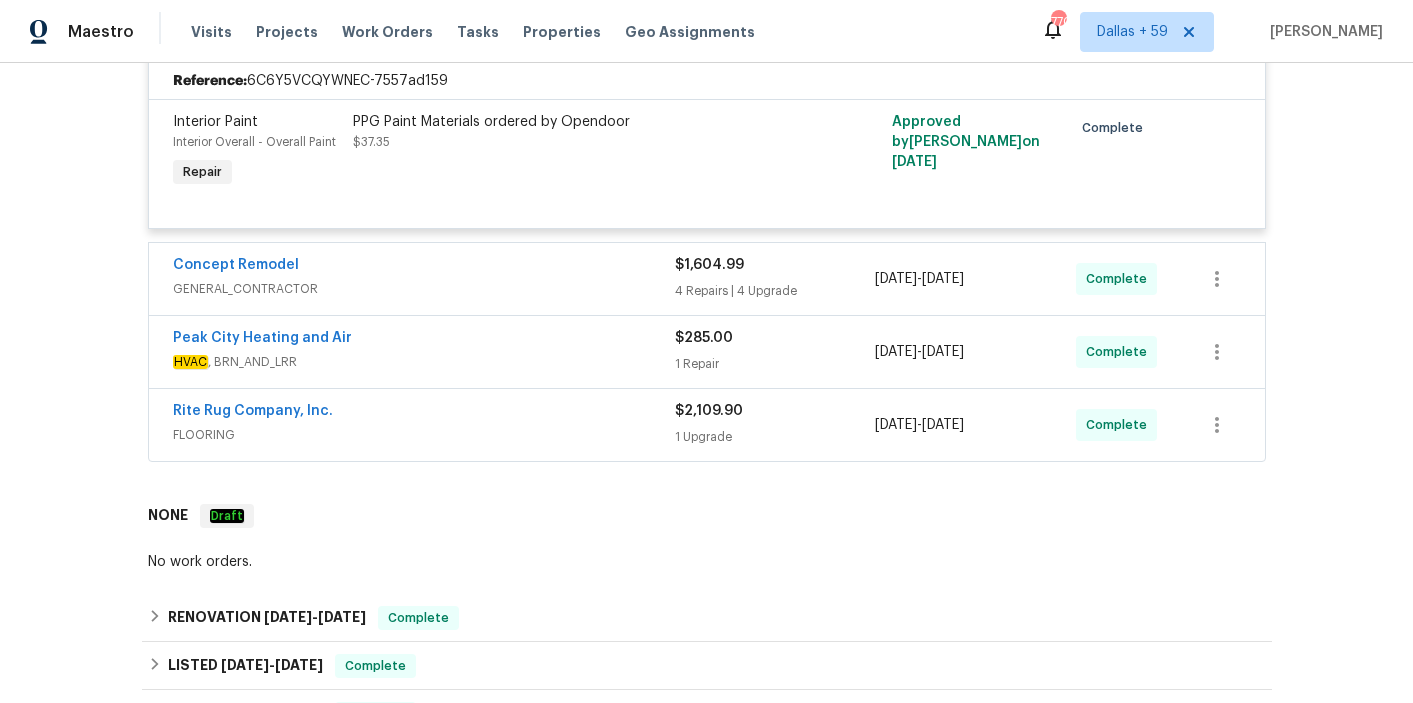 scroll, scrollTop: 797, scrollLeft: 0, axis: vertical 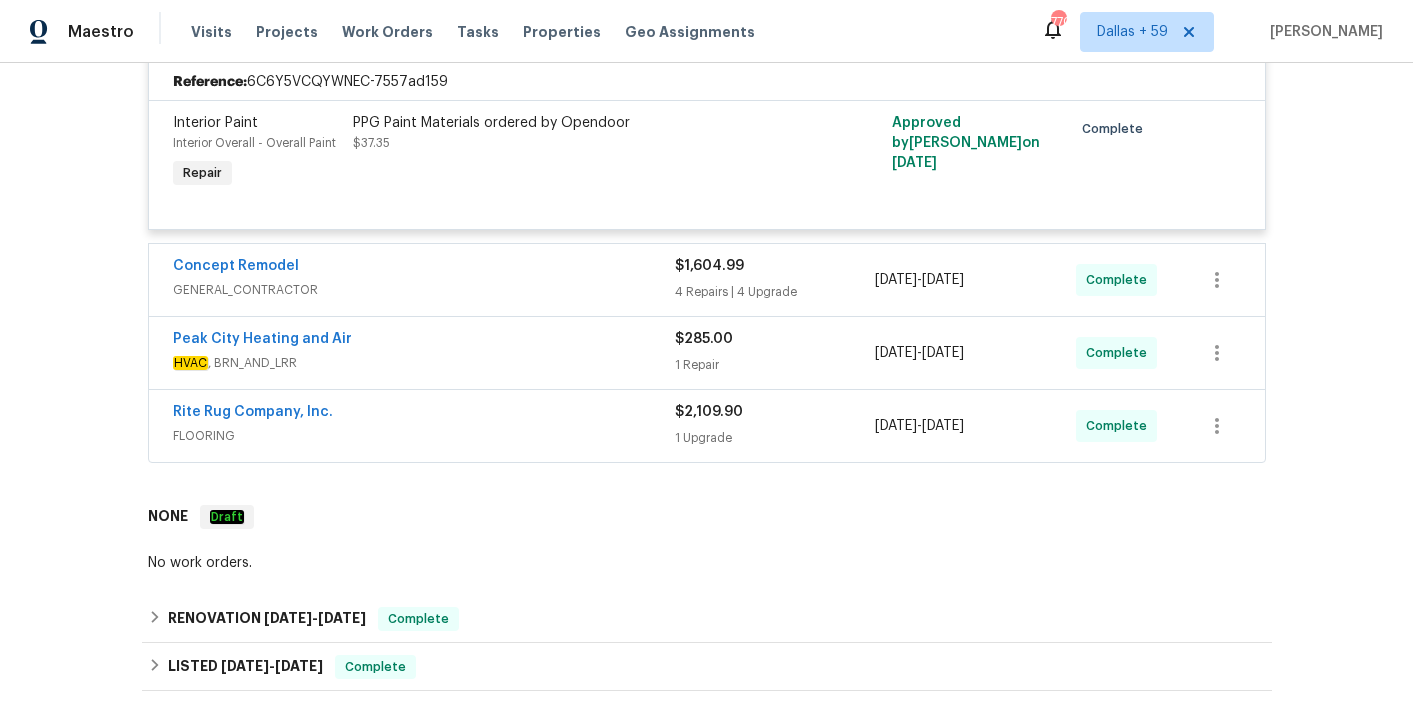 click on "Concept Remodel" at bounding box center [424, 268] 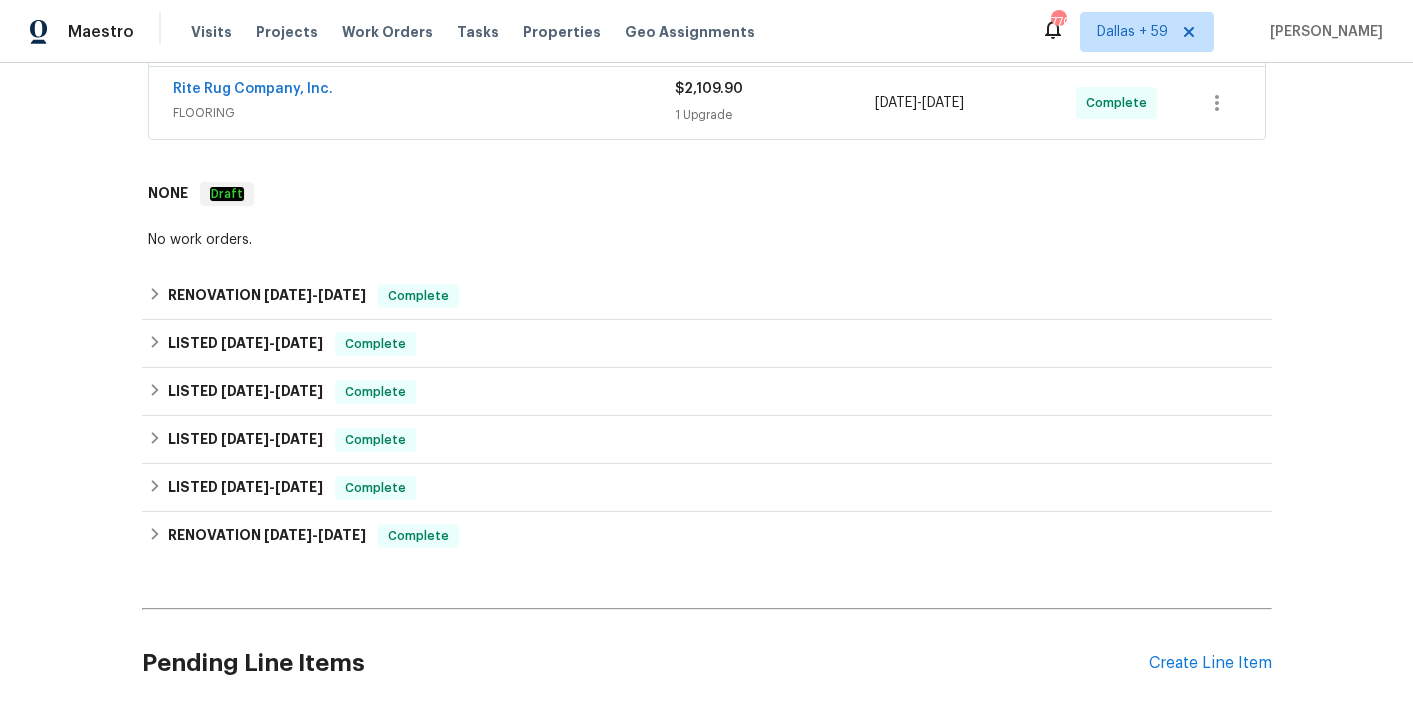 scroll, scrollTop: 2324, scrollLeft: 0, axis: vertical 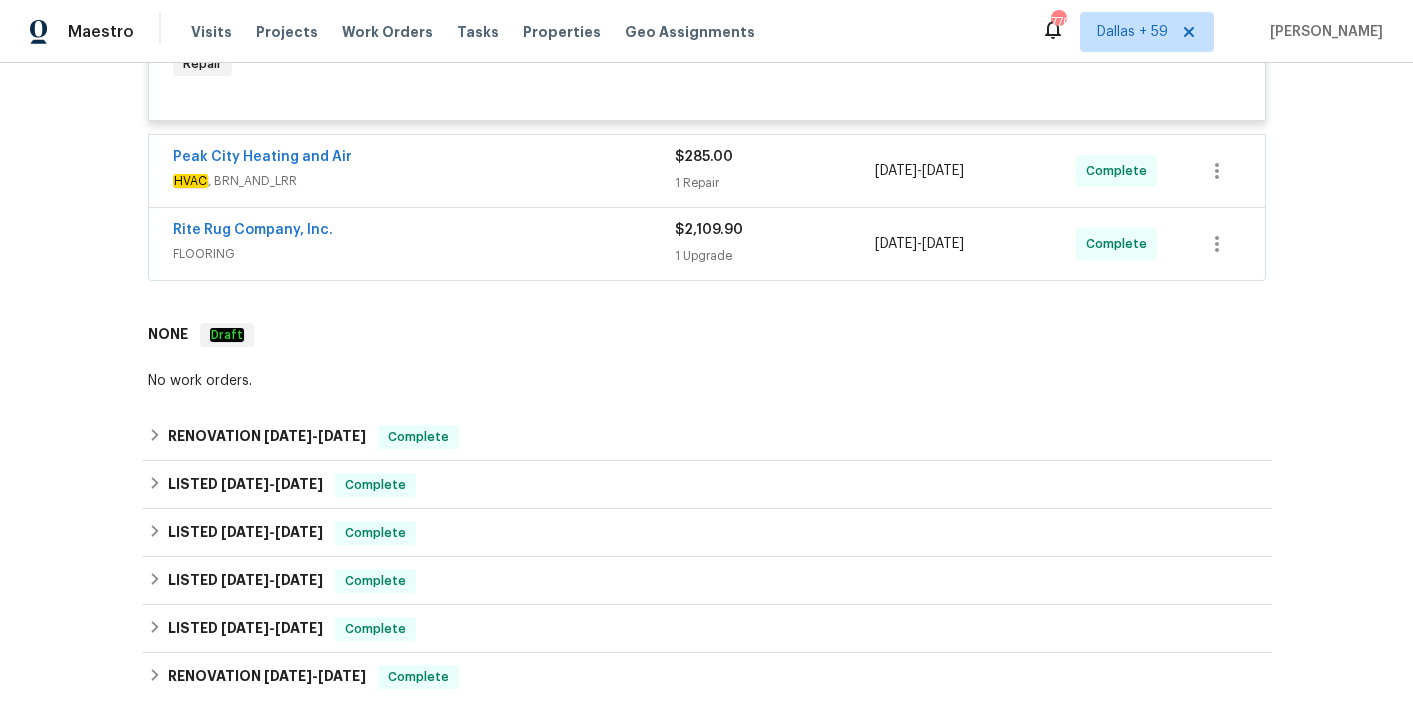 click on "HVAC , BRN_AND_LRR" at bounding box center [424, 181] 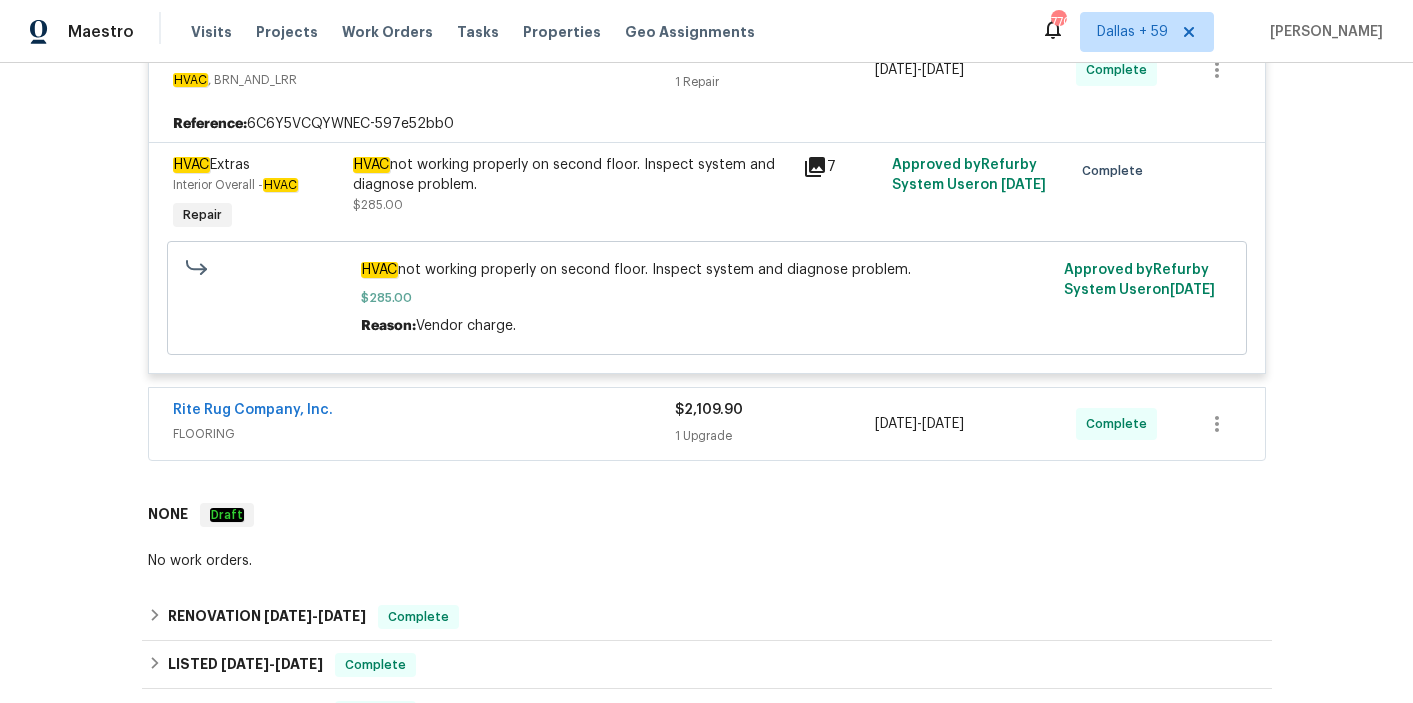scroll, scrollTop: 2517, scrollLeft: 0, axis: vertical 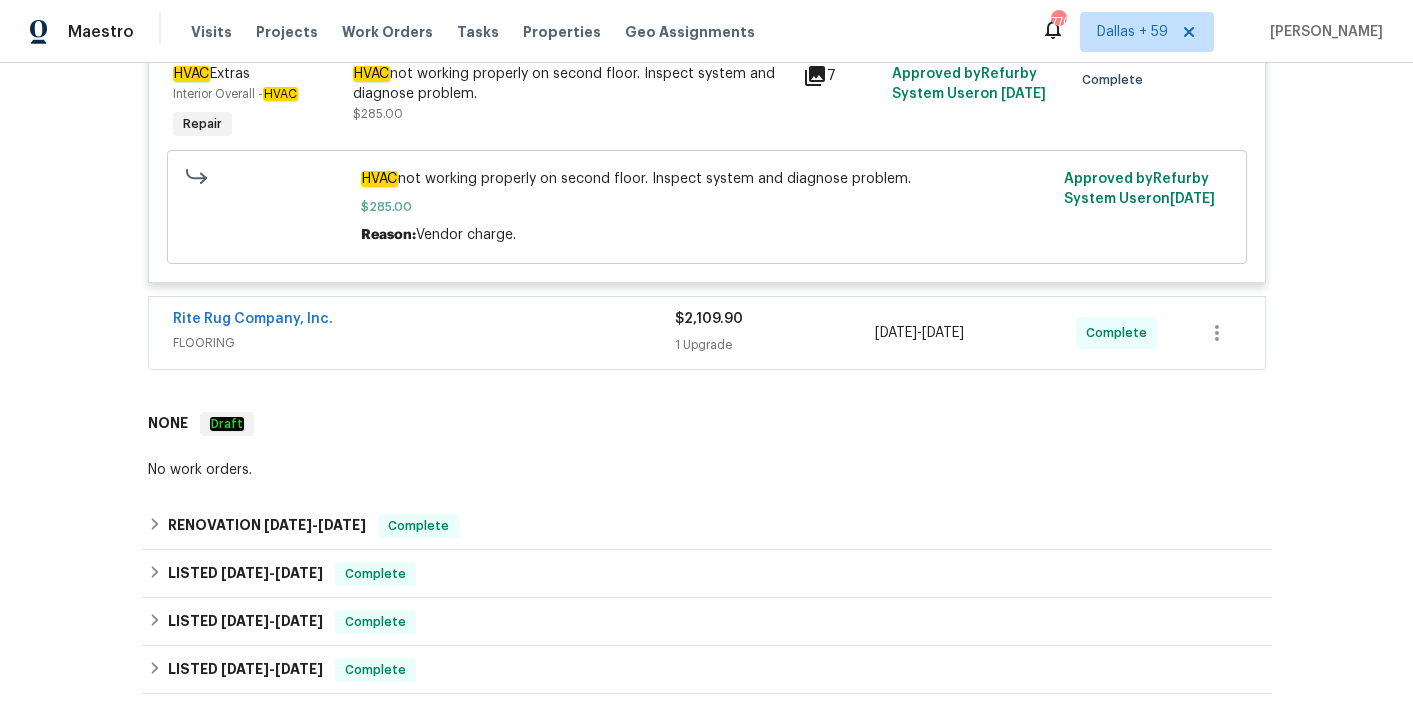 click on "Rite Rug Company, Inc." at bounding box center (424, 321) 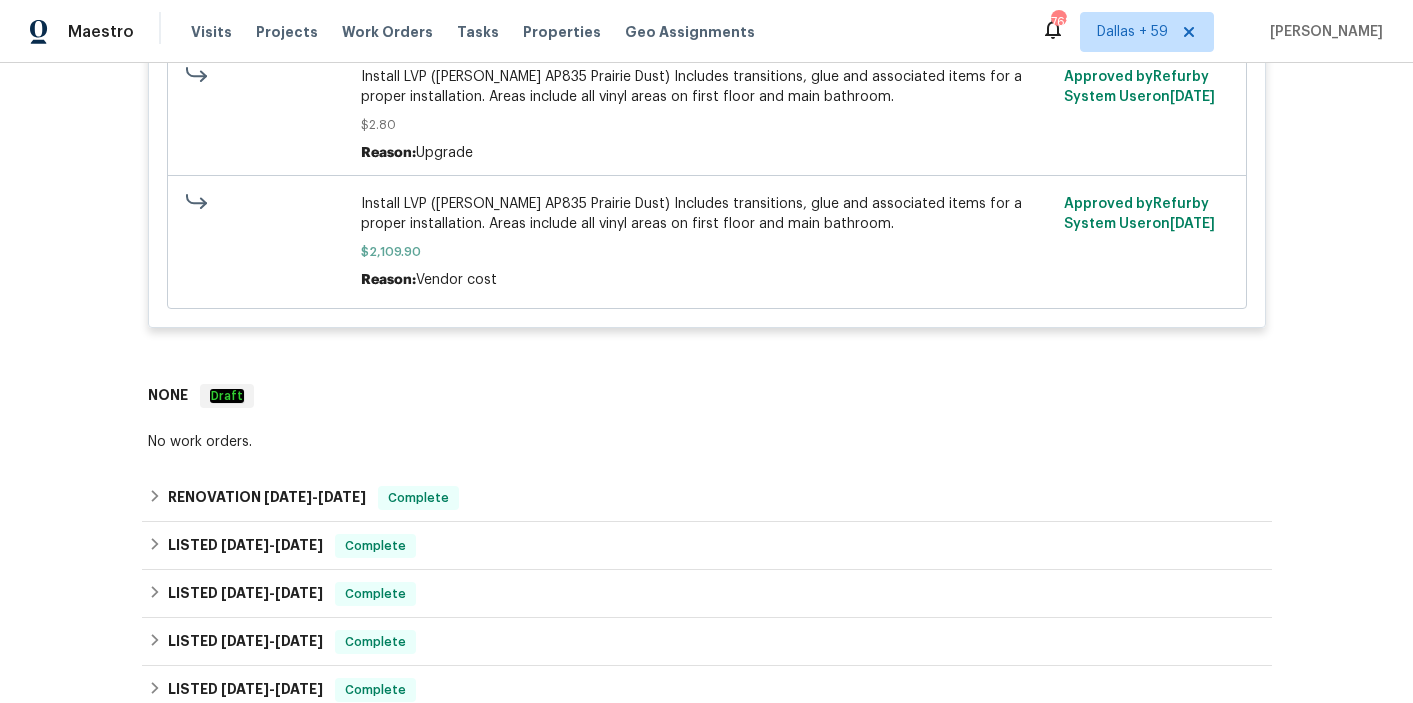 scroll, scrollTop: 3112, scrollLeft: 0, axis: vertical 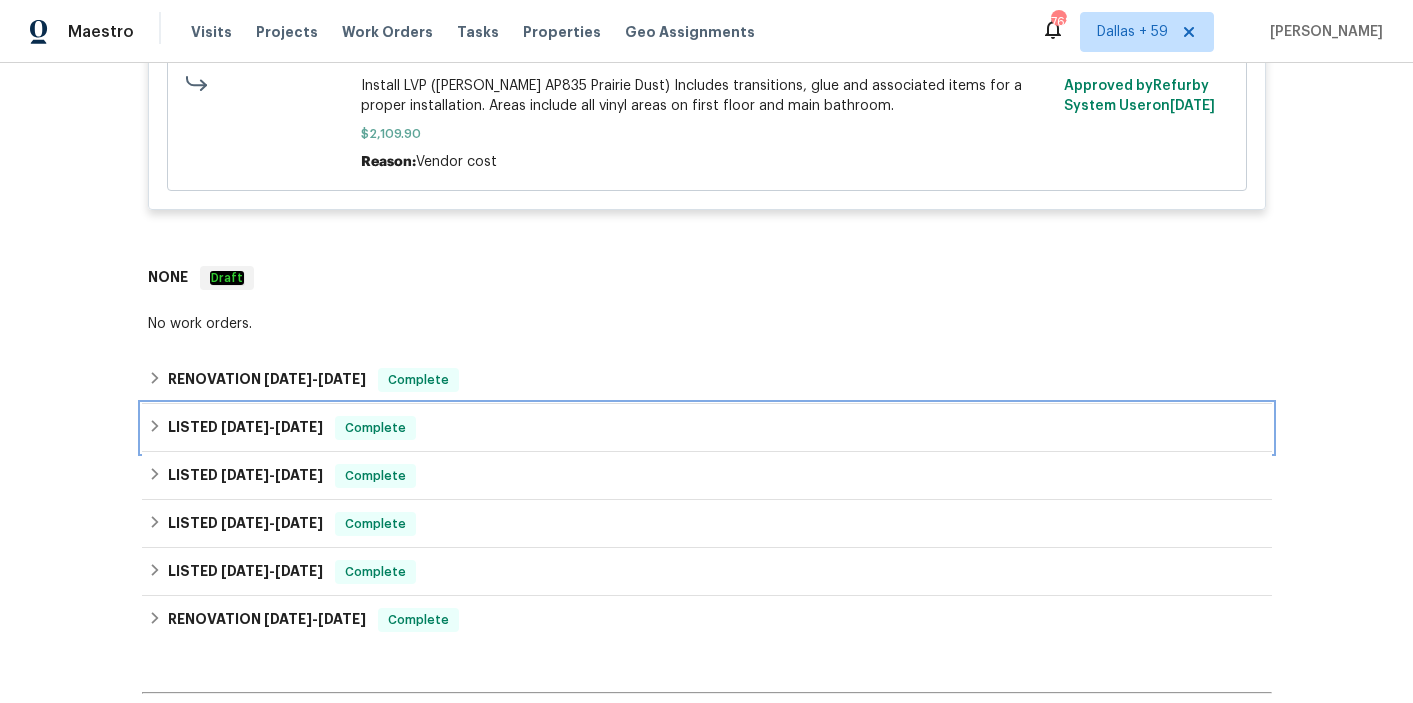click on "LISTED   7/3/25  -  7/15/25 Complete" at bounding box center (707, 428) 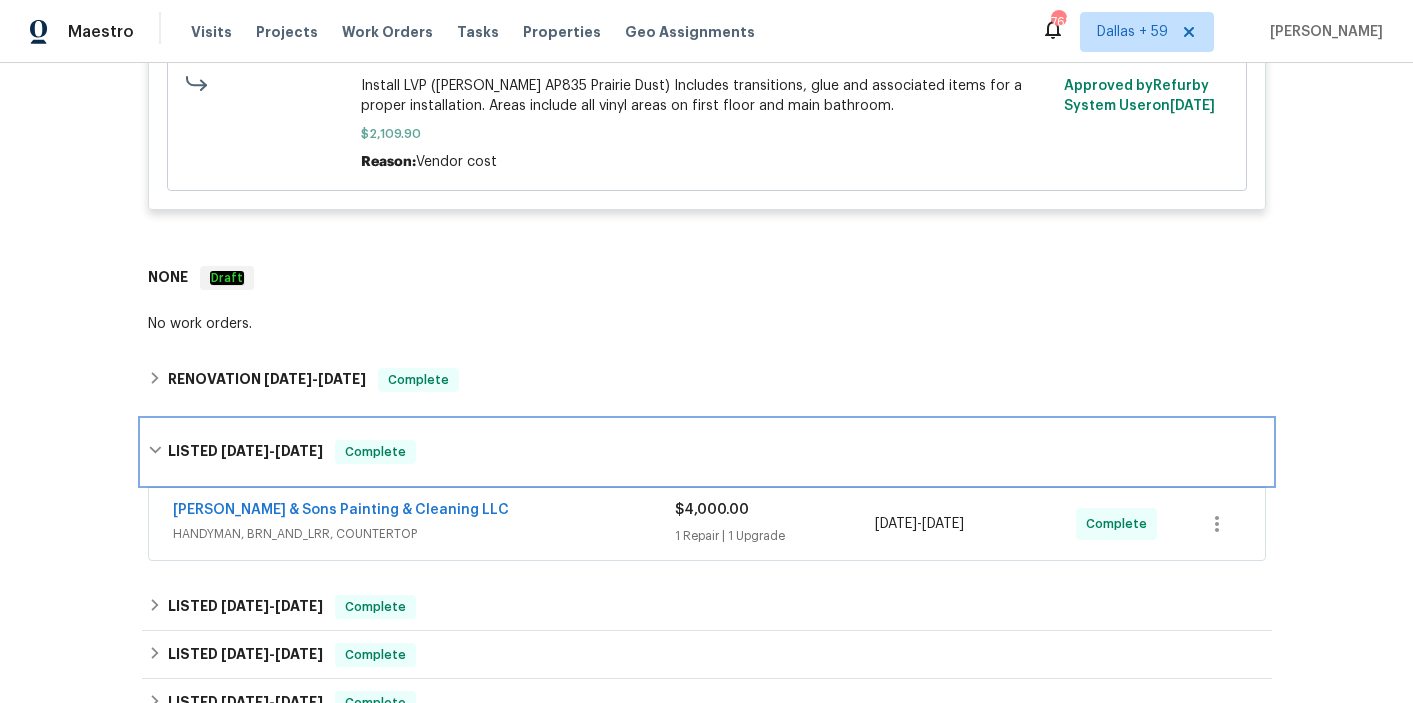 scroll, scrollTop: 3265, scrollLeft: 0, axis: vertical 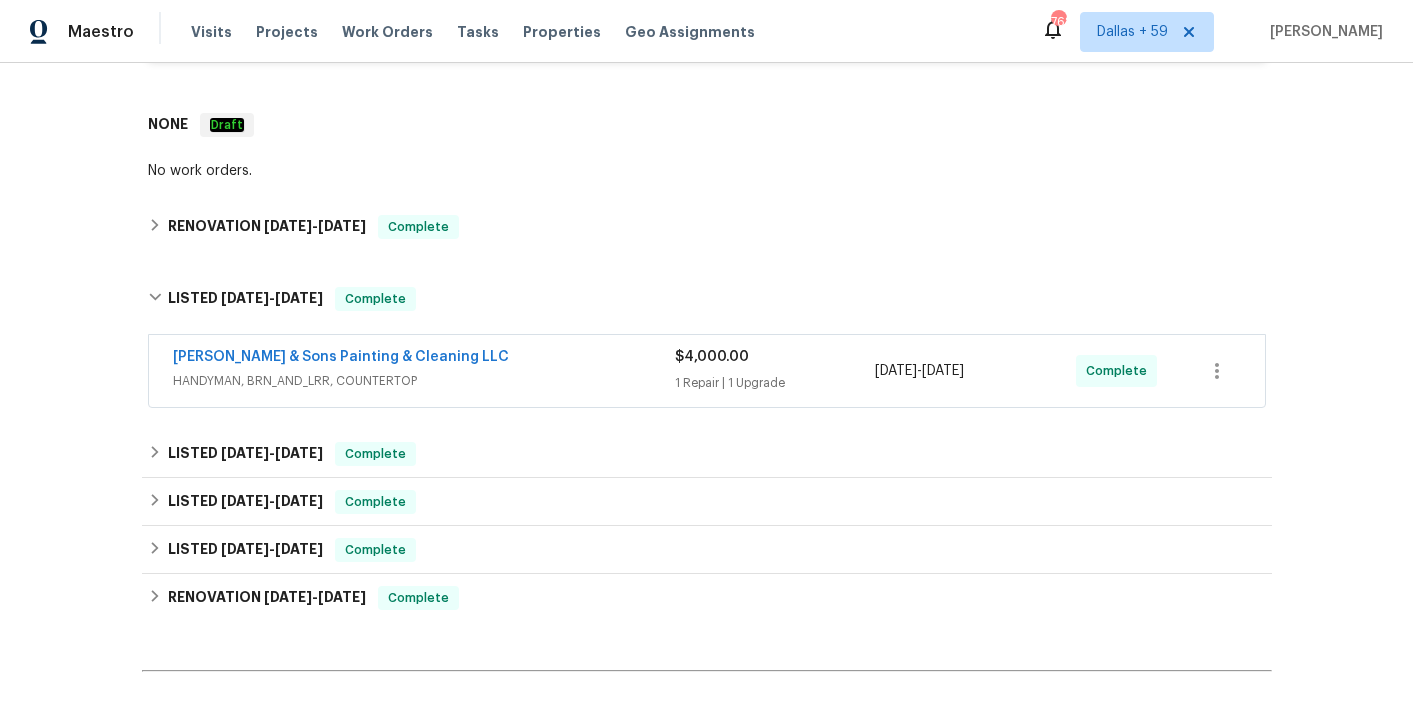 click on "HANDYMAN, BRN_AND_LRR, COUNTERTOP" at bounding box center (424, 381) 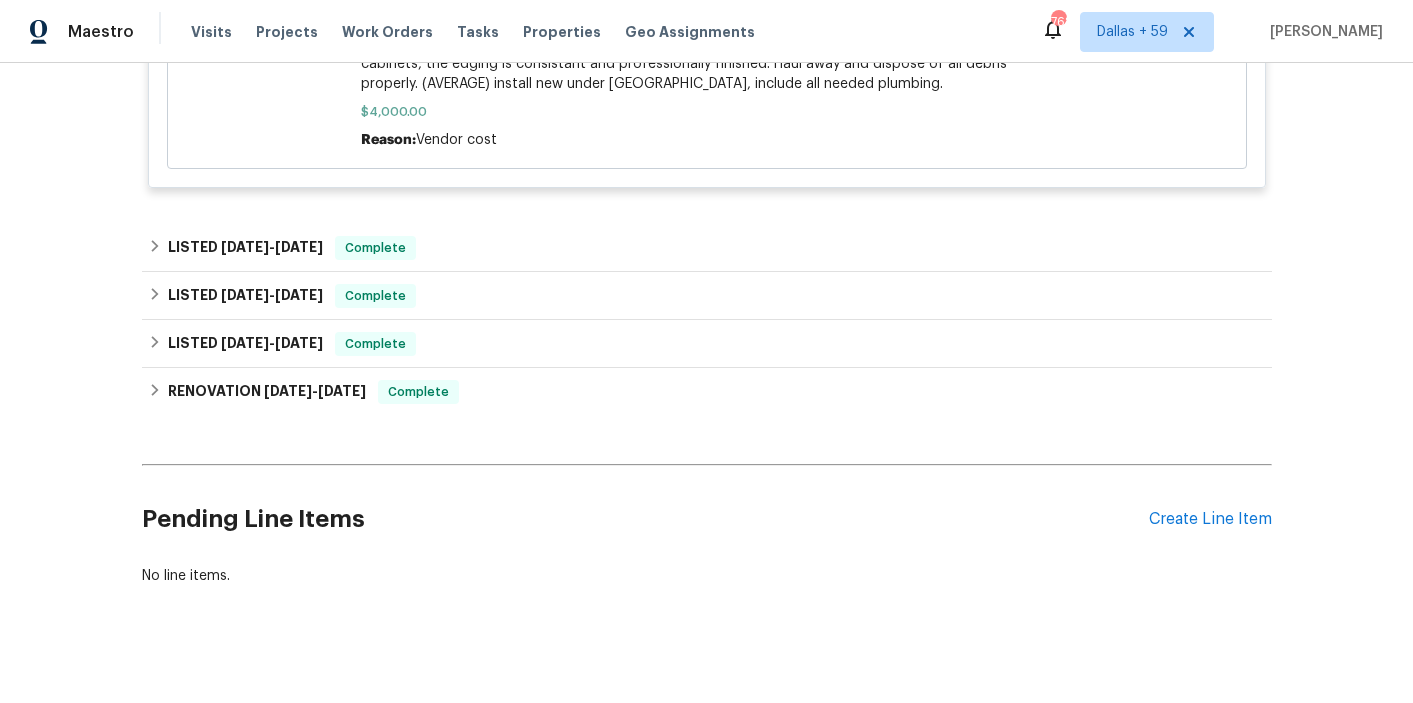 scroll, scrollTop: 4233, scrollLeft: 0, axis: vertical 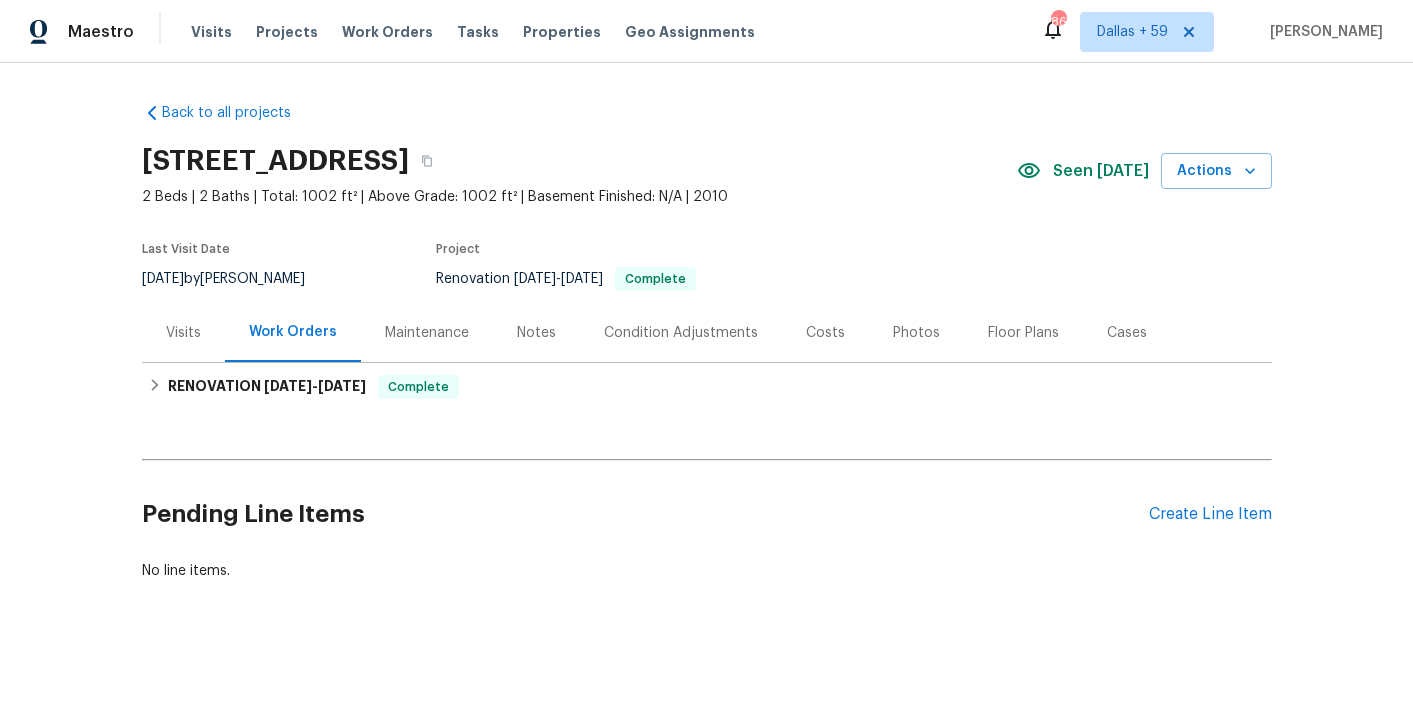 click on "Visits" at bounding box center (183, 333) 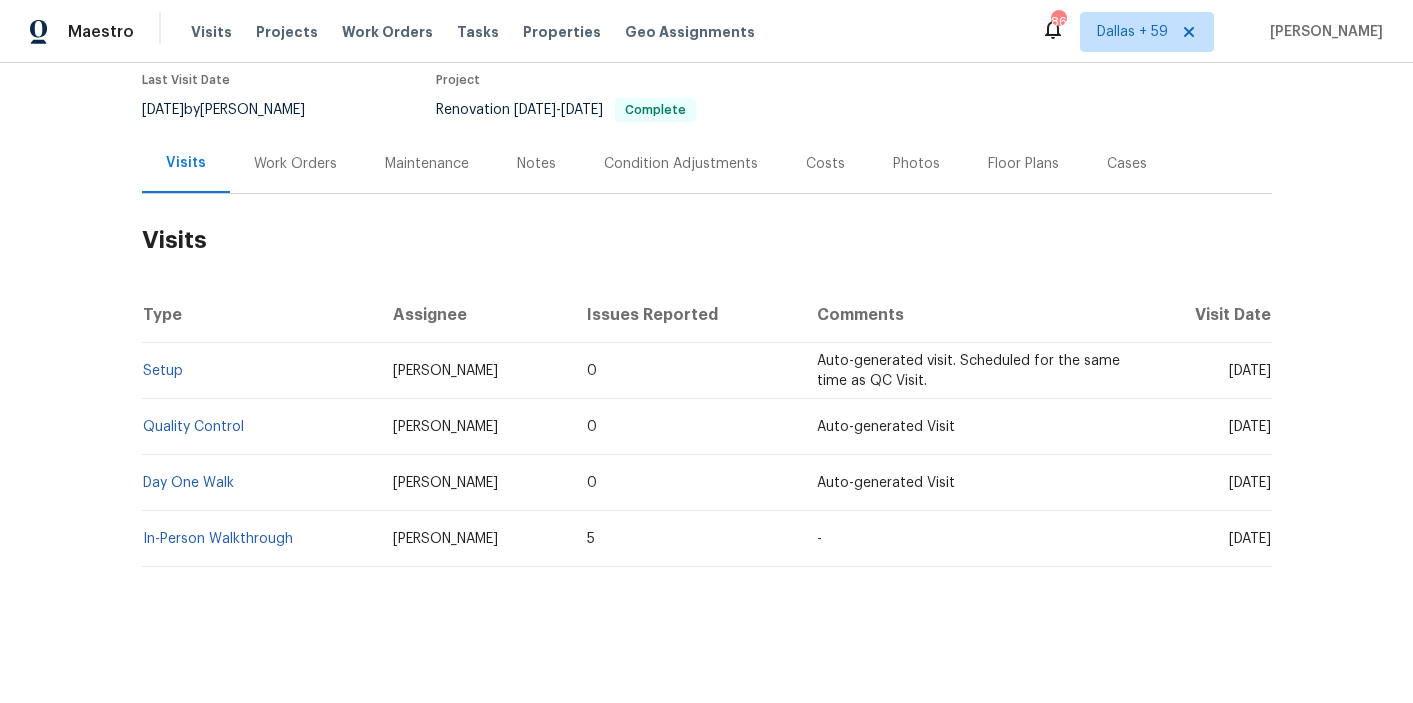 scroll, scrollTop: 169, scrollLeft: 0, axis: vertical 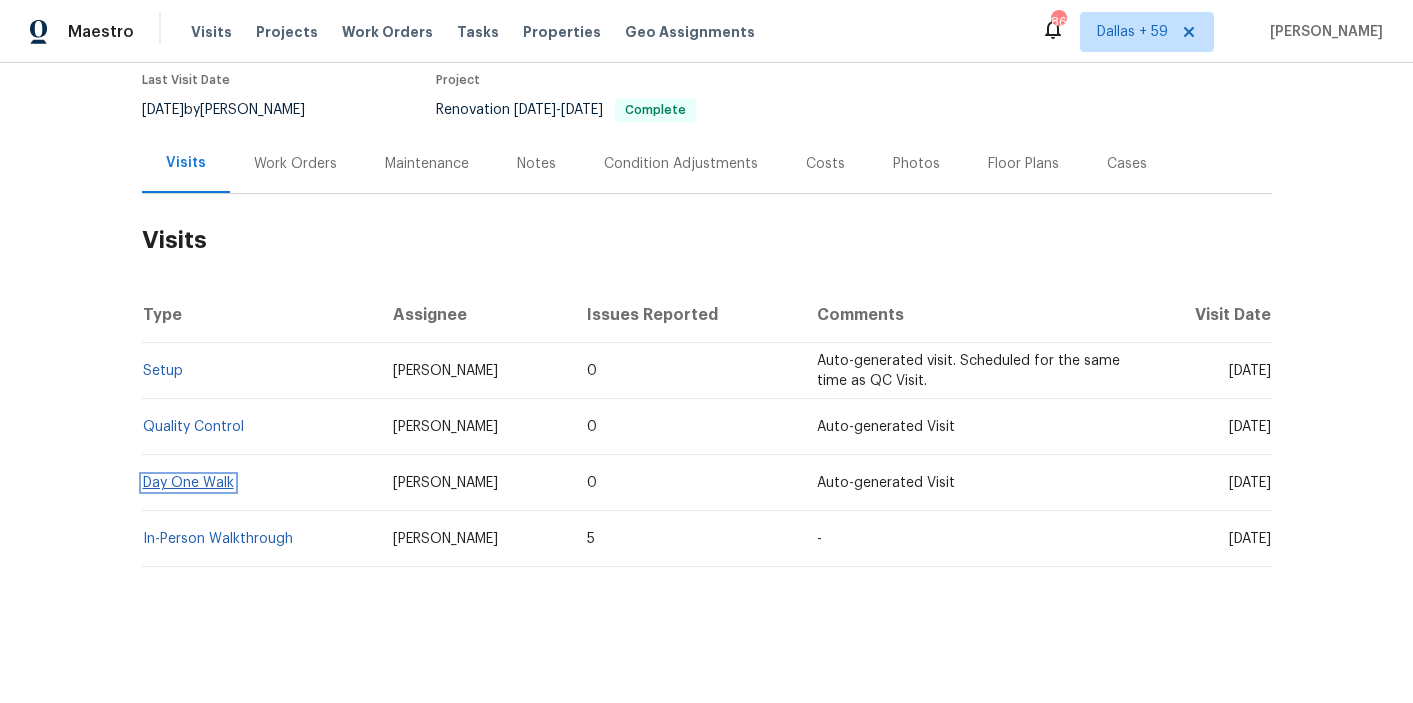 click on "Day One Walk" at bounding box center (188, 483) 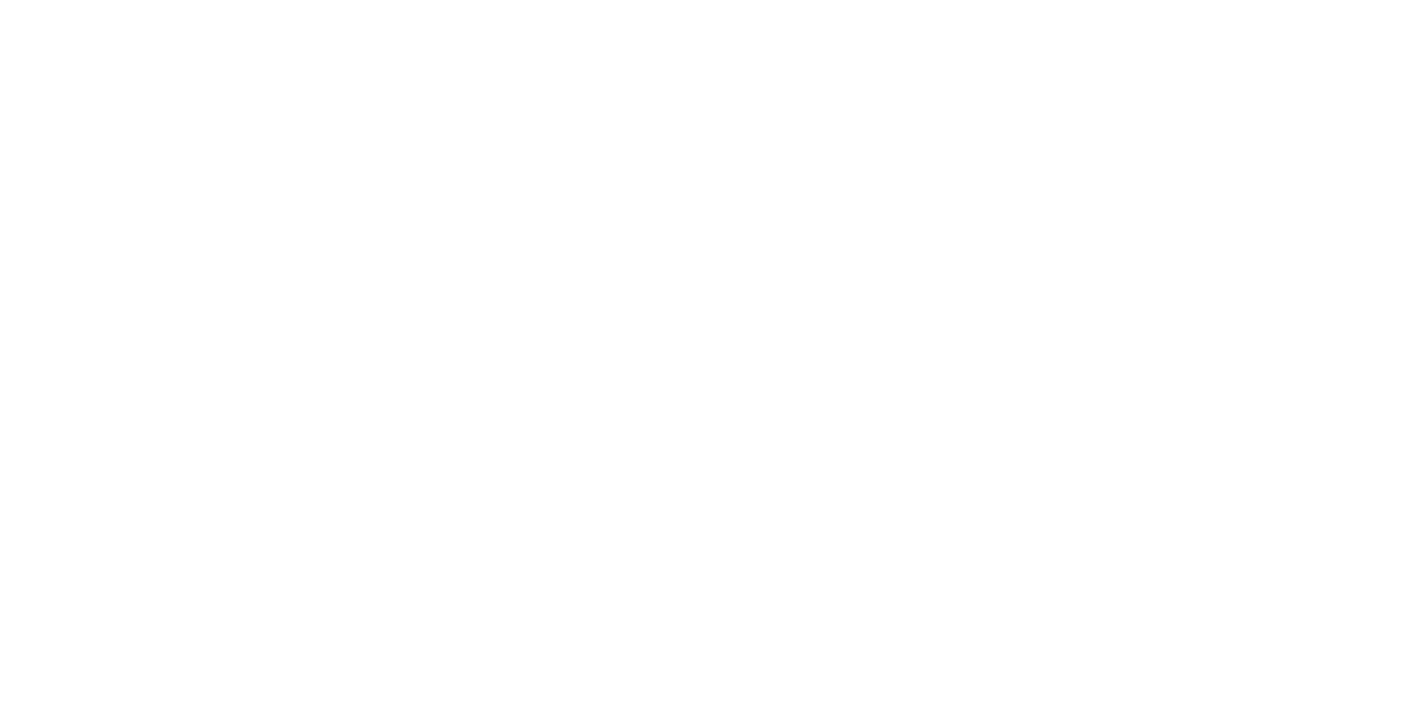 scroll, scrollTop: 0, scrollLeft: 0, axis: both 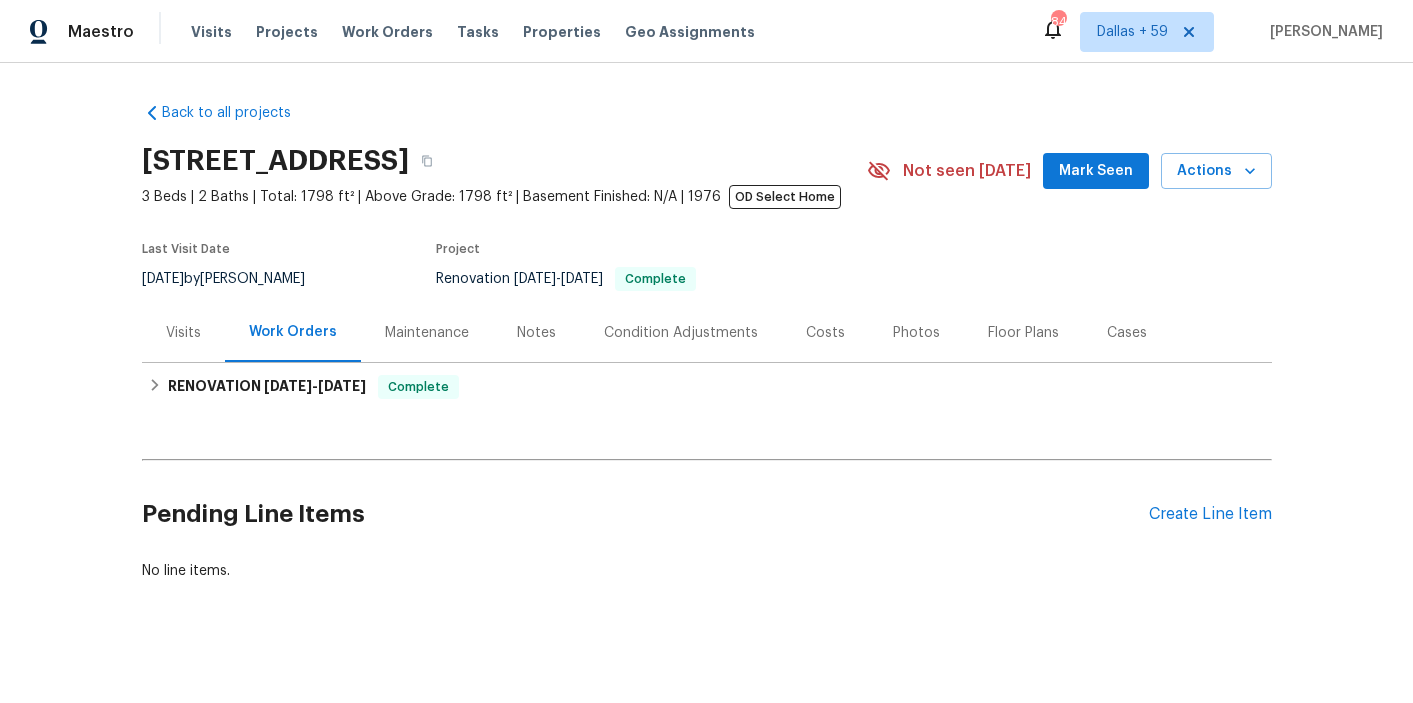 click on "Visits" at bounding box center [183, 333] 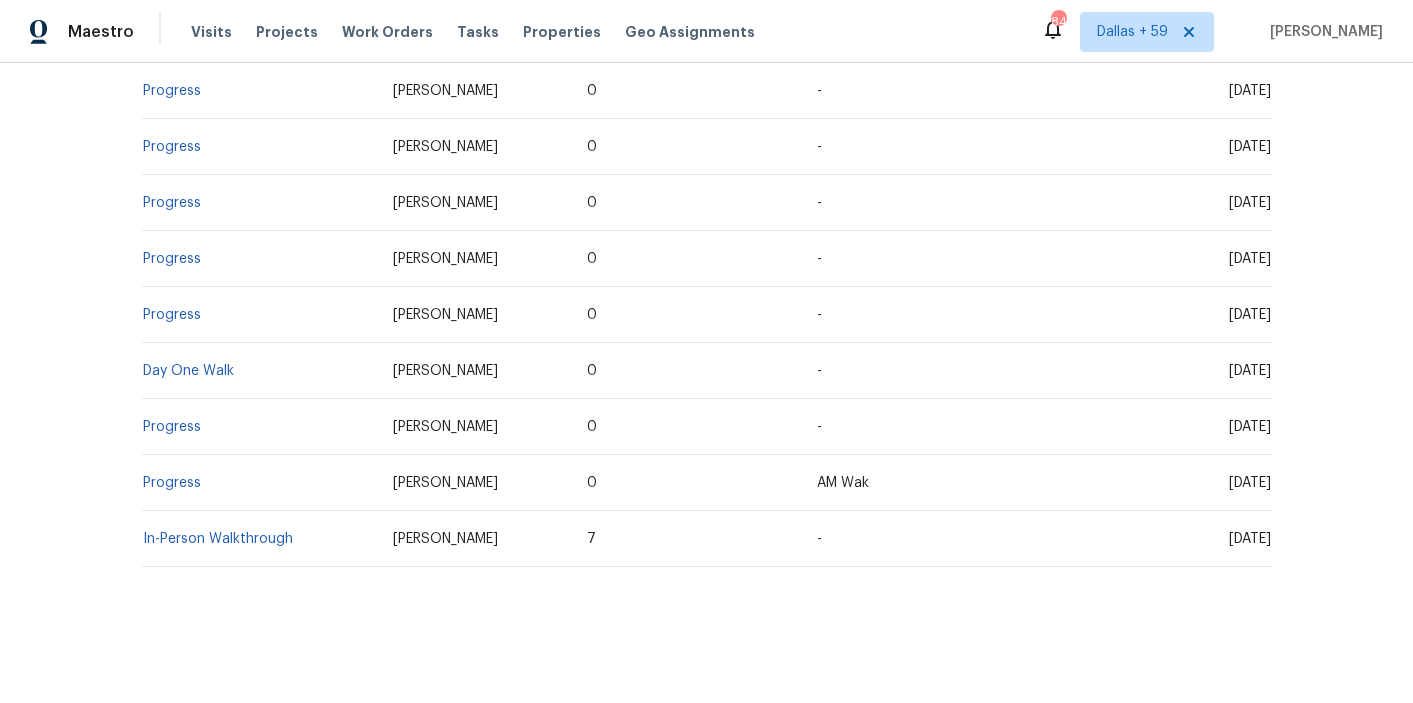 scroll, scrollTop: 1007, scrollLeft: 0, axis: vertical 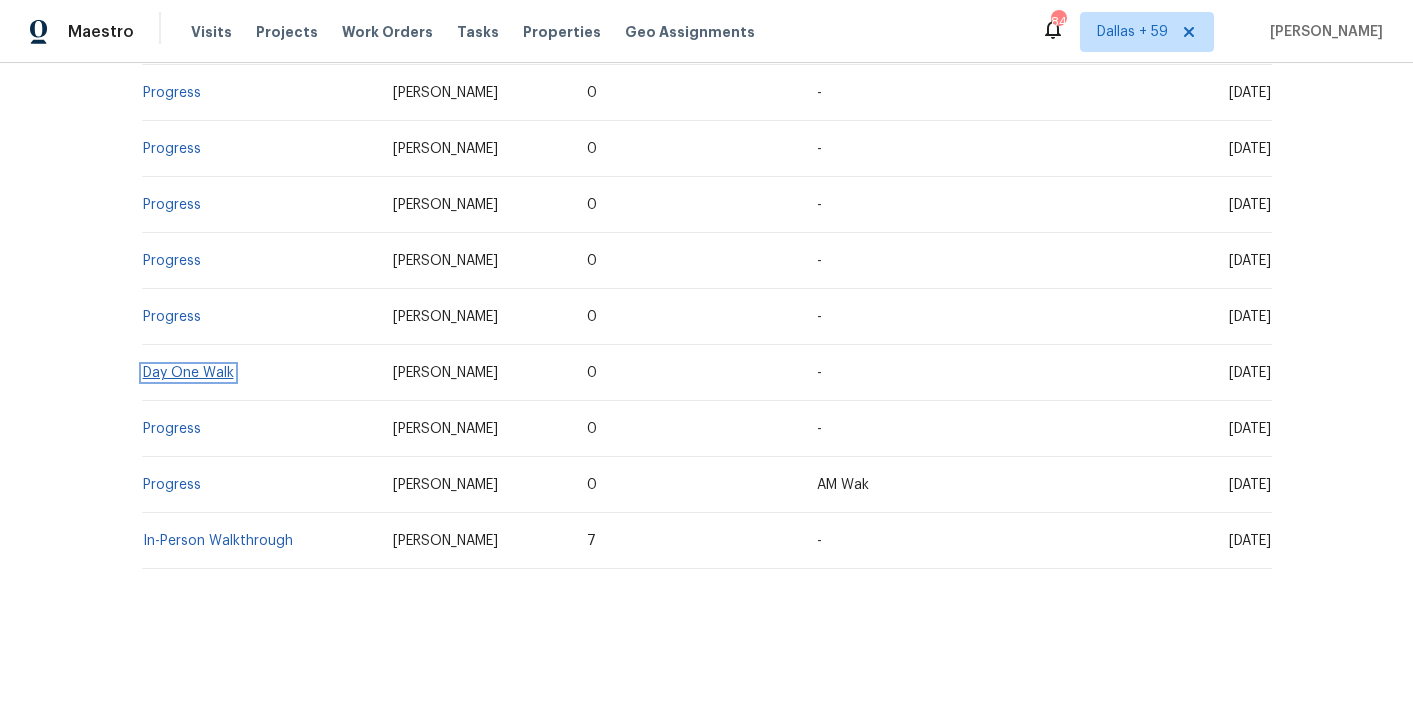 click on "Day One Walk" at bounding box center [188, 373] 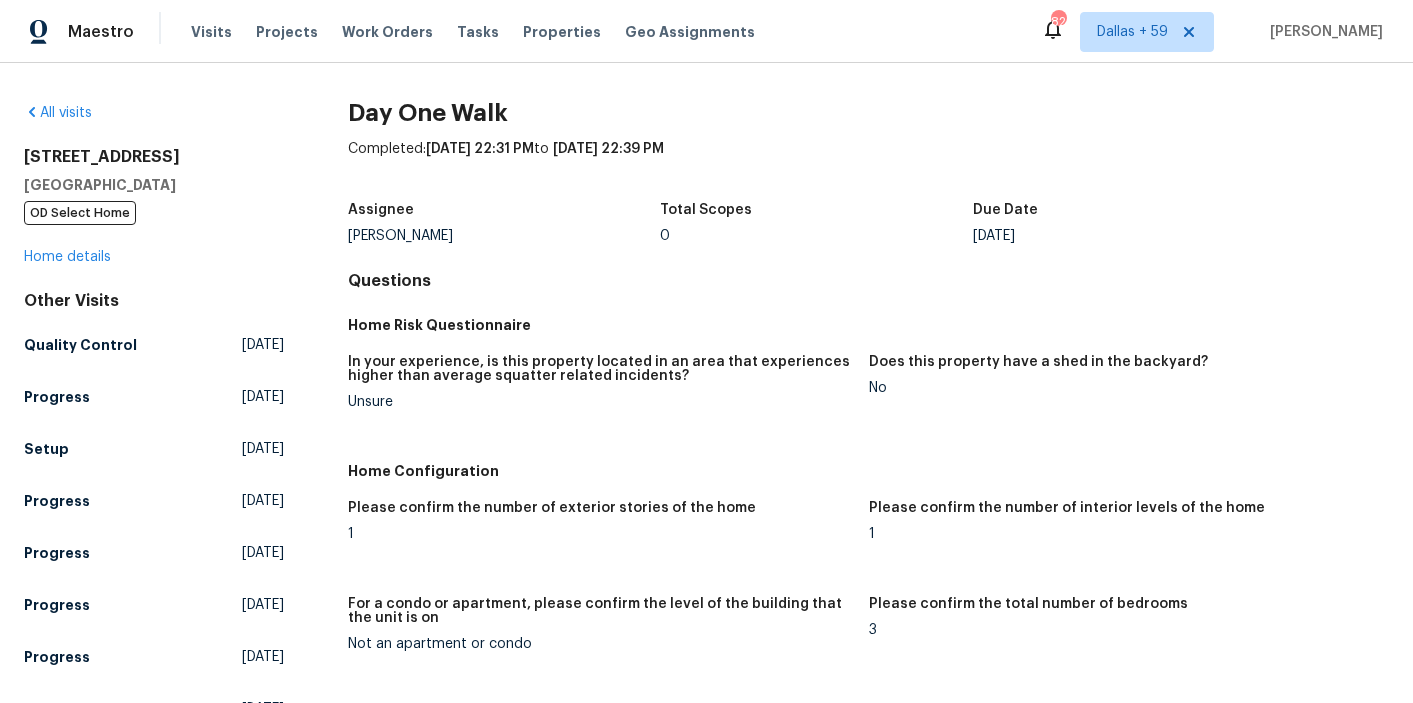 scroll, scrollTop: 427, scrollLeft: 0, axis: vertical 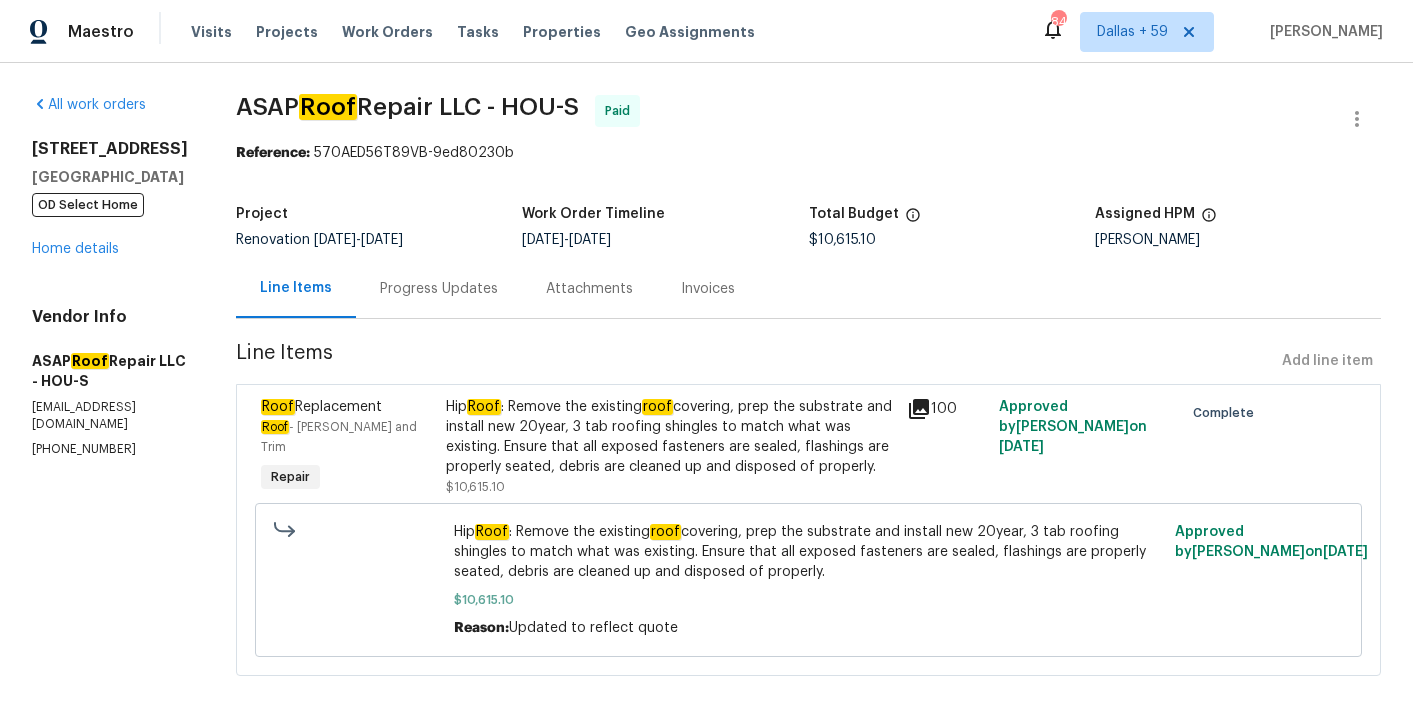 click on "Invoices" at bounding box center [708, 289] 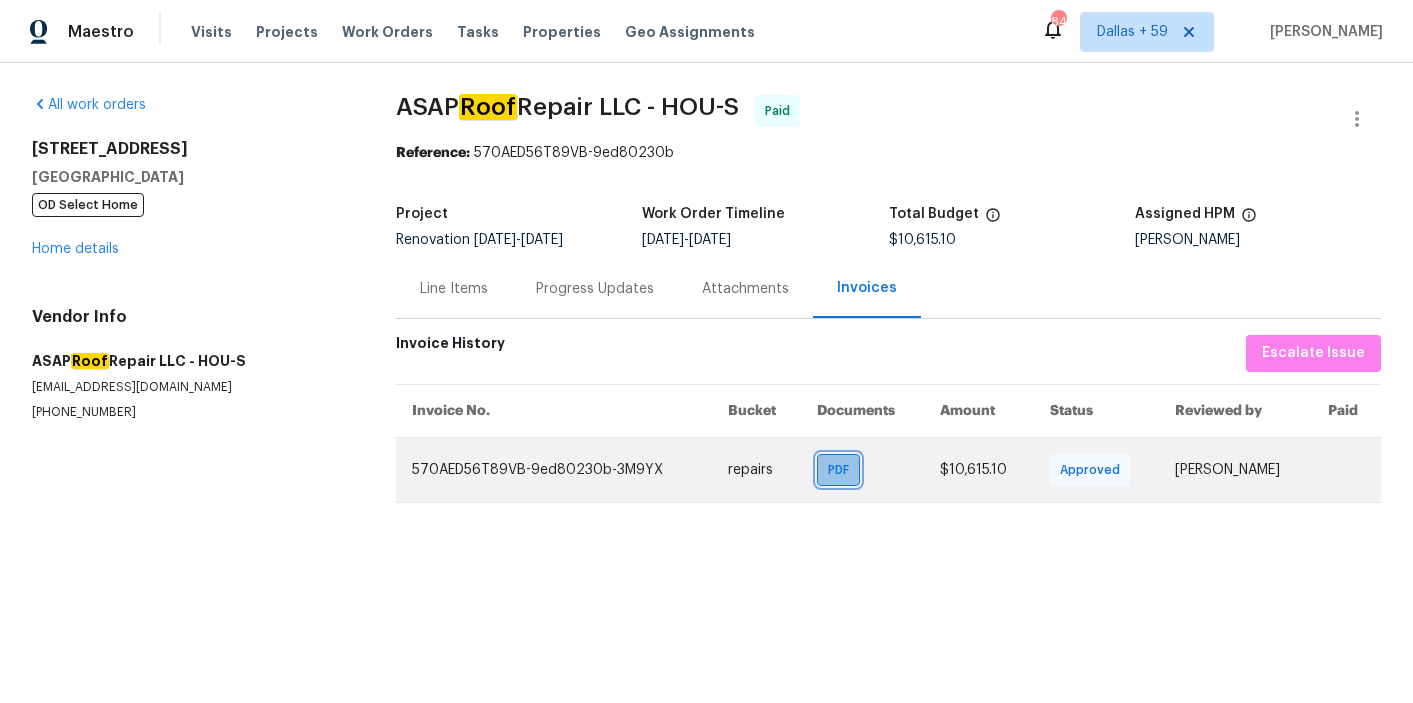 click on "PDF" at bounding box center [842, 470] 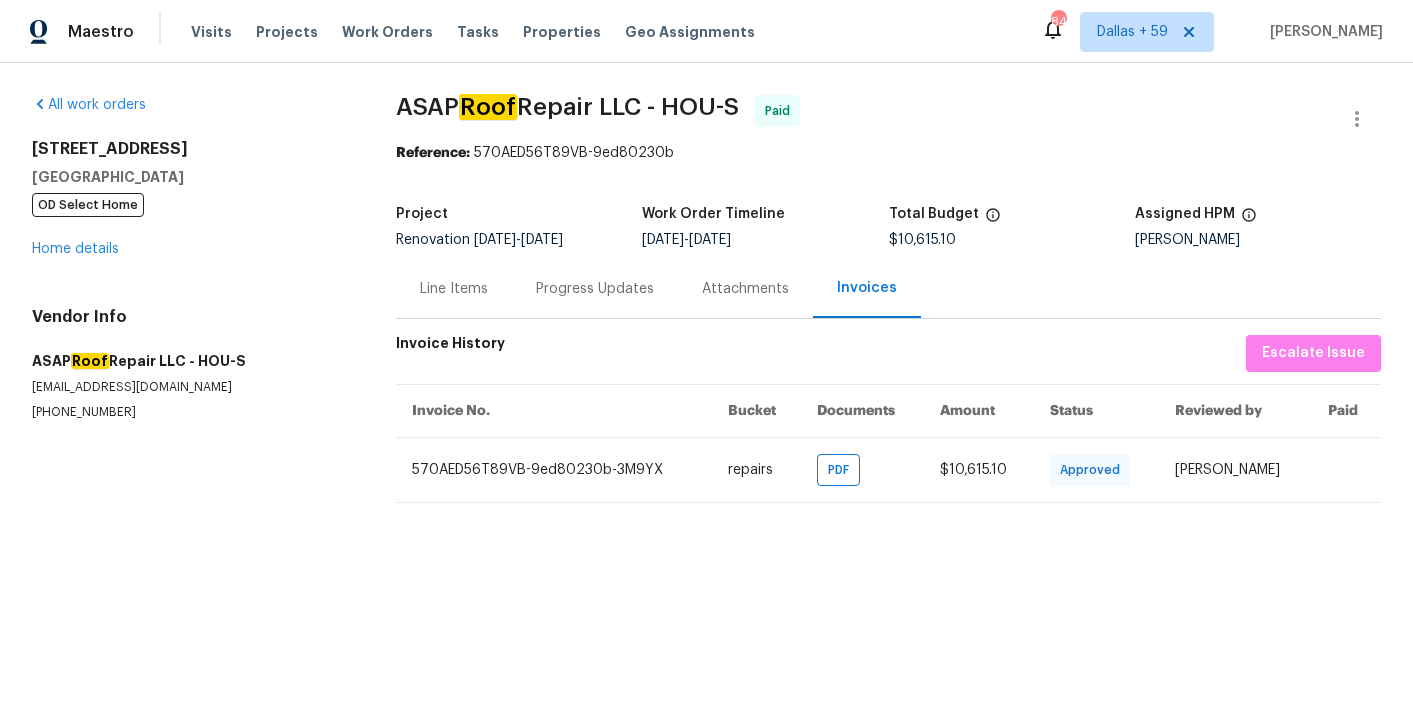 click on "Progress Updates" at bounding box center (595, 289) 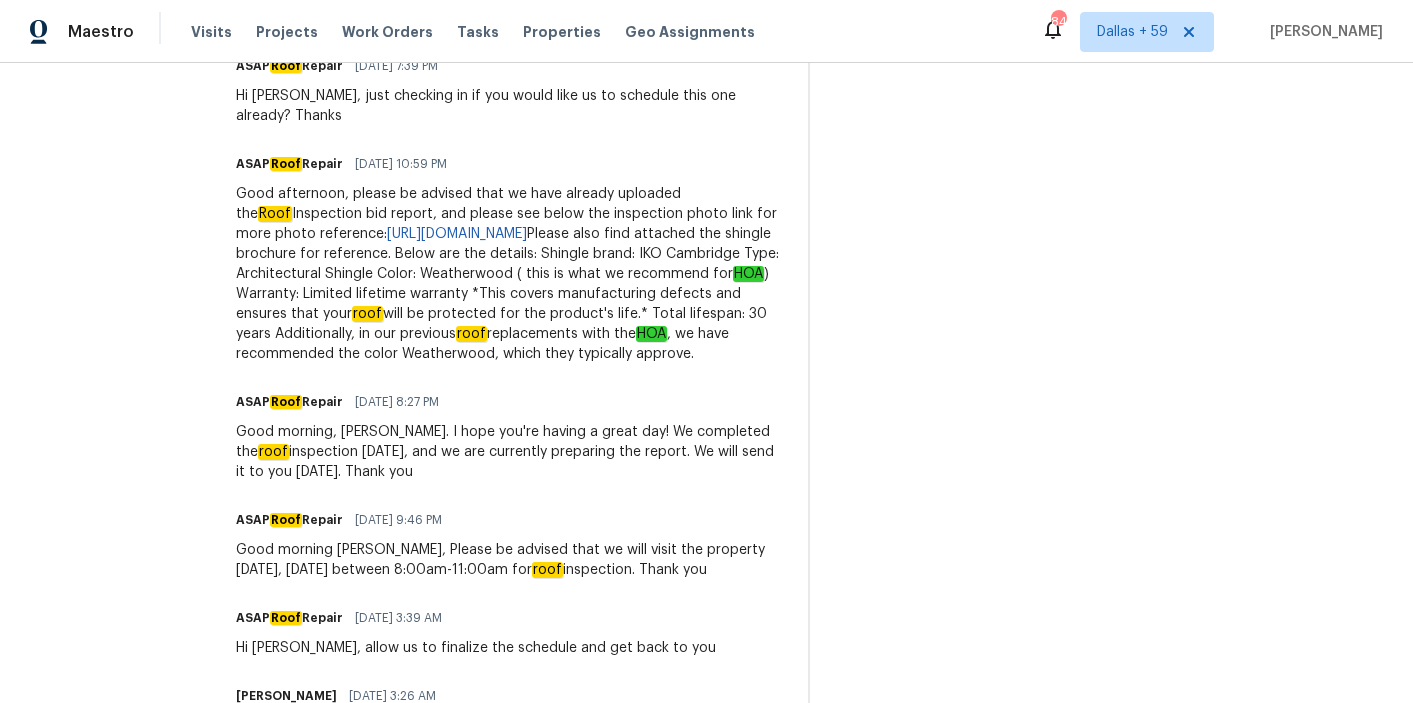 scroll, scrollTop: 1588, scrollLeft: 0, axis: vertical 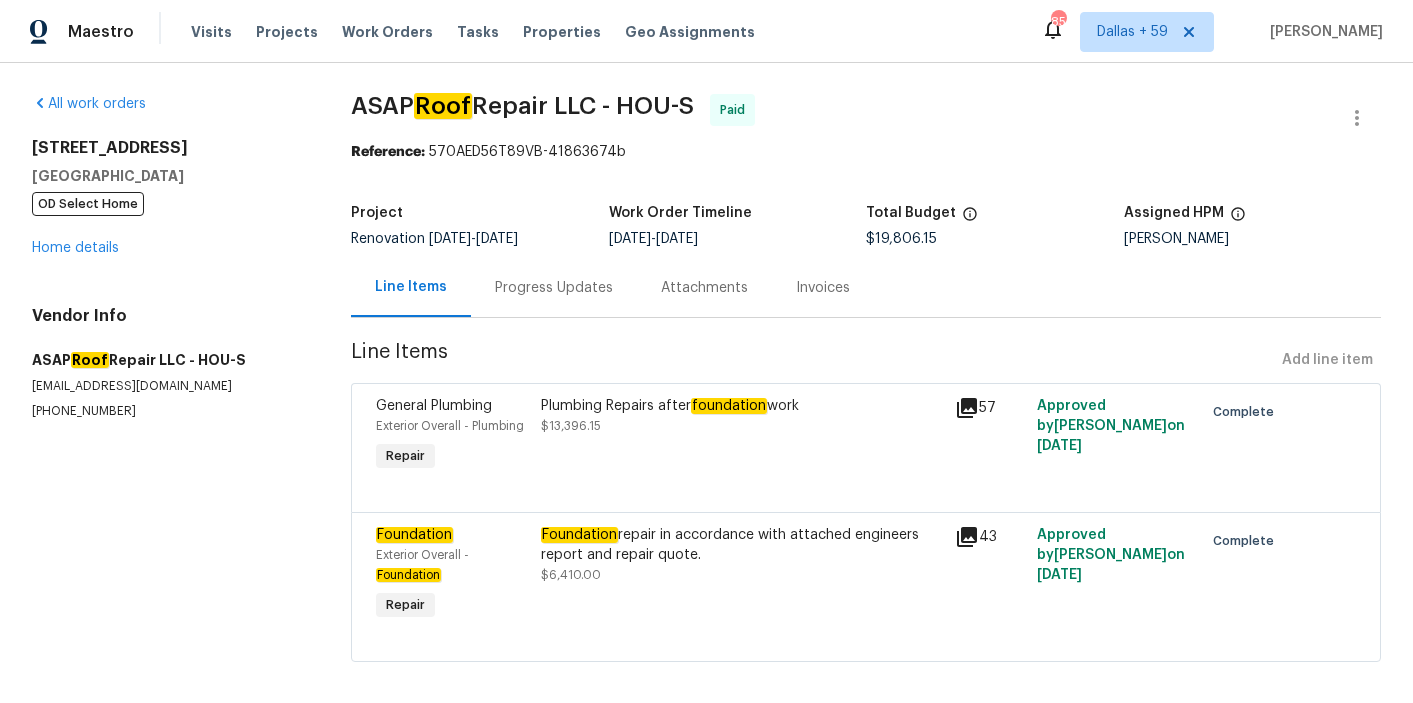 click on "Progress Updates" at bounding box center [554, 288] 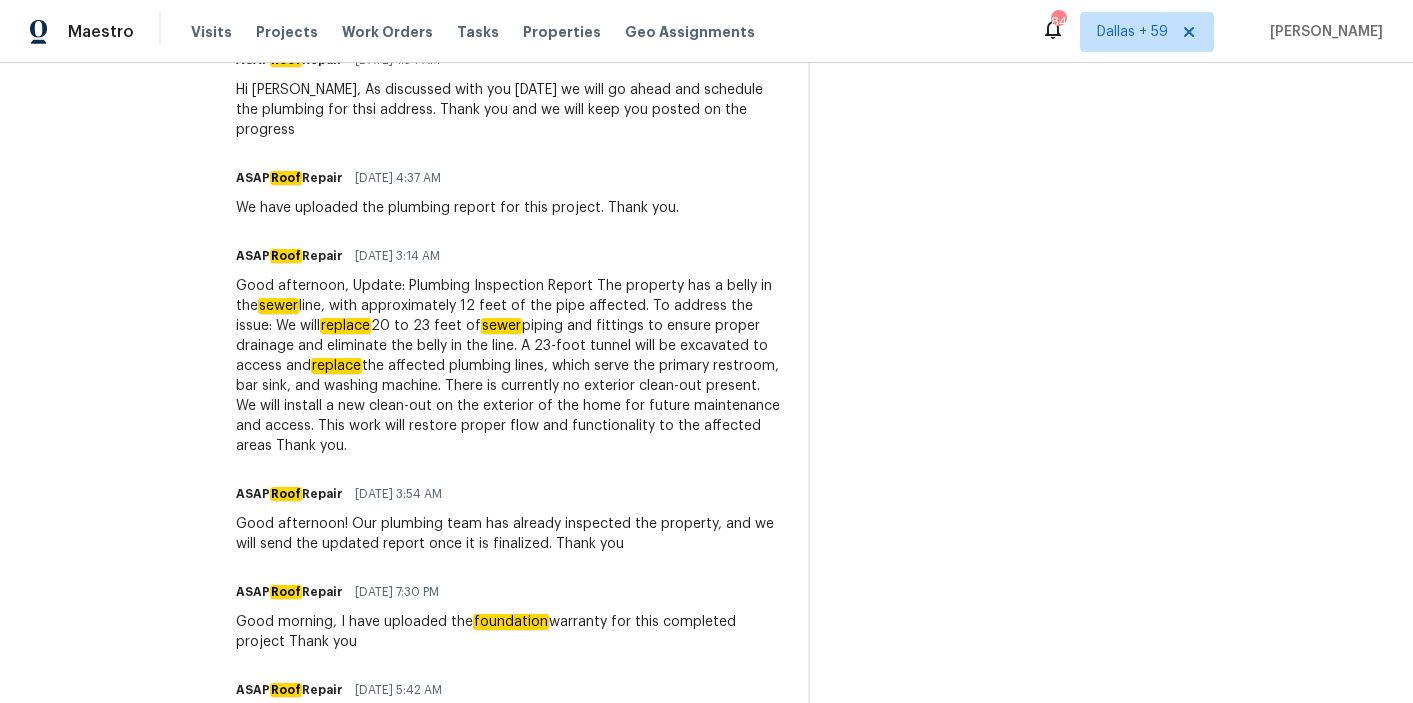 scroll, scrollTop: 1488, scrollLeft: 0, axis: vertical 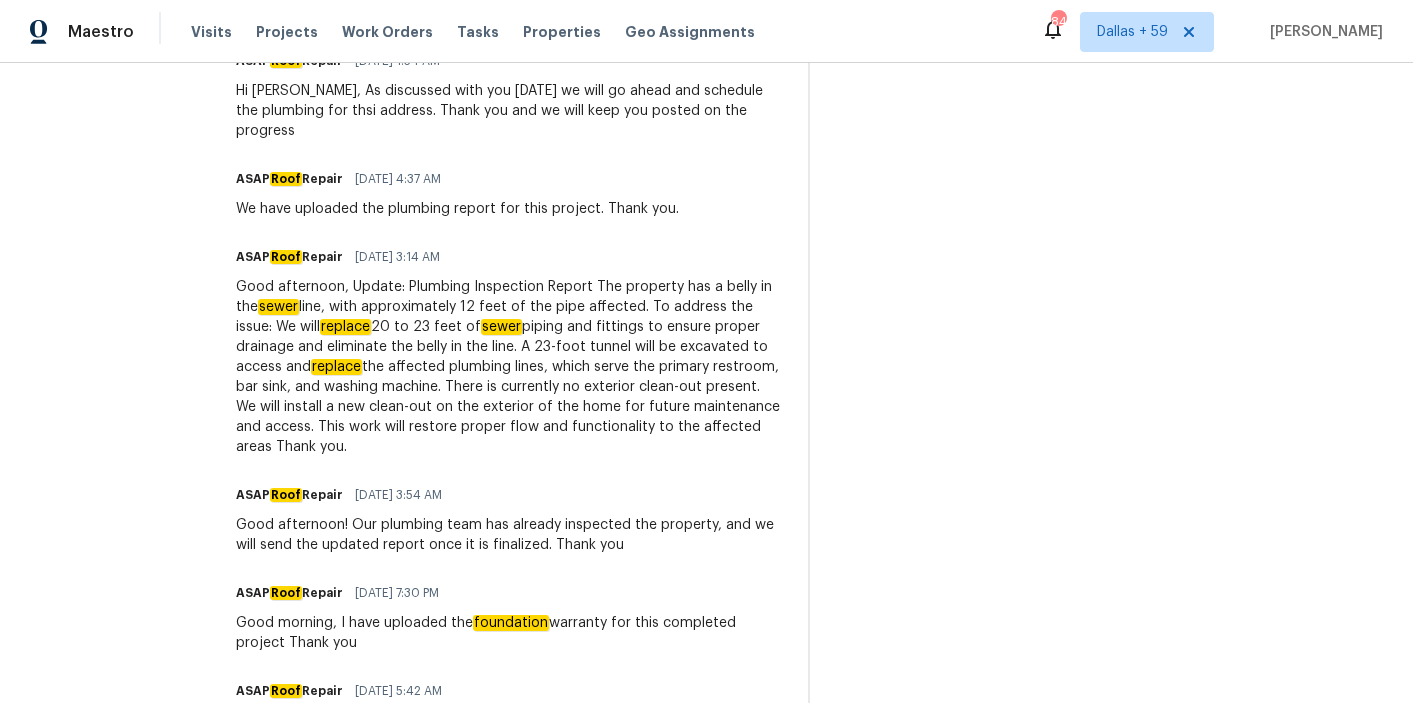 click on "All work orders [STREET_ADDRESS] OD Select Home Home details Vendor Info ASAP  Roof  Repair LLC - HOU-S [EMAIL_ADDRESS][DOMAIN_NAME] [PHONE_NUMBER] ASAP  Roof  Repair LLC - HOU-S Paid Reference:   570AED56T89VB-41863674b Project Renovation   [DATE]  -  [DATE] Work Order Timeline [DATE]  -  [DATE] Total Budget $19,806.15 Assigned HPM [PERSON_NAME] Line Items Progress Updates Attachments Invoices Send Message to Trade partner only Trade partner only ​ x ​ Request response Send Trade Partner Updates ASAP  Roof  Repair [DATE] 12:05 AM Response Requested Good afternoon,
Please be advised that we have uploaded the hydrostatic test report and plumbing warranty.
Thank you! ASAP  Roof  Repair [DATE] 7:44 PM Good morning
The project is completed , my project manager will be there  to do the quality checking.
Thank you ASAP  Roof  Repair [DATE] 2:07 AM ASAP  Roof  Repair [DATE] 7:48 PM ASAP  Roof  Repair [DATE] 1:32 AM ASAP  Roof  Repair [DATE] 6:37 PM ASAP  Roof" at bounding box center (706, -171) 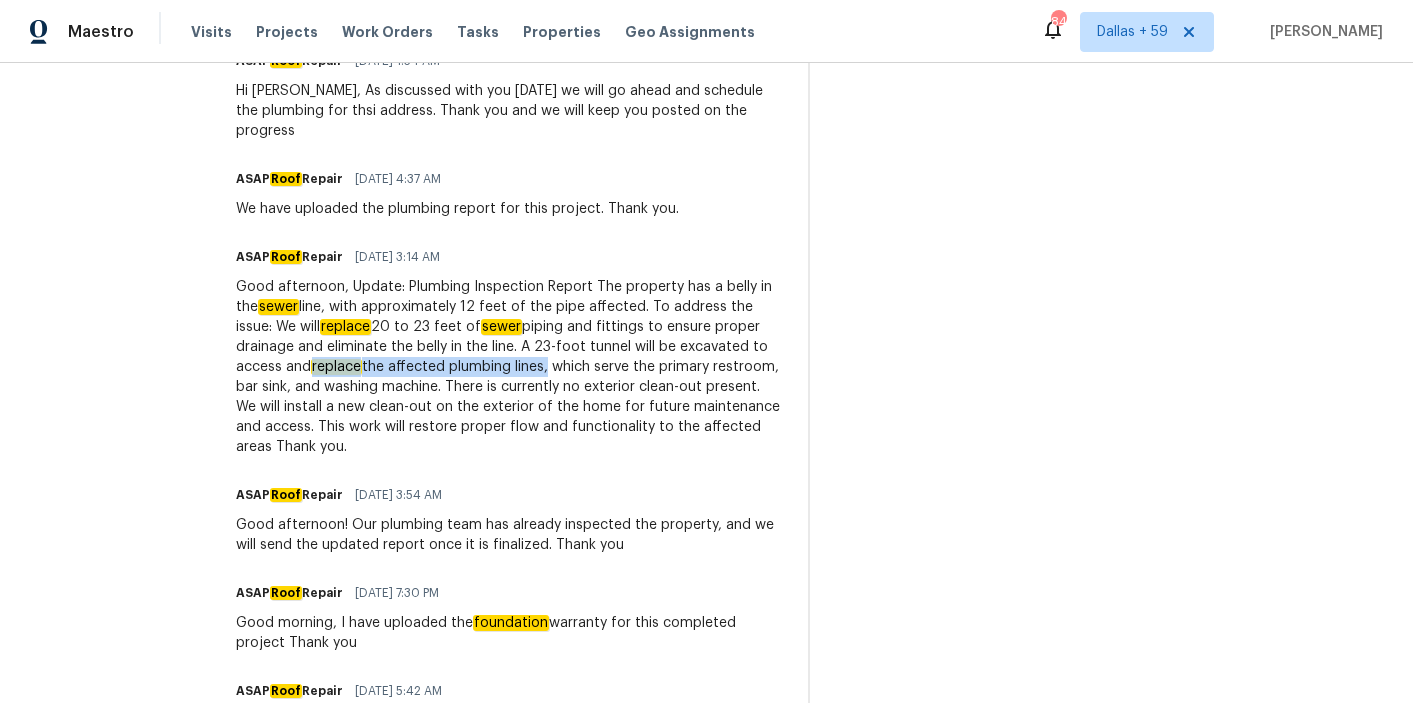 drag, startPoint x: 231, startPoint y: 345, endPoint x: 464, endPoint y: 348, distance: 233.01932 